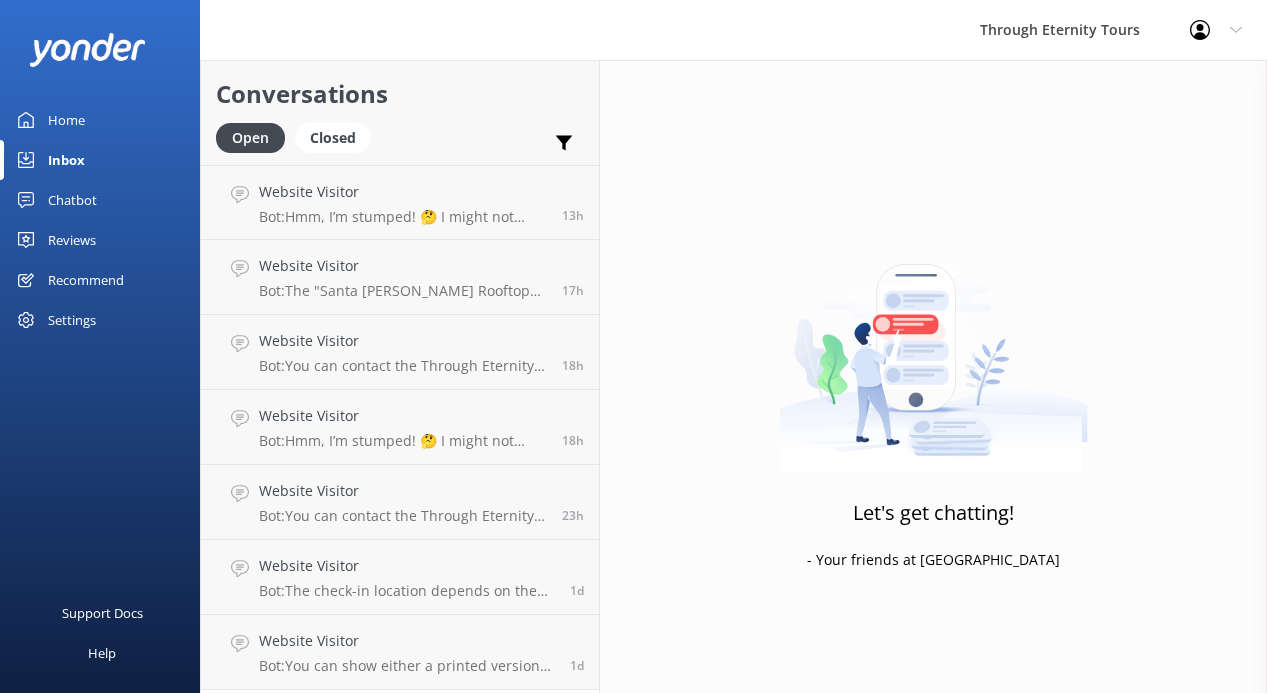 scroll, scrollTop: 0, scrollLeft: 0, axis: both 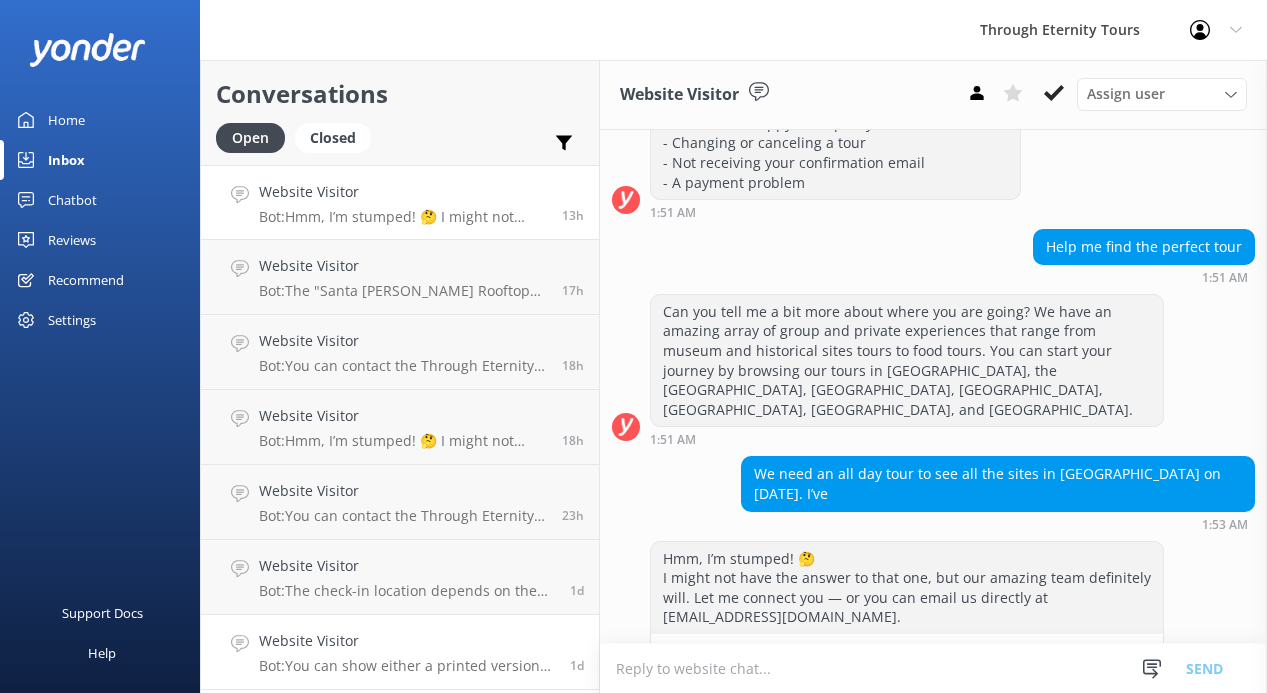 click on "Bot:  You can show either a printed version of your travel voucher or the voucher sent to your email for your booked tour. If you need further assistance, feel free to contact our team at [EMAIL_ADDRESS][DOMAIN_NAME]." at bounding box center [407, 666] 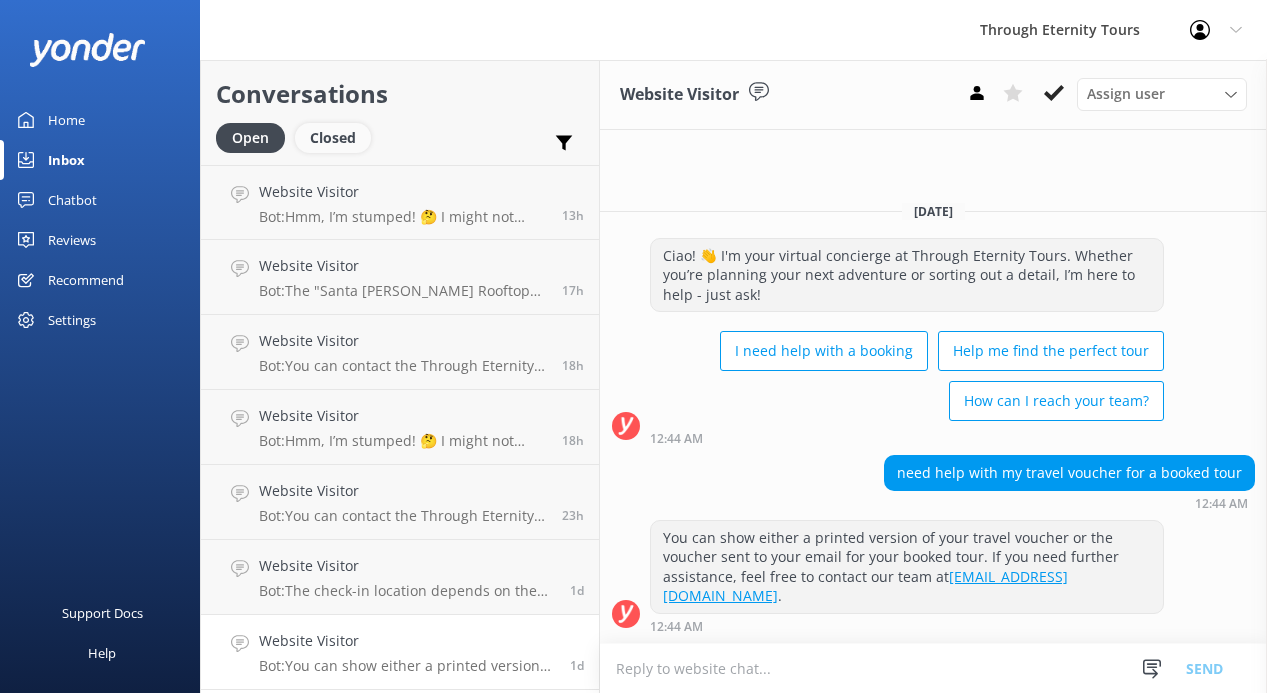 click on "Closed" at bounding box center (333, 138) 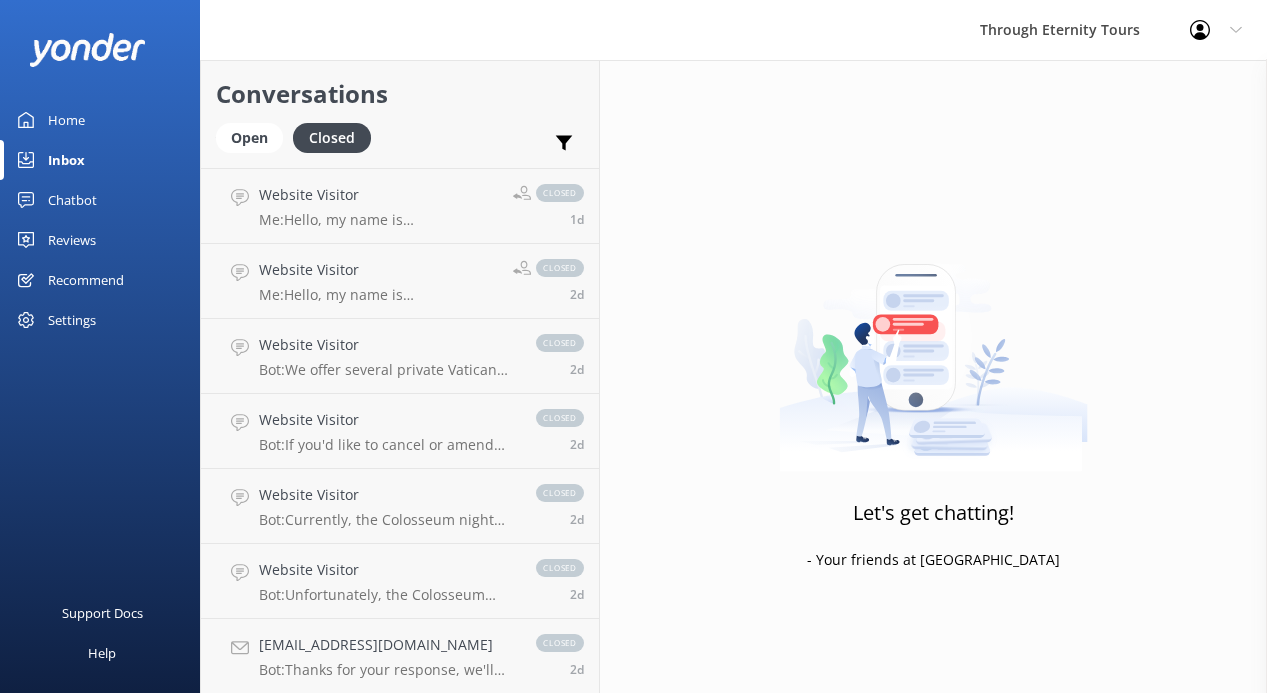scroll, scrollTop: 756, scrollLeft: 0, axis: vertical 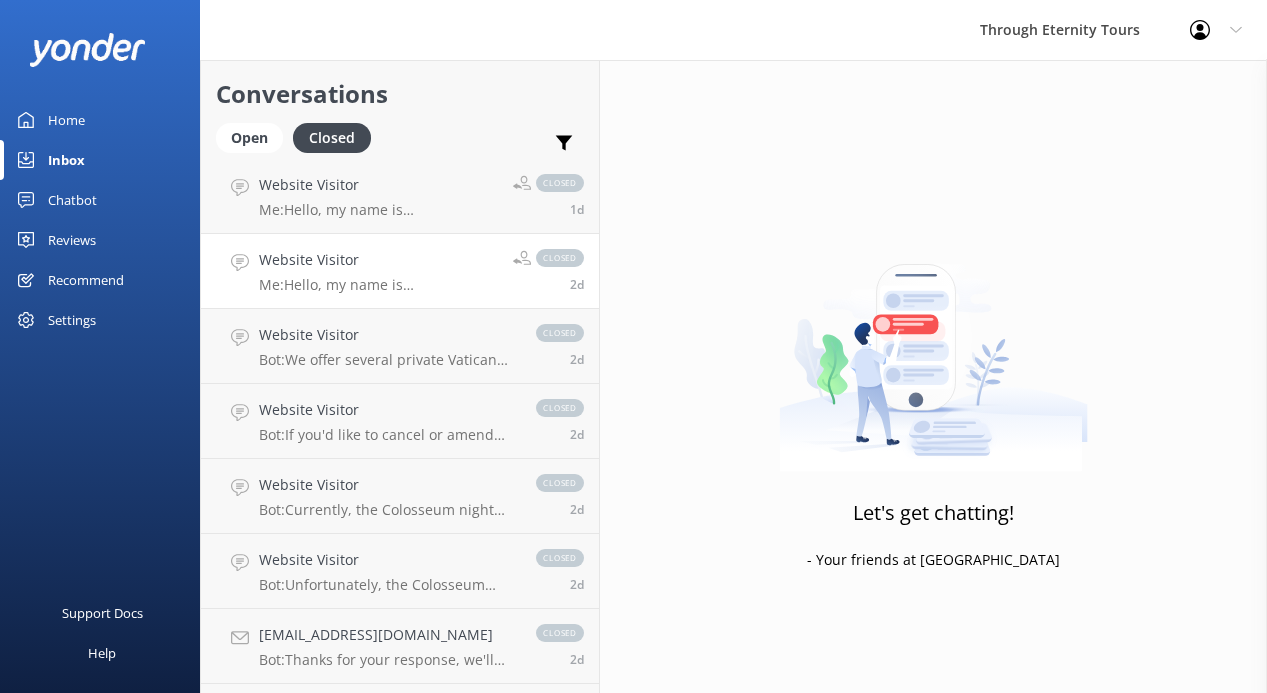 click on "Website Visitor Me:  Hello, my name is [PERSON_NAME]. How can I assist you [DATE]? closed 2d" at bounding box center [400, 271] 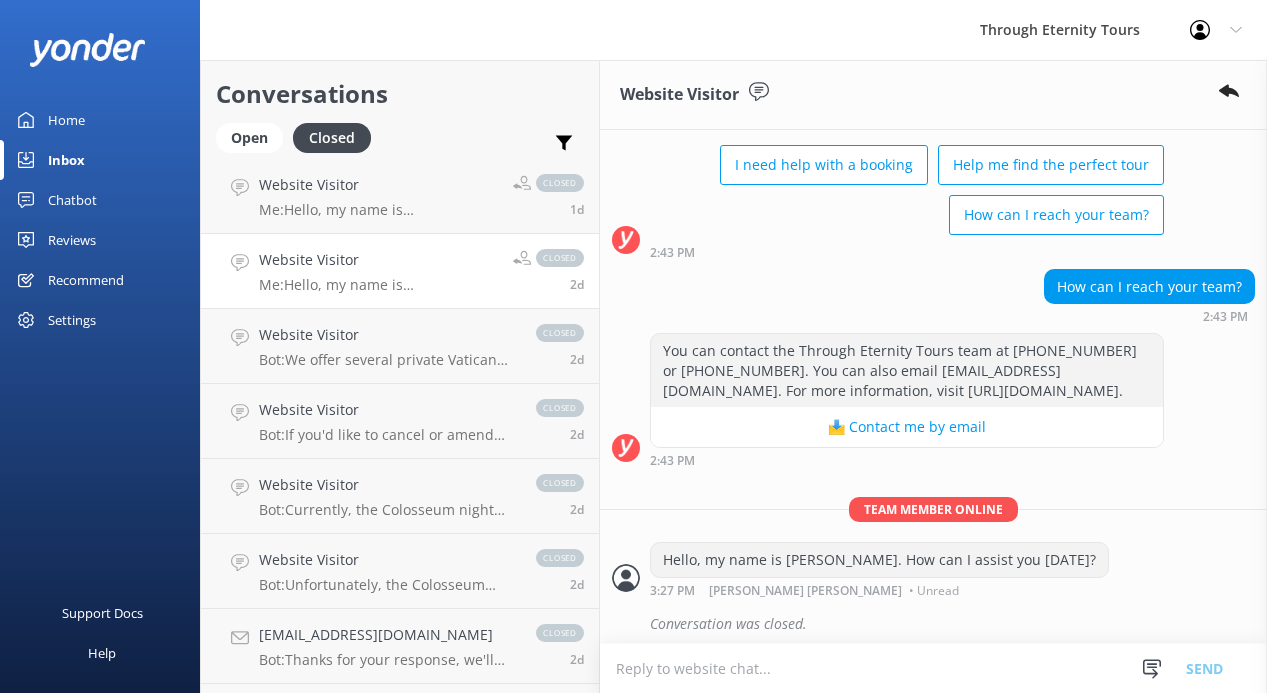 scroll, scrollTop: 137, scrollLeft: 0, axis: vertical 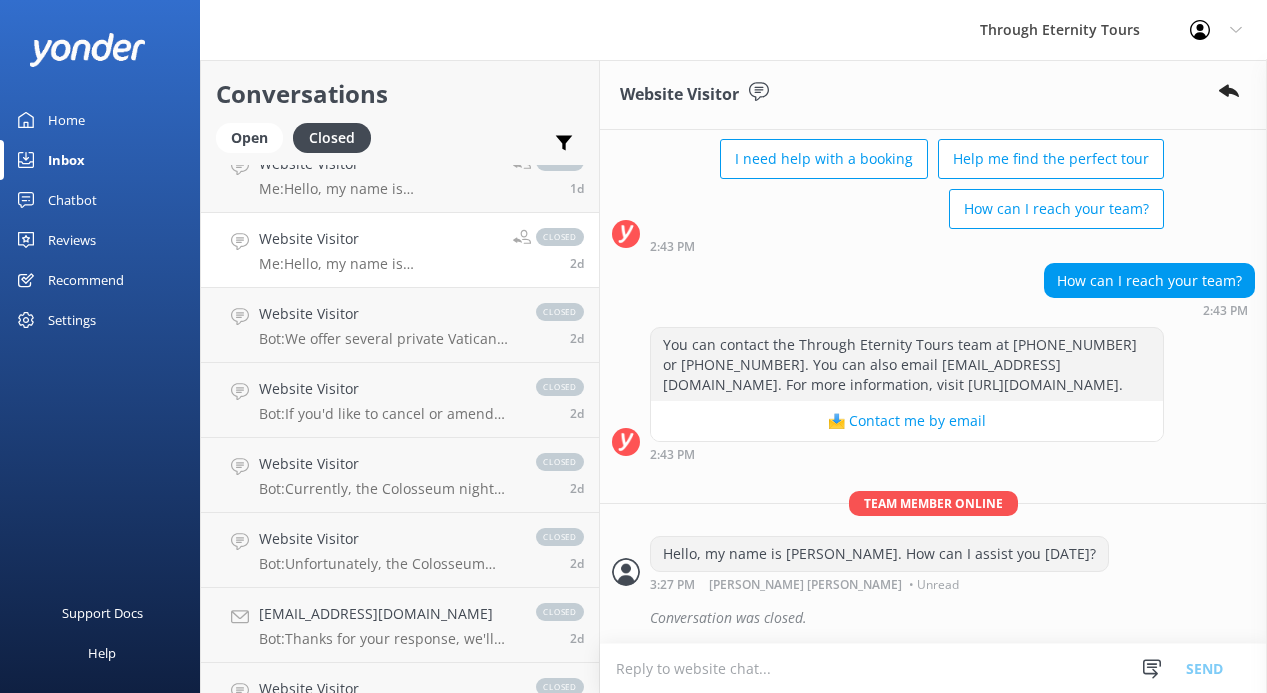 click on "Me:  Hello, my name is [PERSON_NAME]. How can I assist you [DATE]?" at bounding box center (378, 264) 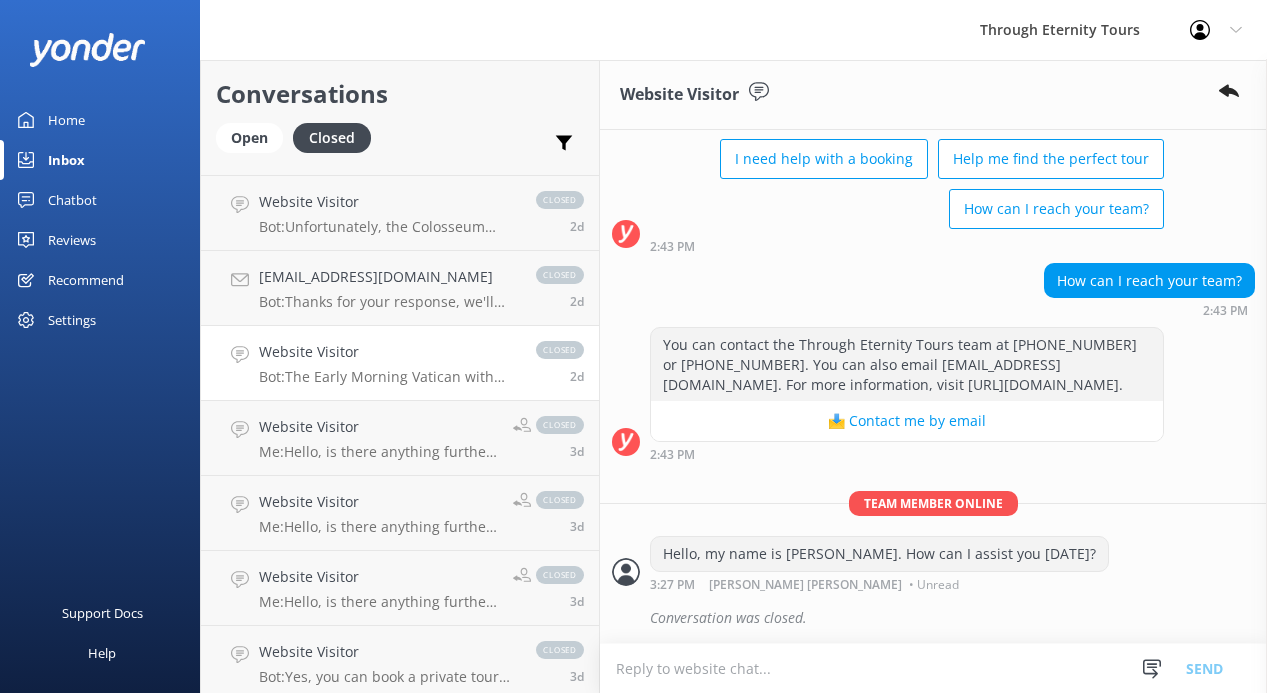 scroll, scrollTop: 1116, scrollLeft: 0, axis: vertical 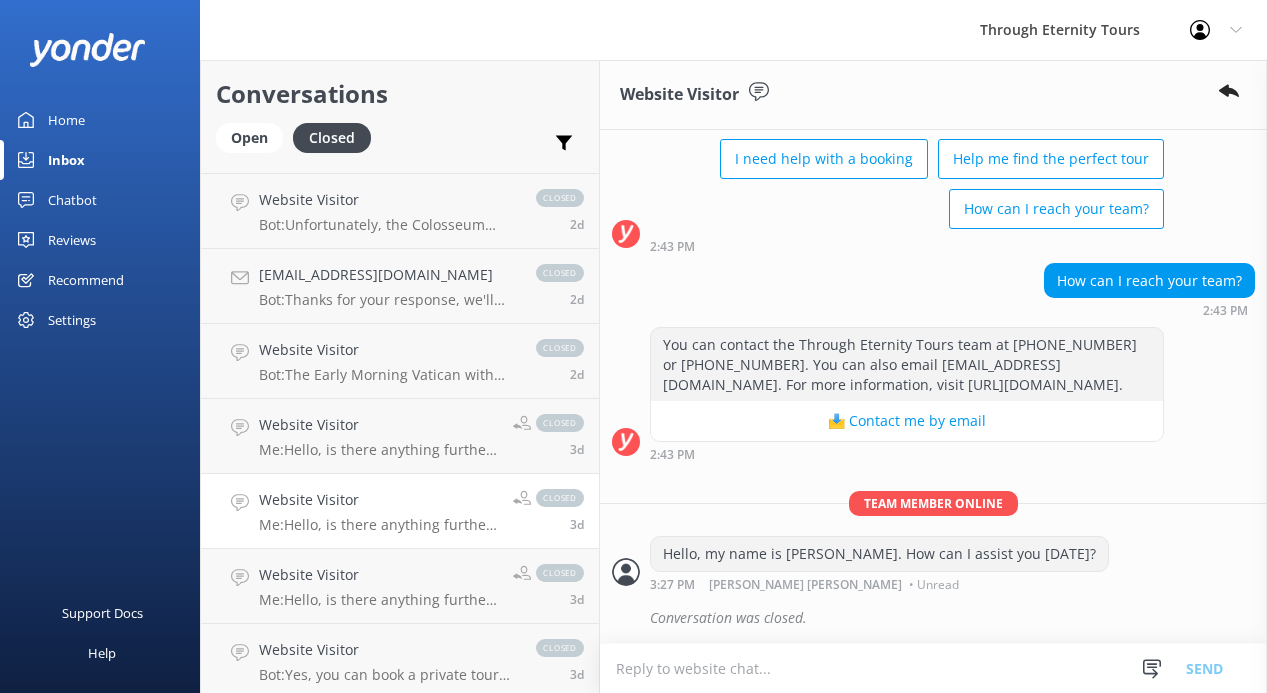 click on "Website Visitor Me:  Hello, is there anything further I may assist you with? closed 3d" at bounding box center (400, 511) 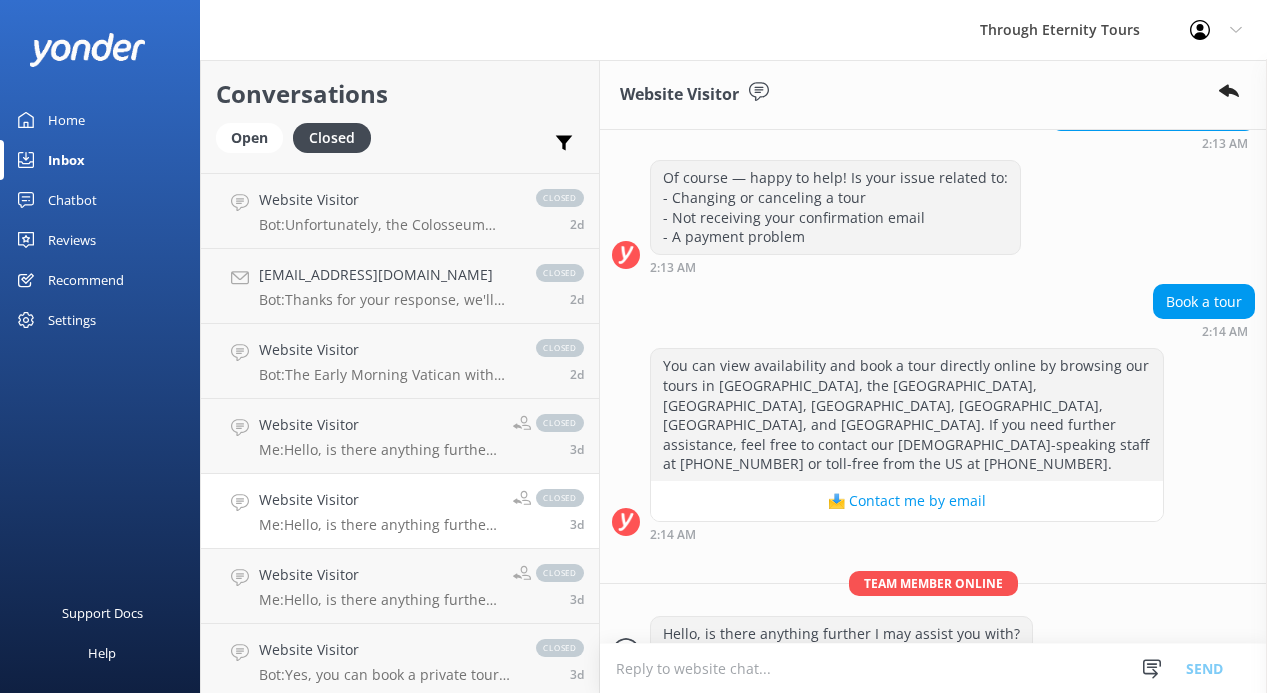 scroll, scrollTop: 345, scrollLeft: 0, axis: vertical 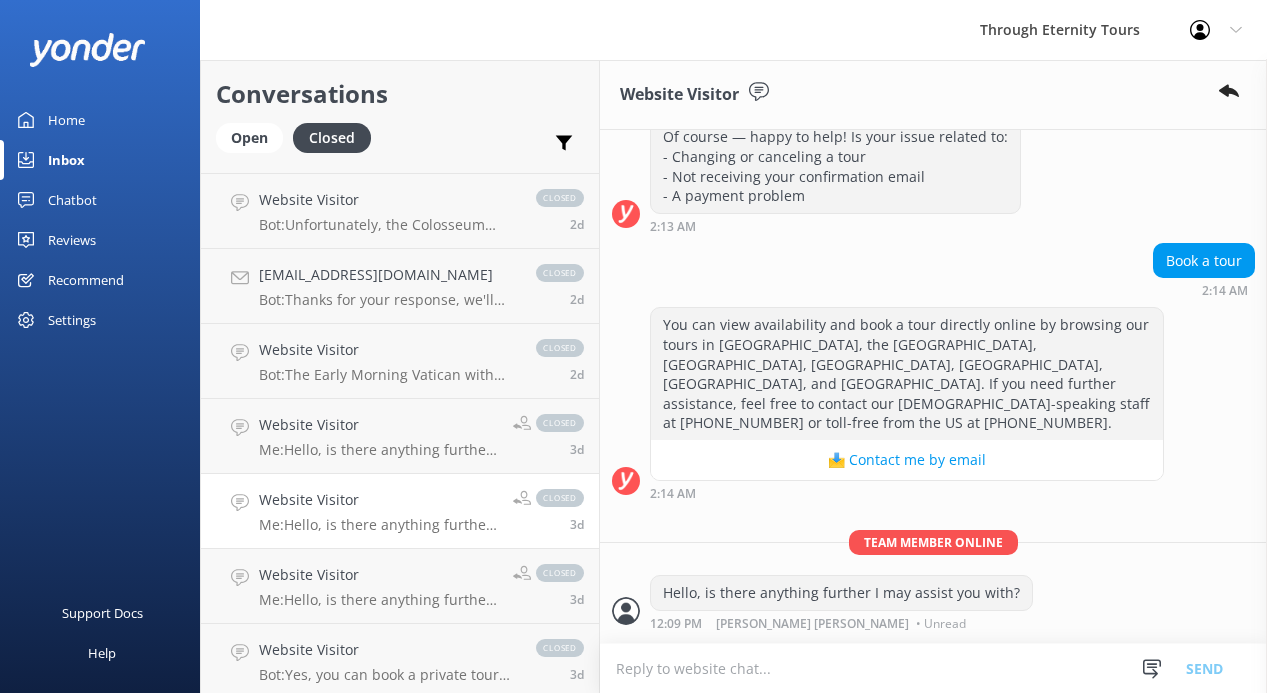 click on "Hello, is there anything further I may assist you with?" at bounding box center [841, 593] 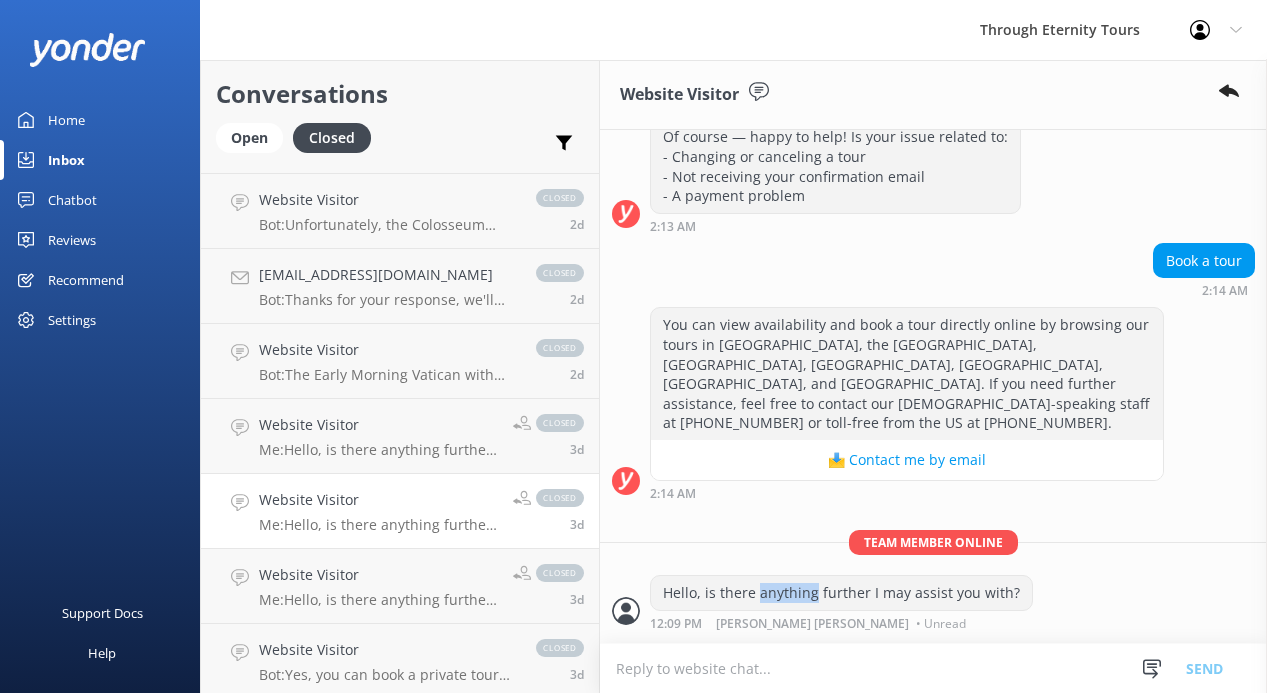 click on "Hello, is there anything further I may assist you with?" at bounding box center (841, 593) 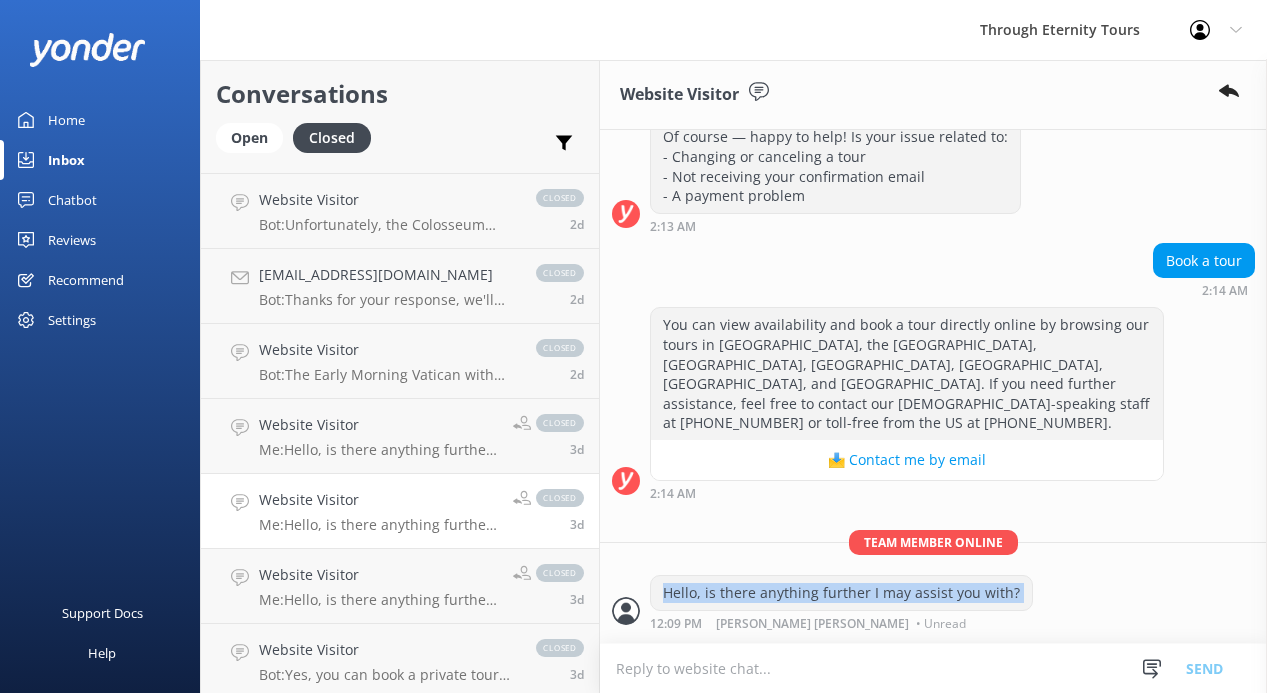click on "Hello, is there anything further I may assist you with?" at bounding box center [841, 593] 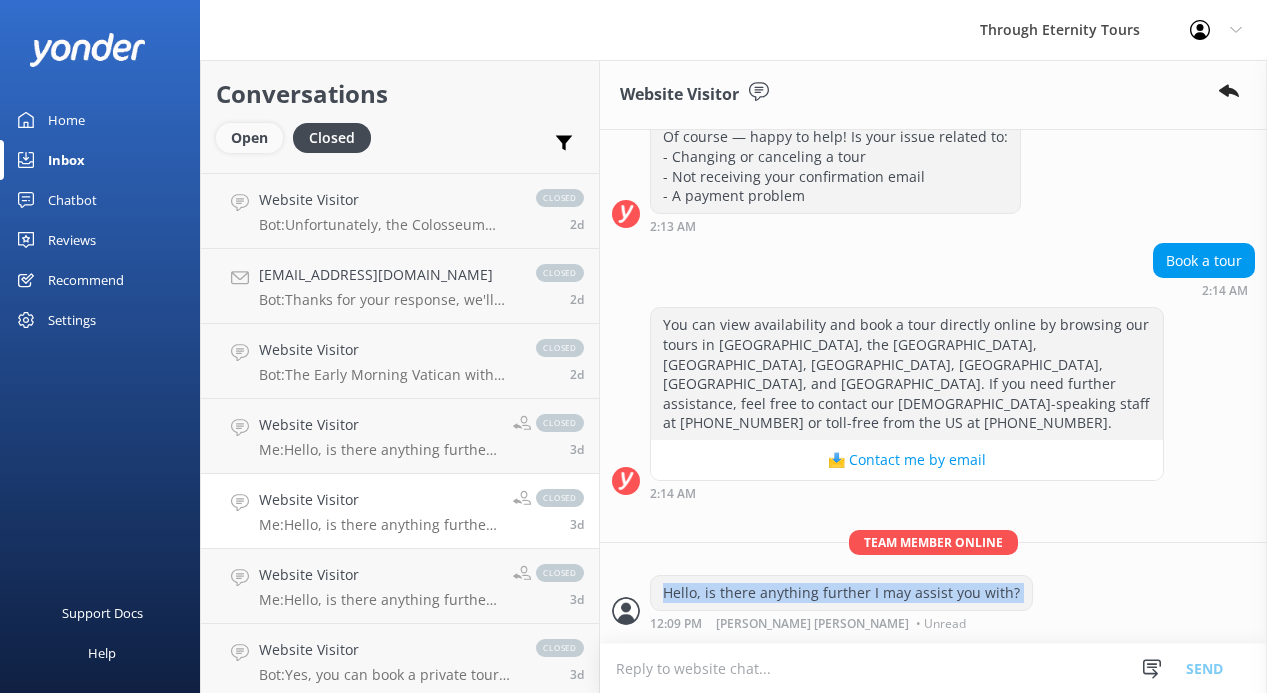 click on "Open" at bounding box center (249, 138) 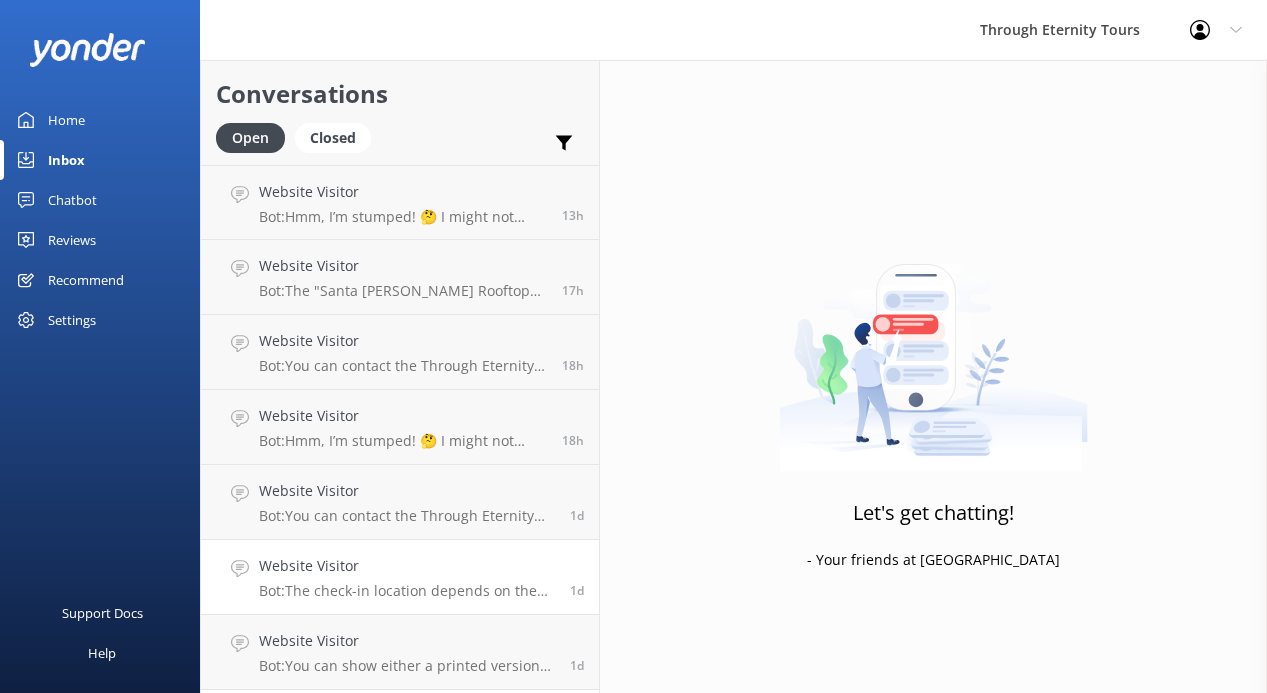 scroll, scrollTop: 0, scrollLeft: 0, axis: both 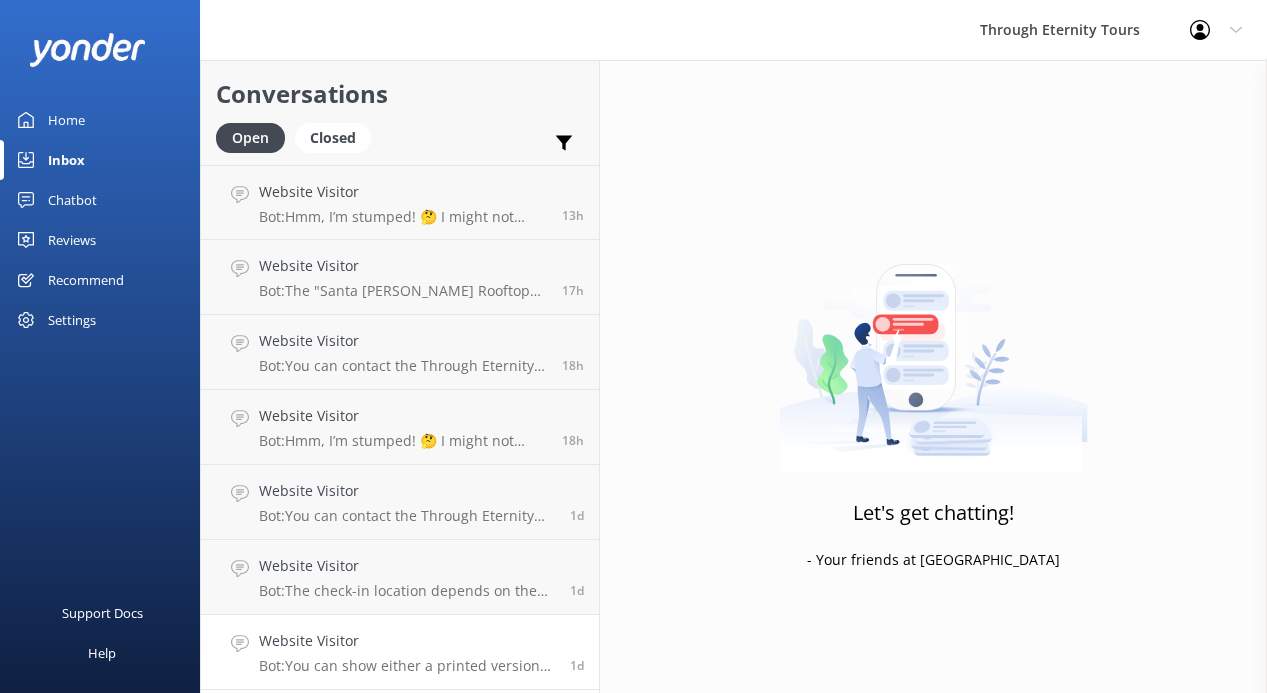 click on "Website Visitor" at bounding box center (407, 641) 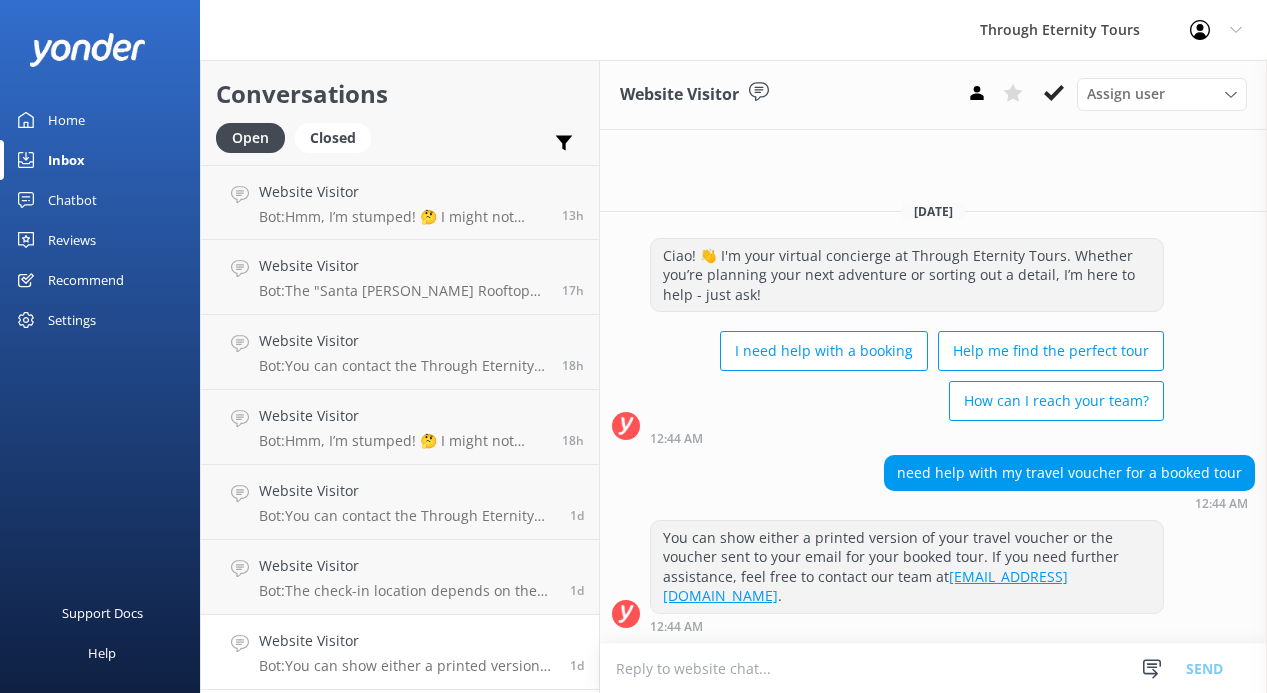 click at bounding box center [933, 668] 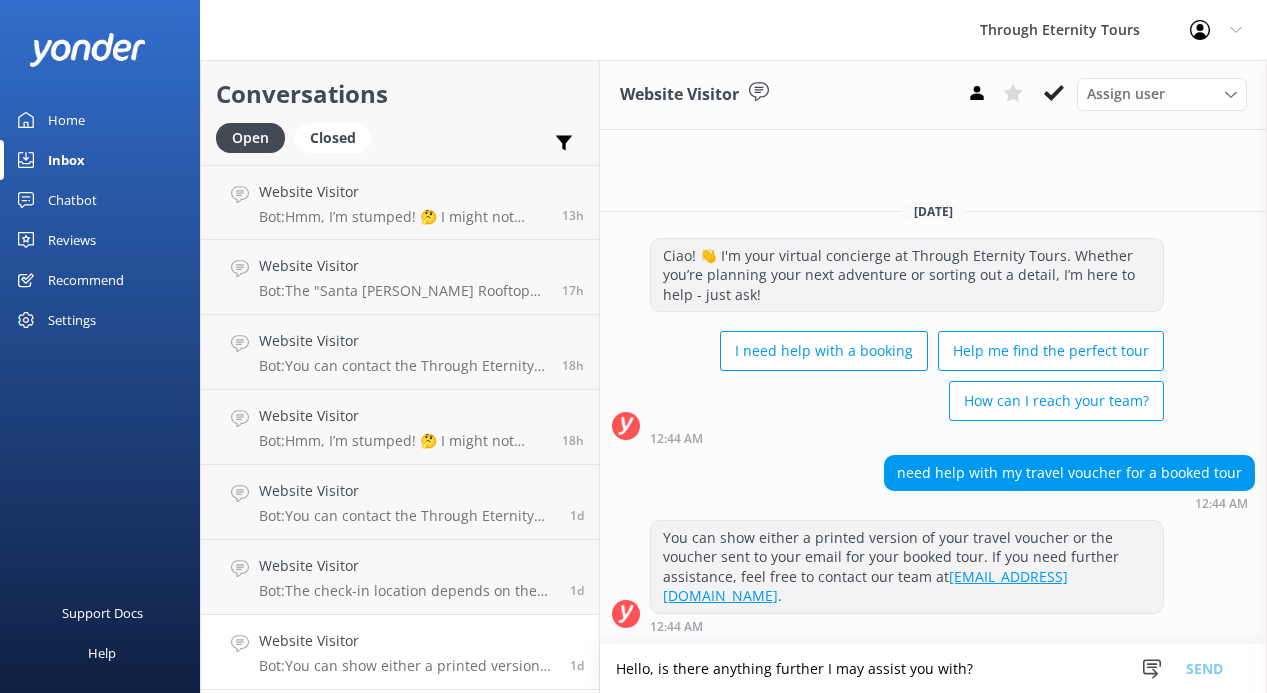 scroll, scrollTop: 4, scrollLeft: 0, axis: vertical 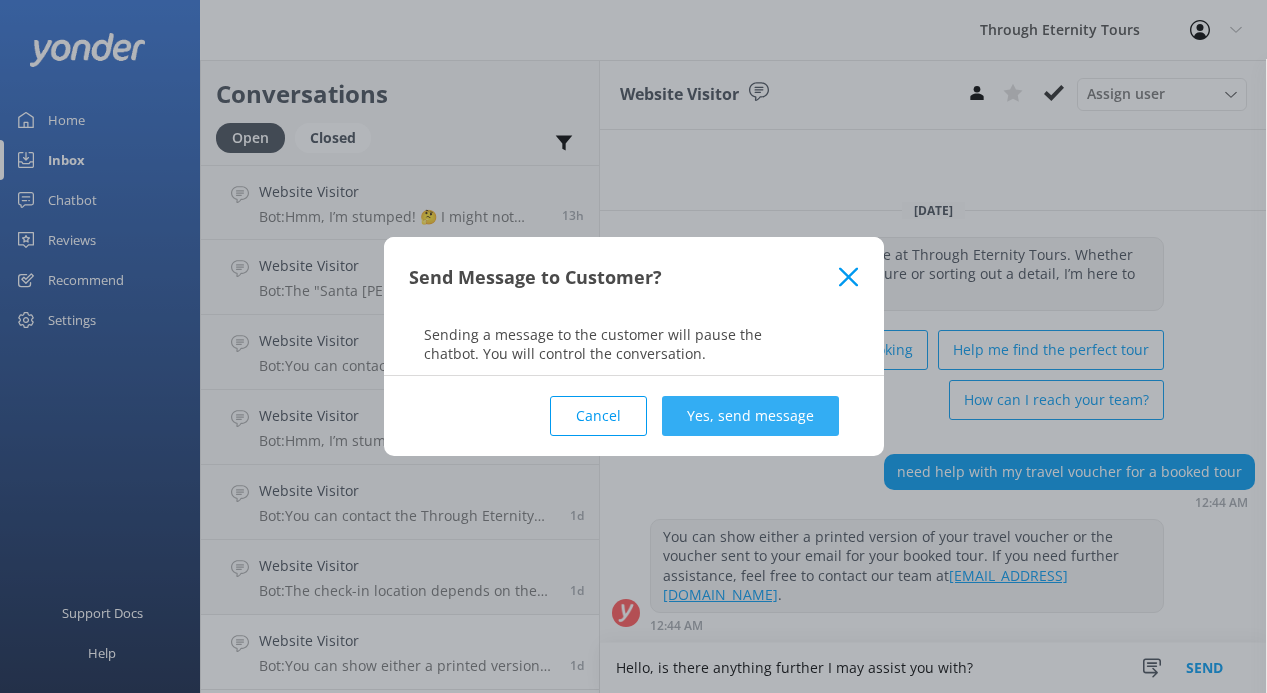 type on "Hello, is there anything further I may assist you with?" 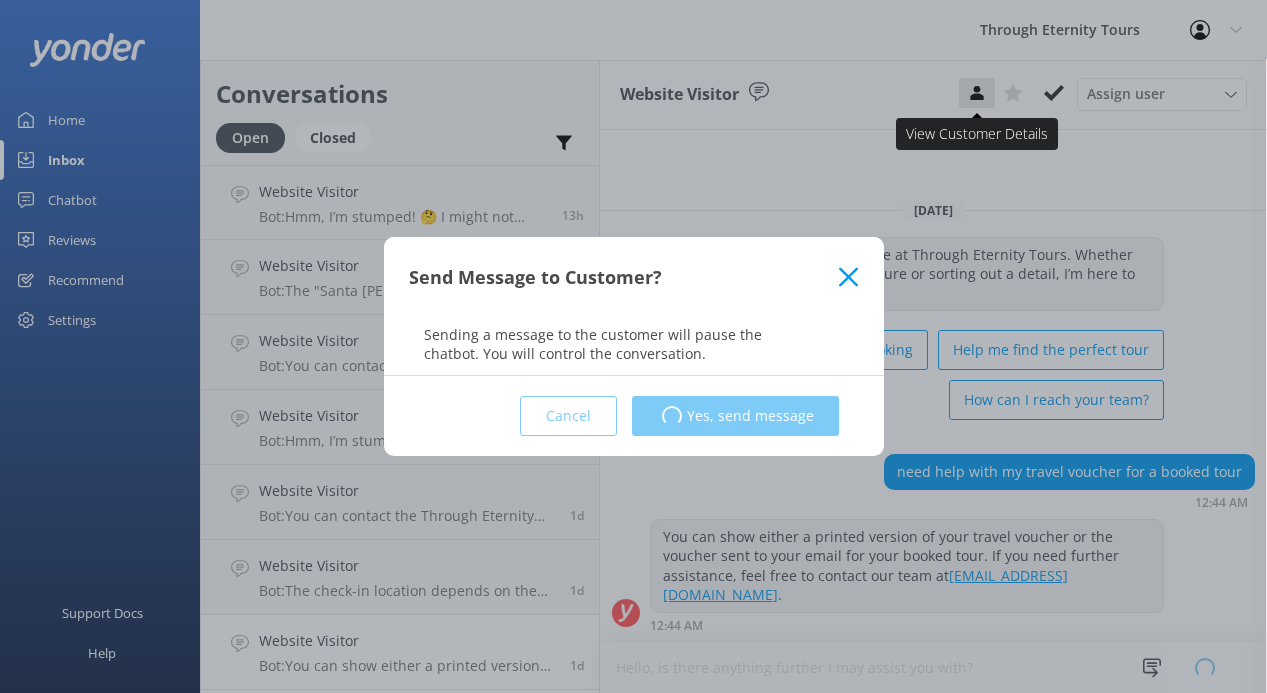 type 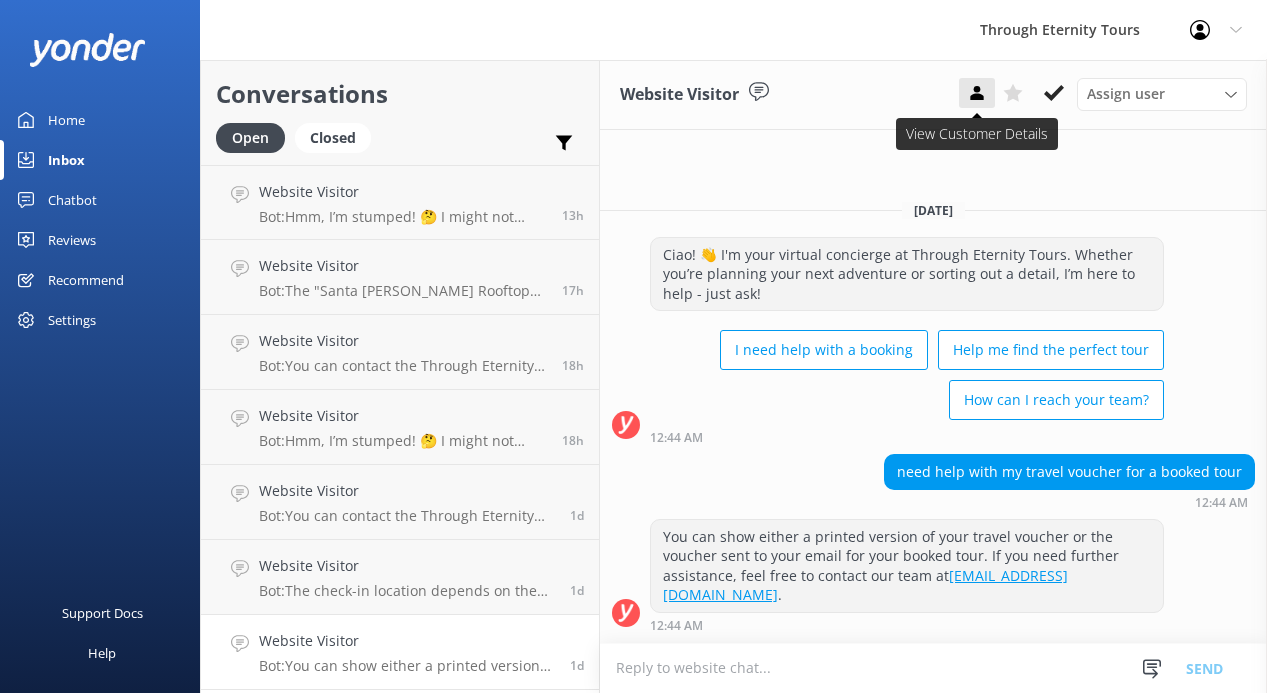 scroll, scrollTop: 0, scrollLeft: 0, axis: both 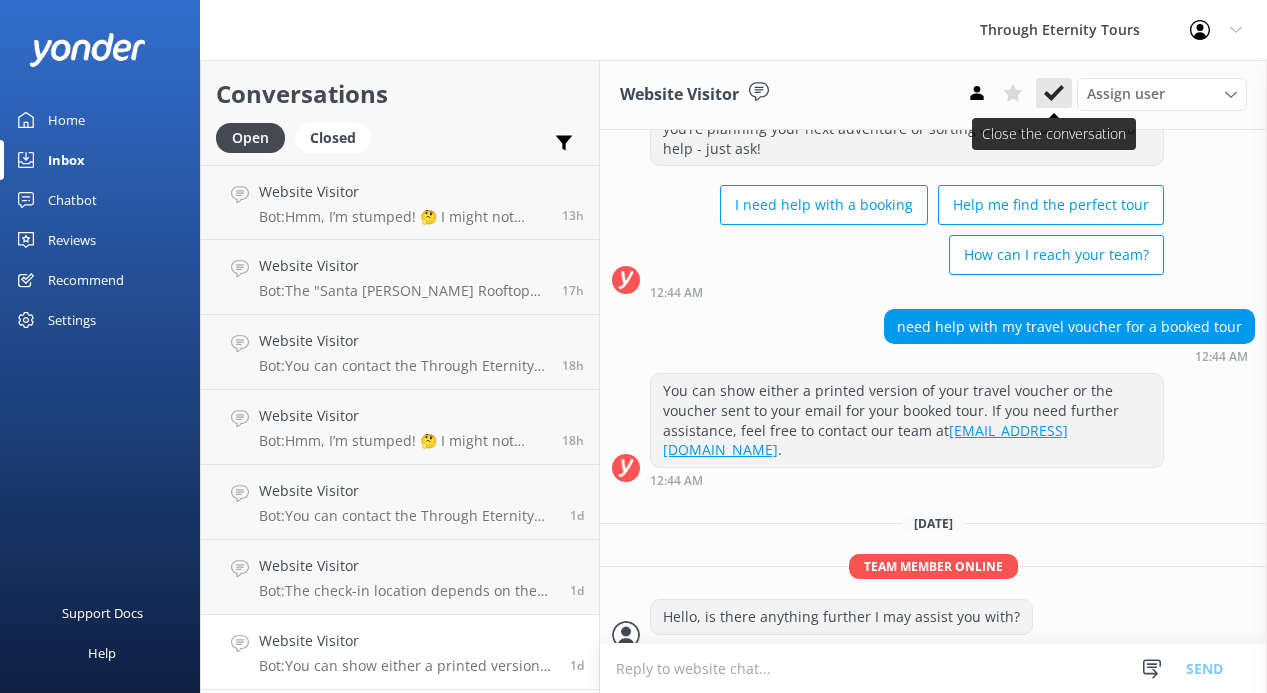 click at bounding box center (1054, 93) 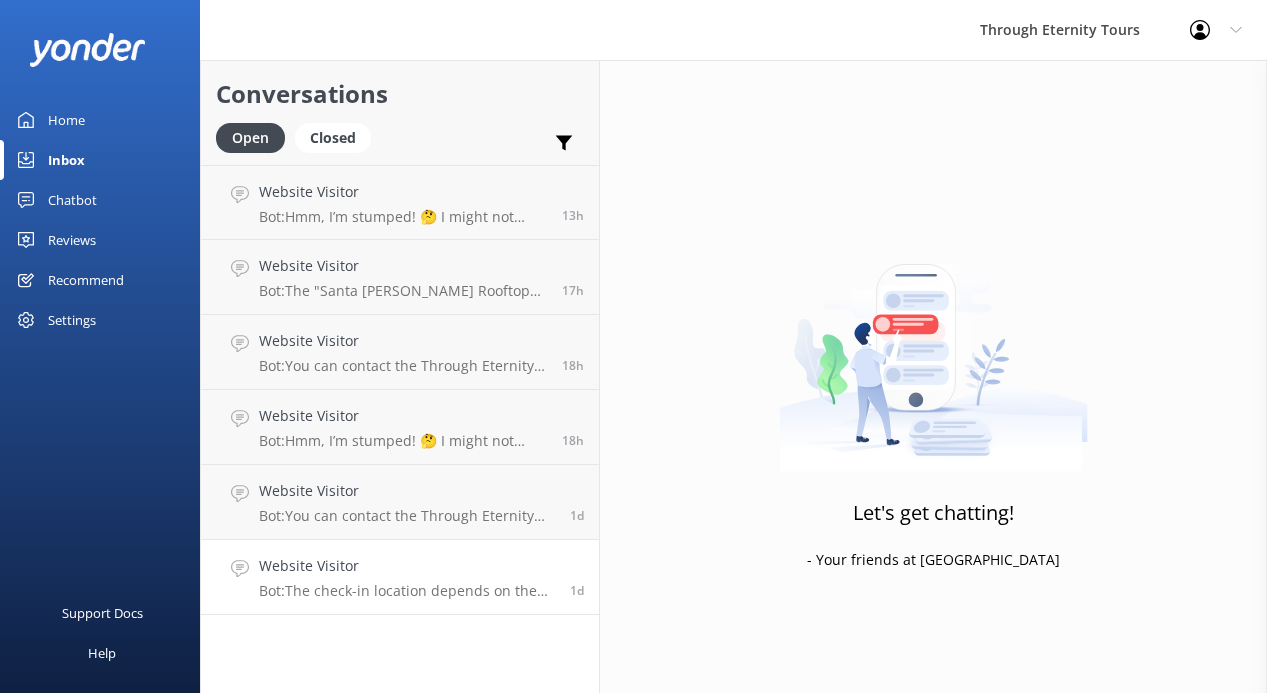 click on "Website Visitor Bot:  The check-in location depends on the tour you’ve booked, and full details, including the exact meeting point and directions, will be in your confirmation email. If you need the information resent, please fill out the form below, and we’ll resend your voucher to ensure you have everything you need. For any questions, you can also contact our customer care team at [PHONE_NUMBER]." at bounding box center (407, 577) 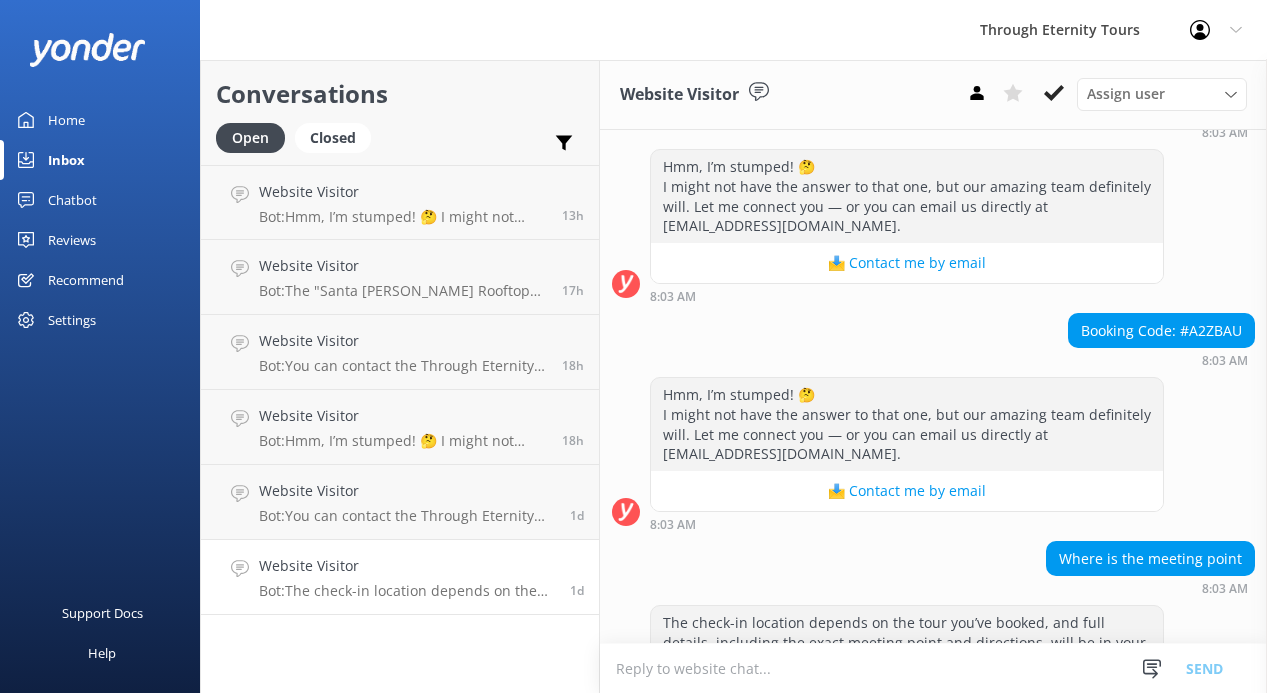 scroll, scrollTop: 299, scrollLeft: 0, axis: vertical 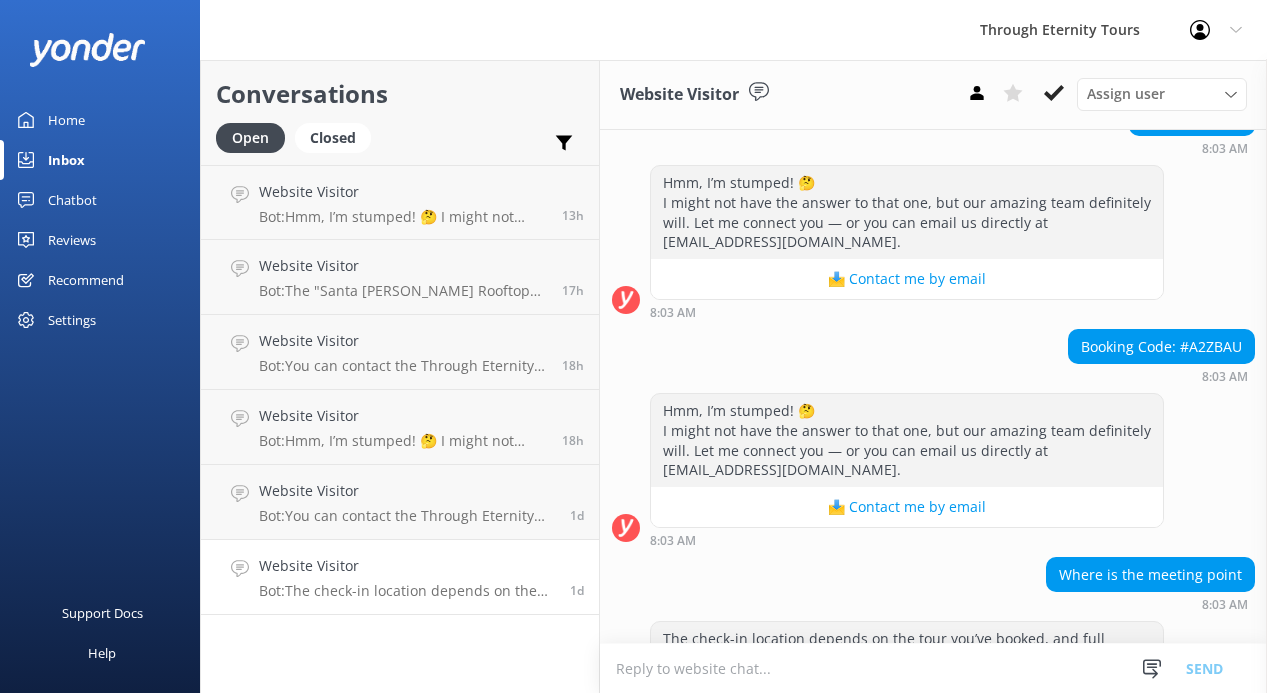 click on "Booking Code: #A2ZBAU" at bounding box center [1161, 347] 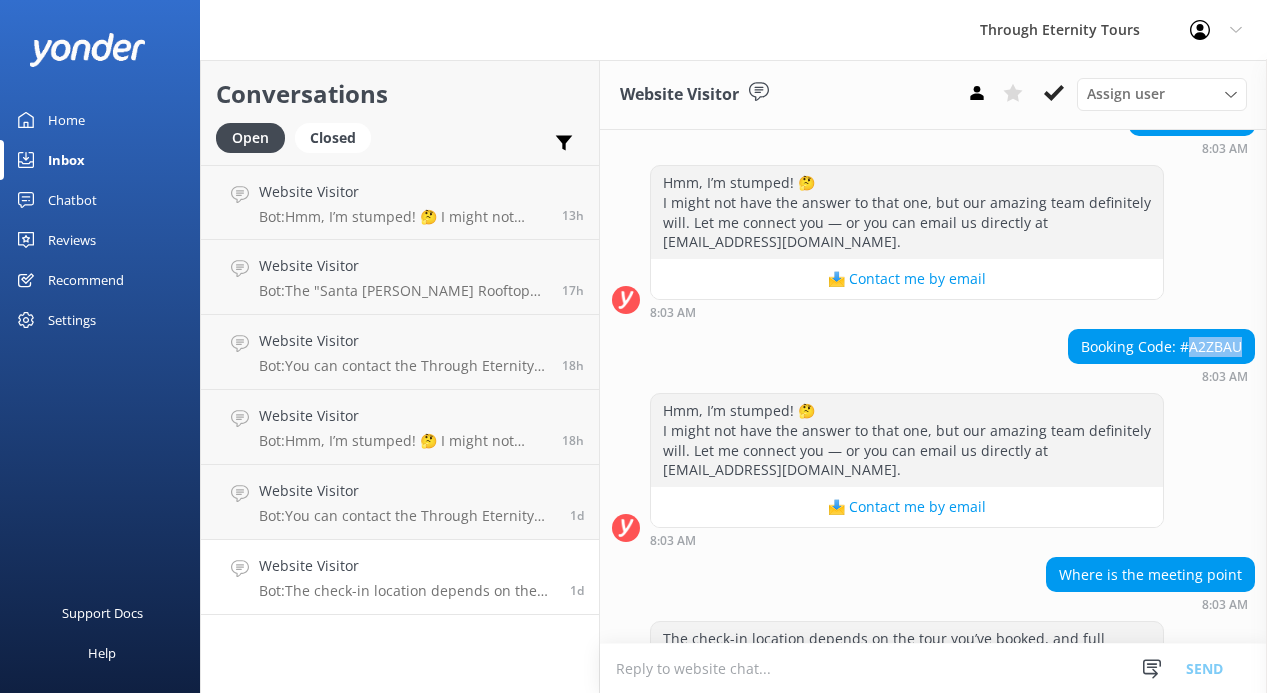click on "Booking Code: #A2ZBAU" at bounding box center (1161, 347) 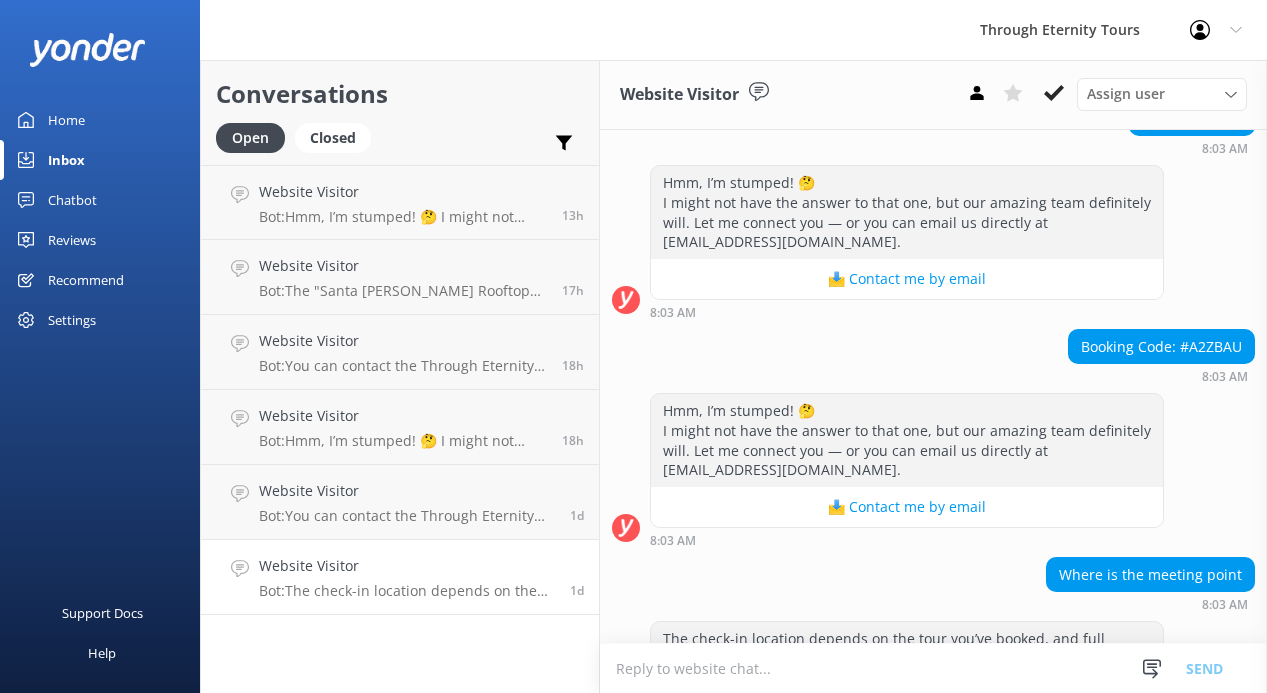 click at bounding box center (933, 668) 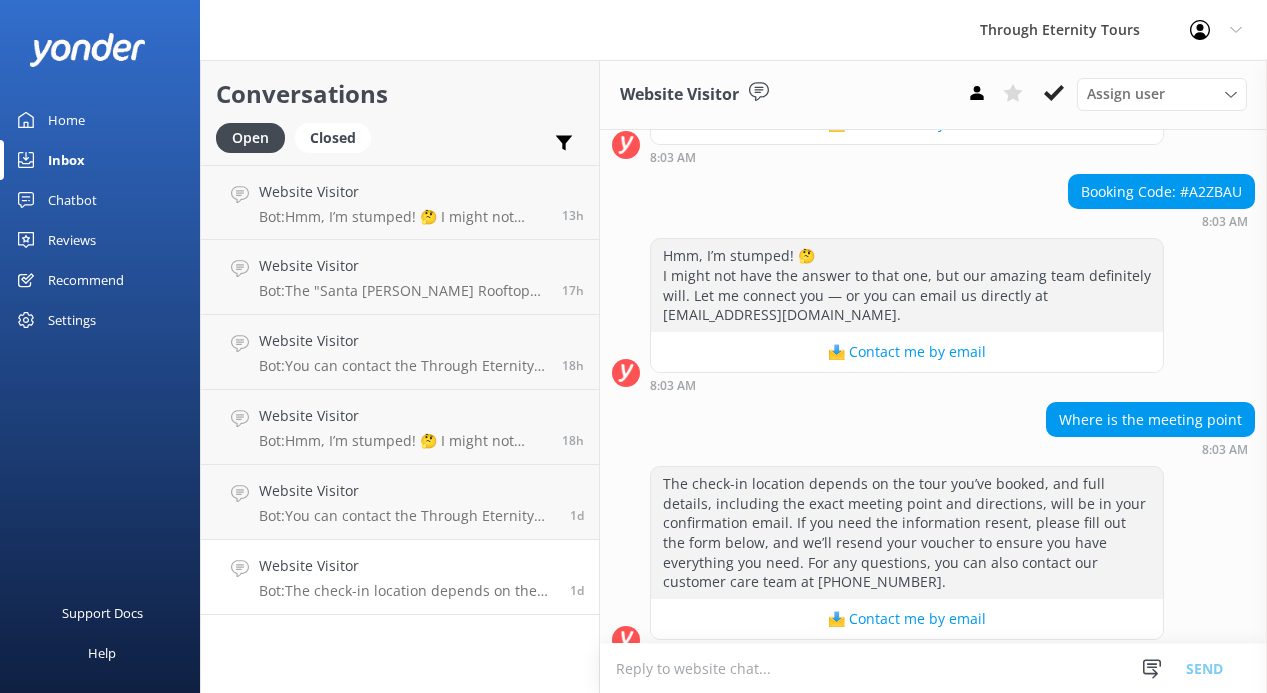 scroll, scrollTop: 479, scrollLeft: 0, axis: vertical 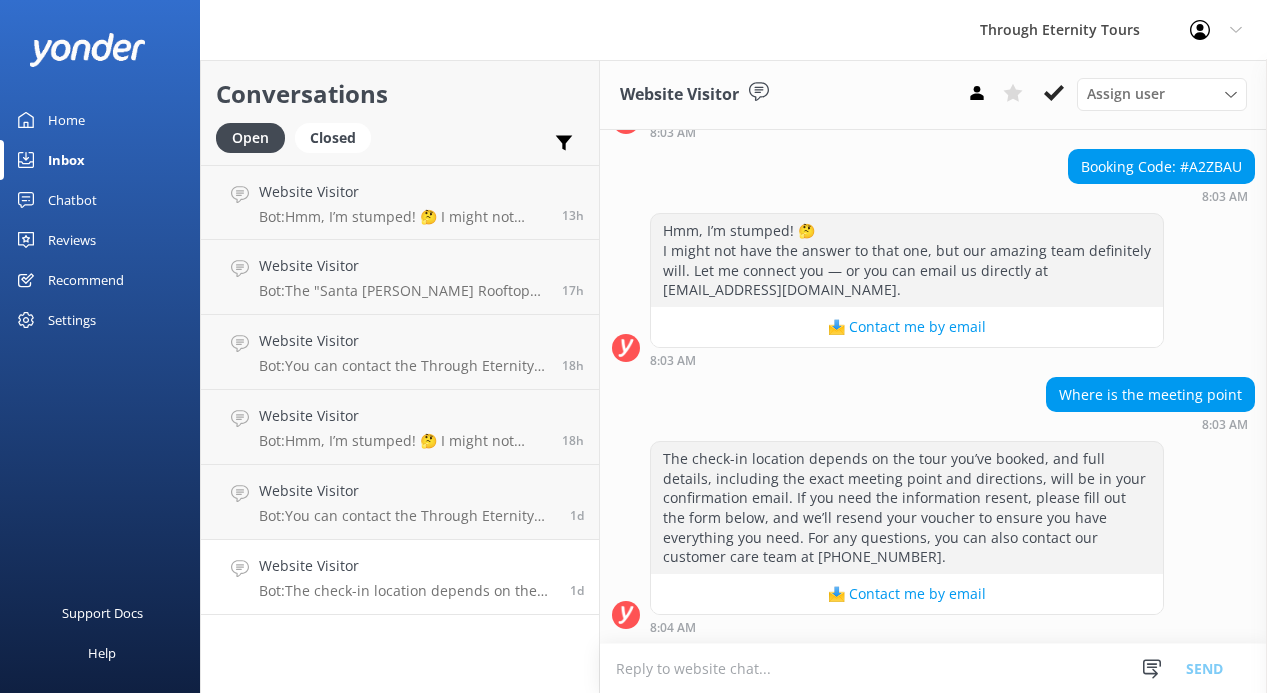 paste on "Hello, is there anything further I may assist you with?" 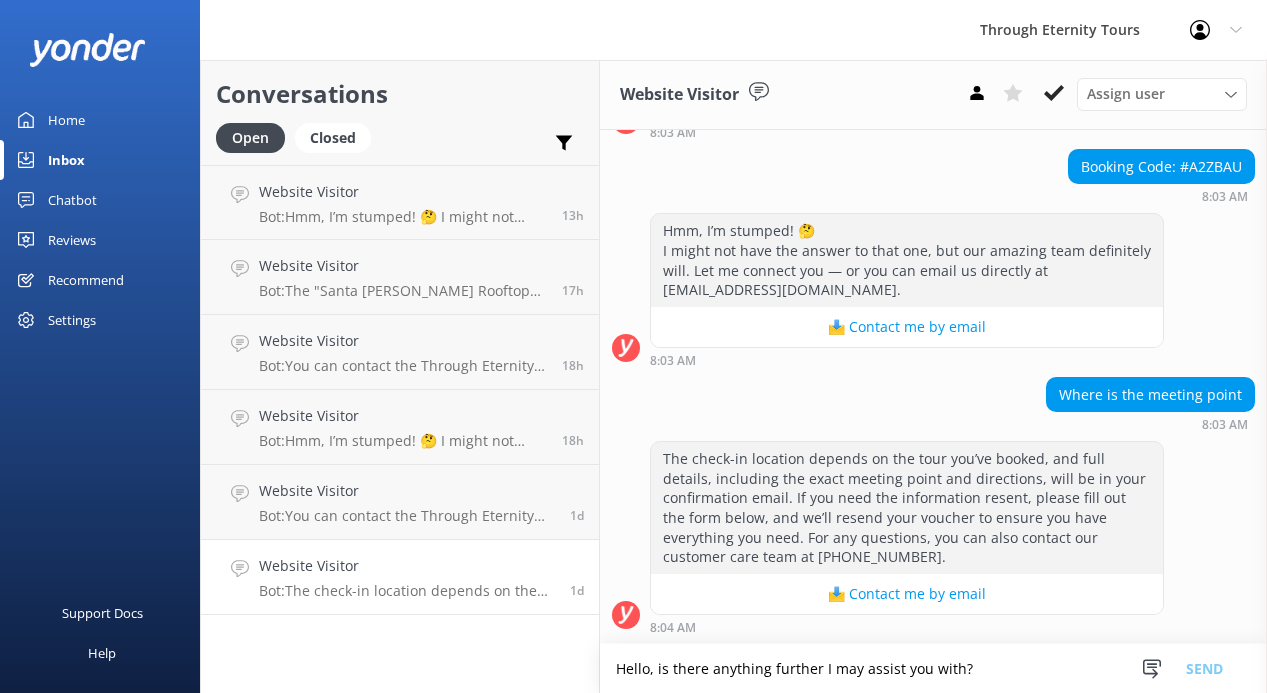 scroll, scrollTop: 4, scrollLeft: 0, axis: vertical 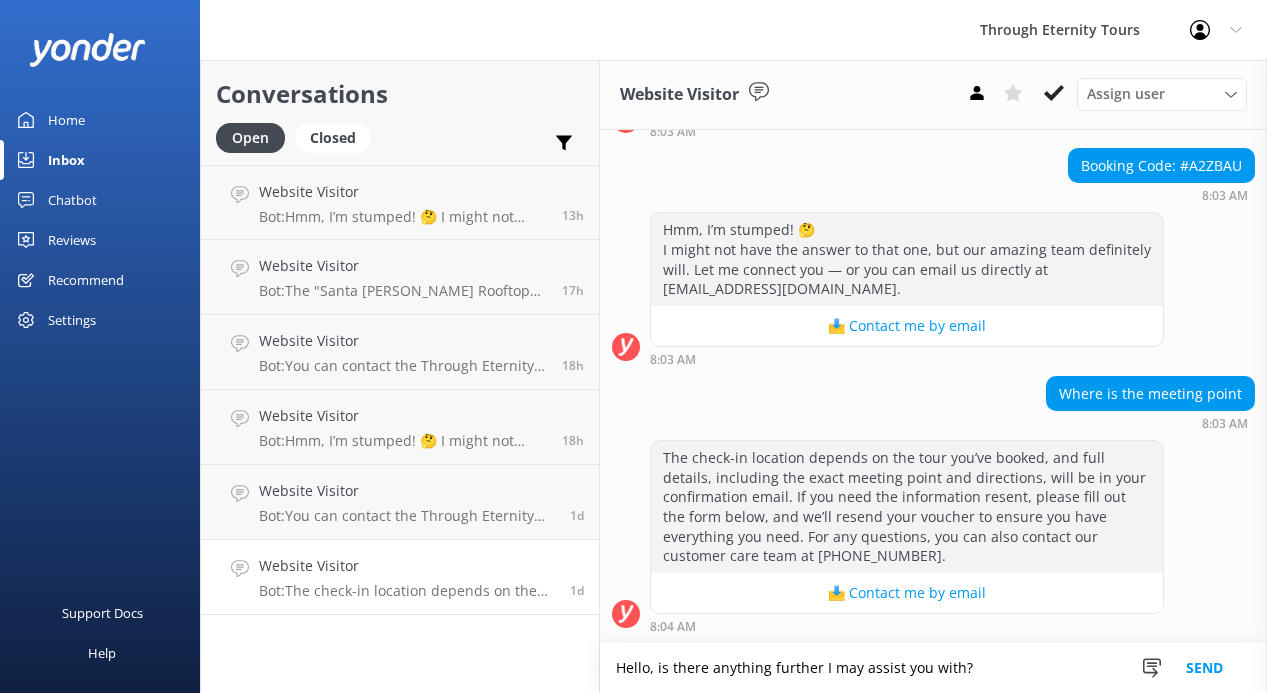 type on "Hello, is there anything further I may assist you with?" 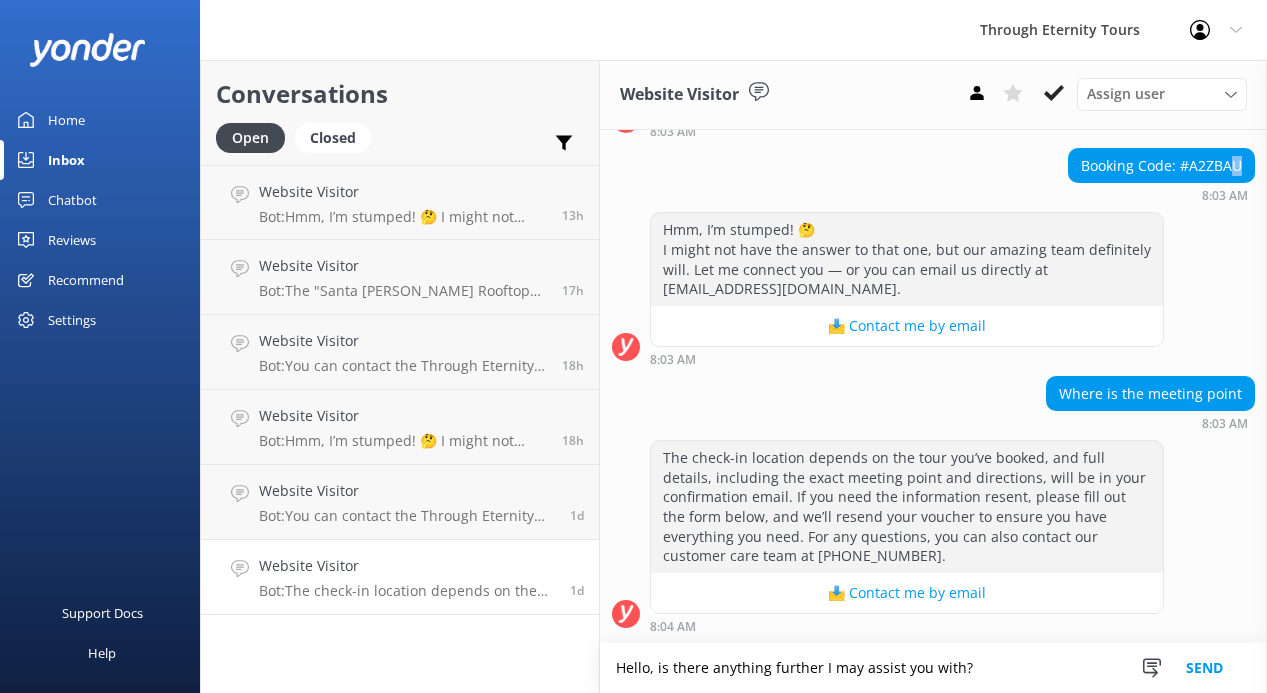 click on "Booking Code: #A2ZBAU" at bounding box center [1161, 166] 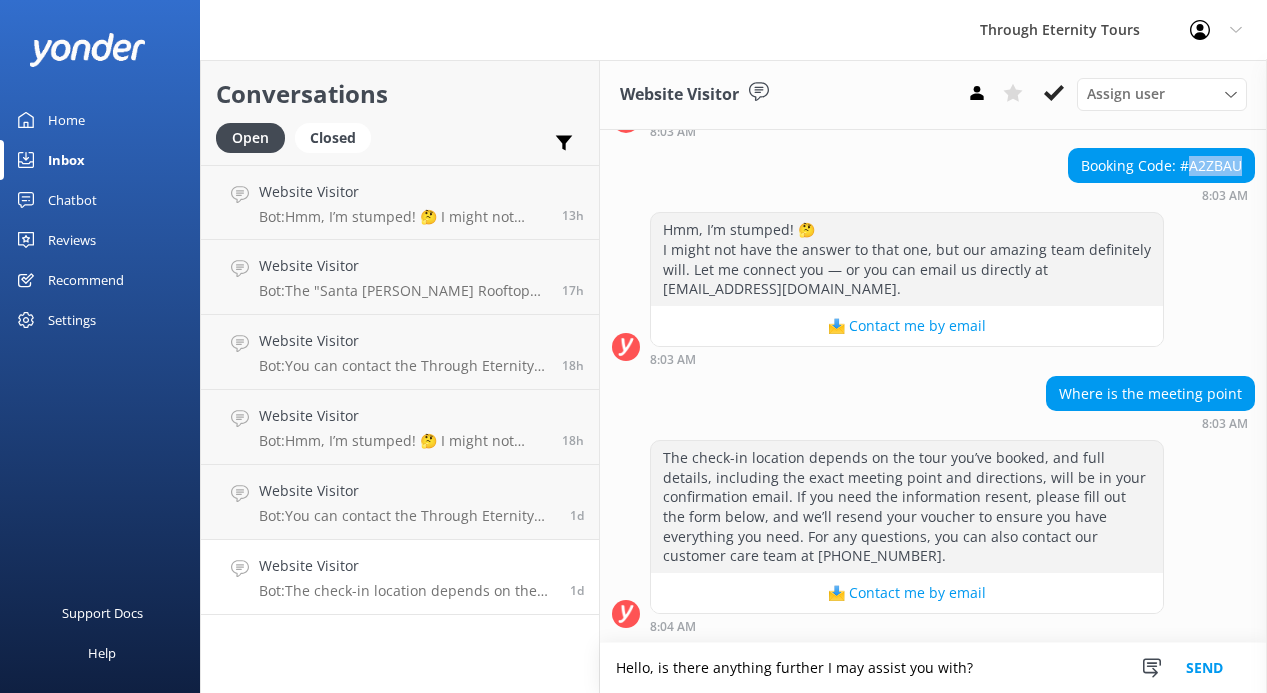 drag, startPoint x: 1192, startPoint y: 164, endPoint x: 1290, endPoint y: 164, distance: 98 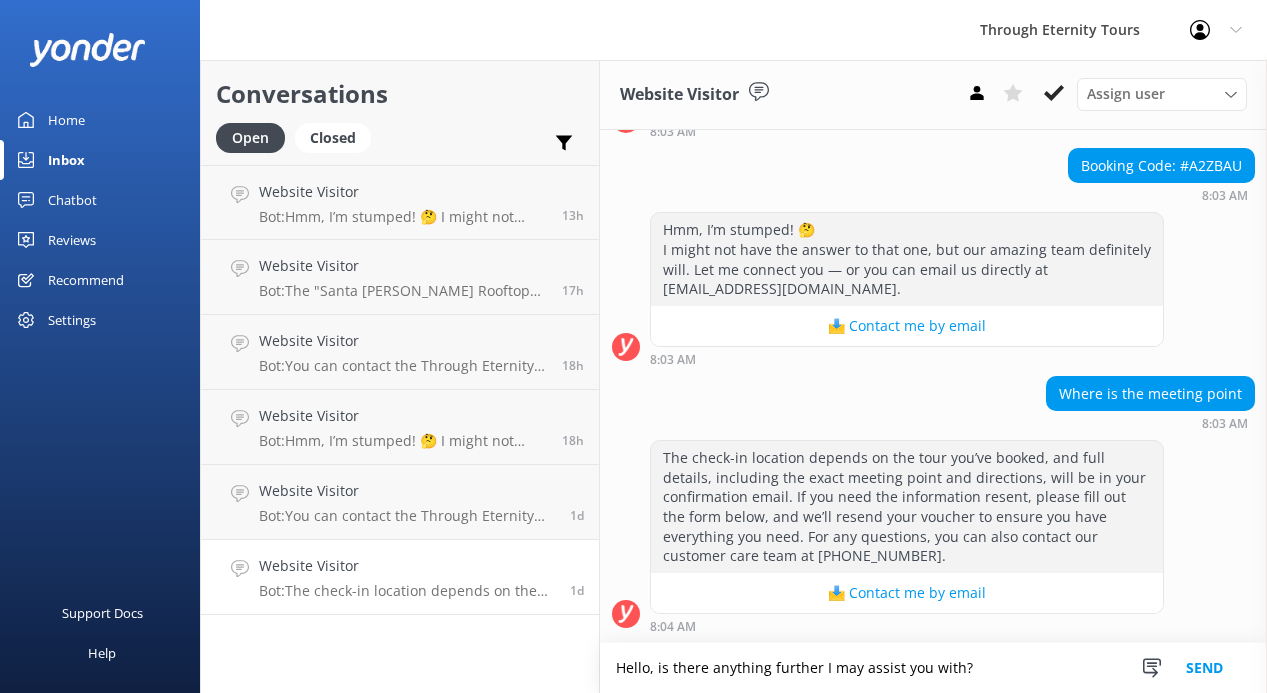 click on "Hello, is there anything further I may assist you with?" at bounding box center (933, 668) 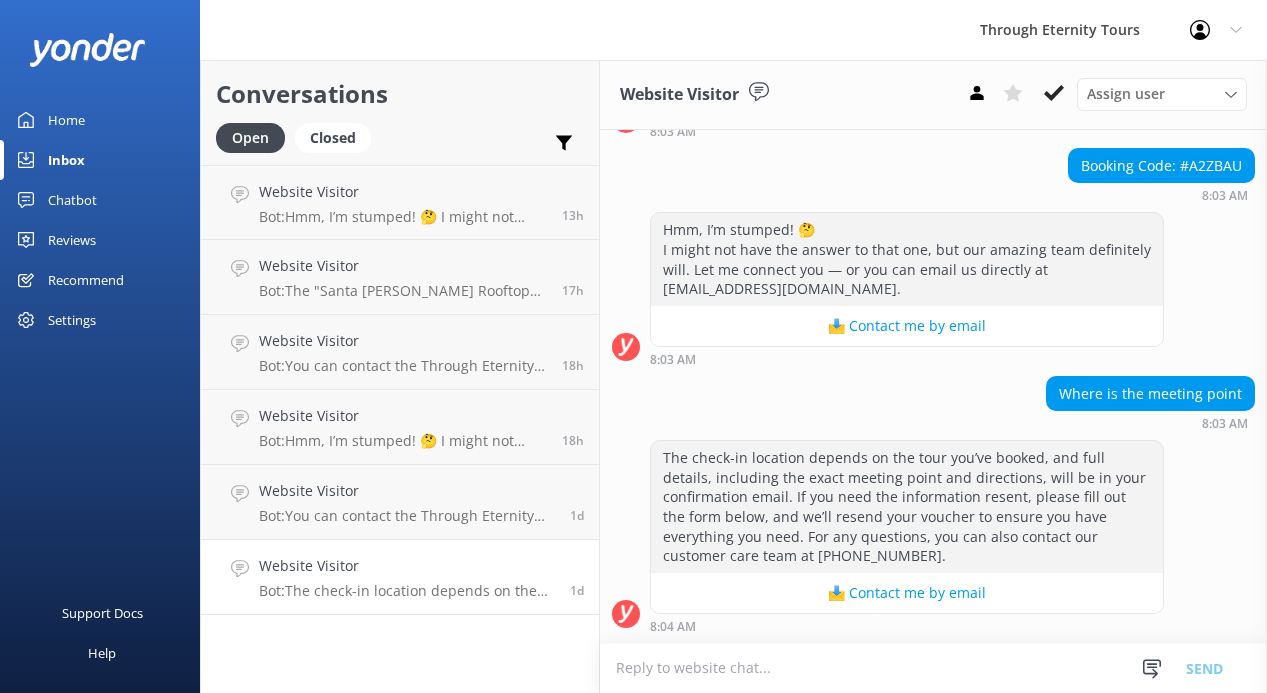 scroll, scrollTop: 0, scrollLeft: 0, axis: both 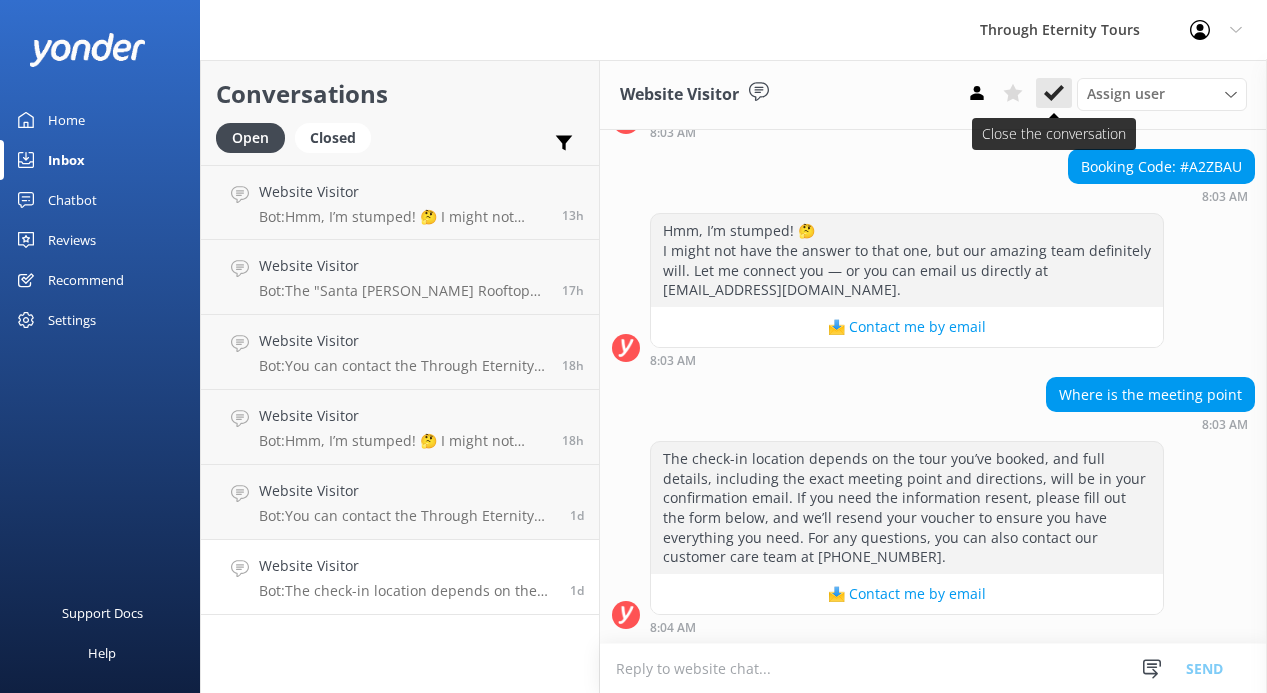 type 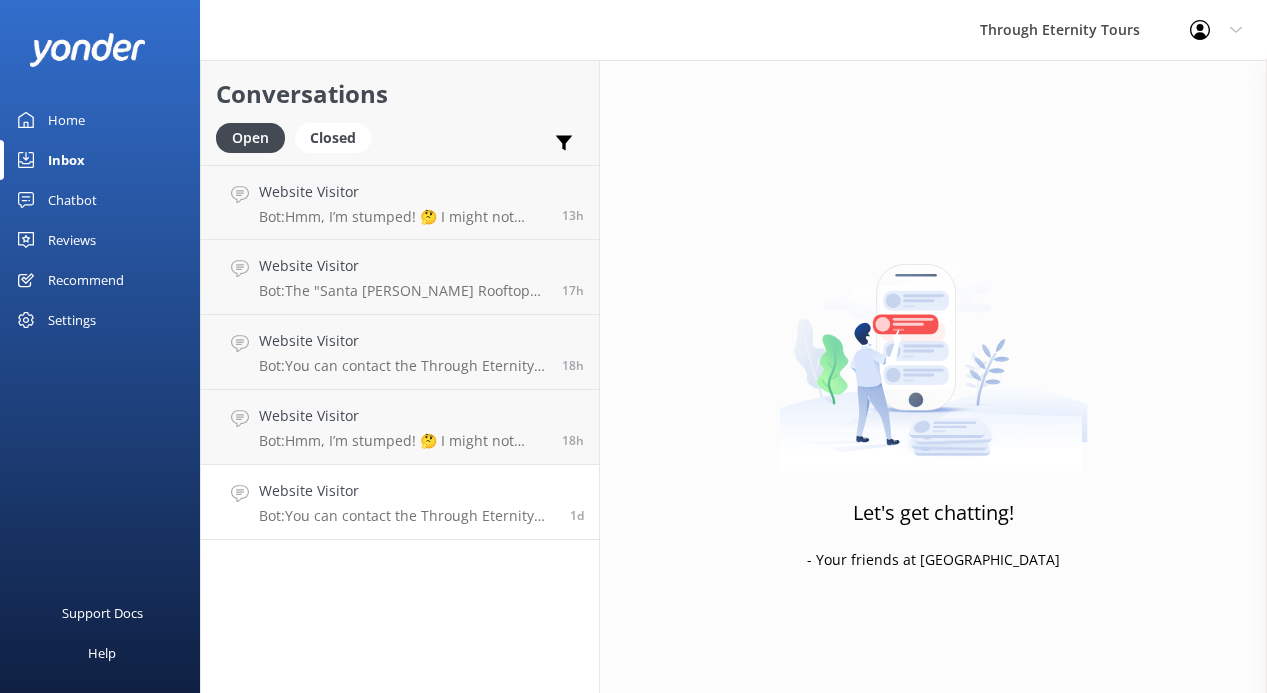 click on "Website Visitor" at bounding box center [407, 491] 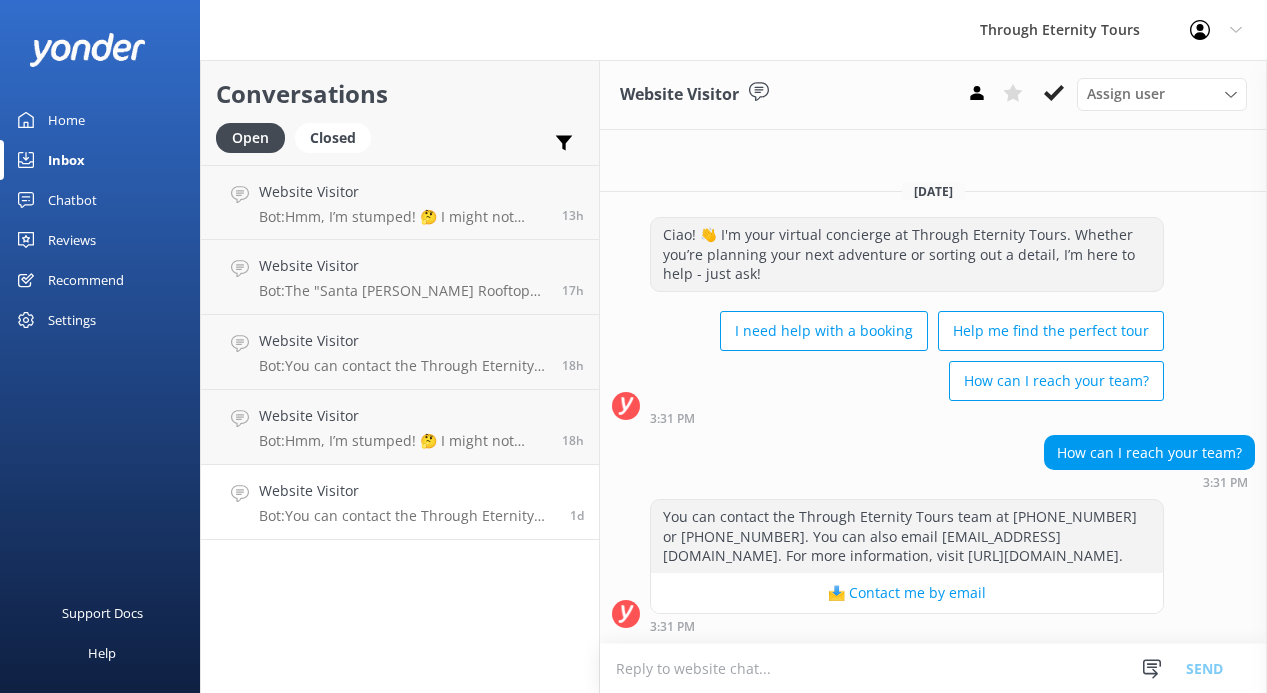 click at bounding box center (933, 668) 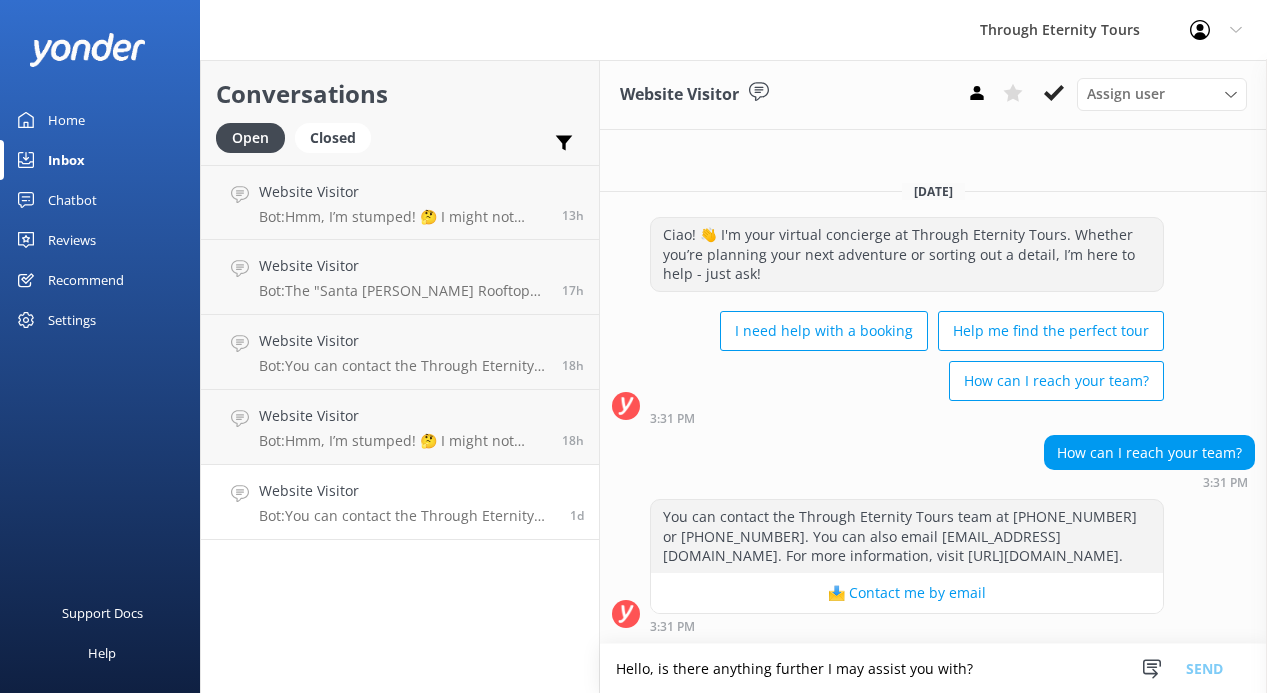 scroll, scrollTop: 4, scrollLeft: 0, axis: vertical 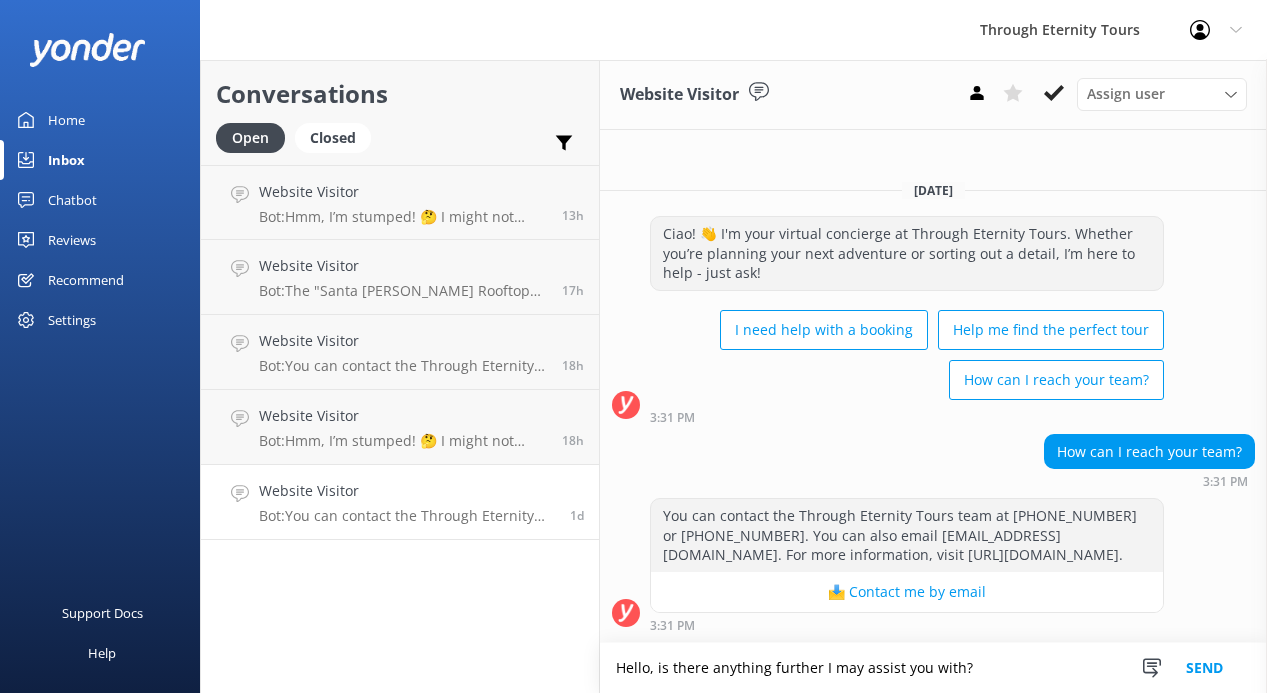 type on "Hello, is there anything further I may assist you with?" 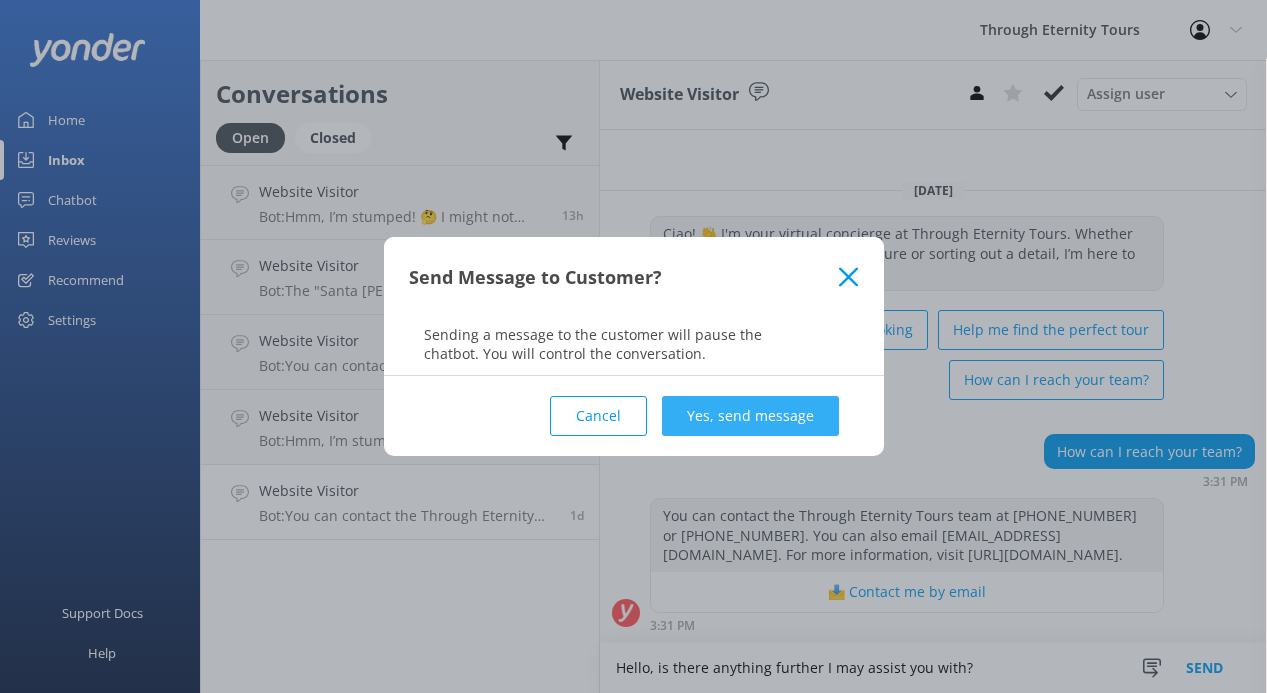 click on "Yes, send message" at bounding box center (750, 416) 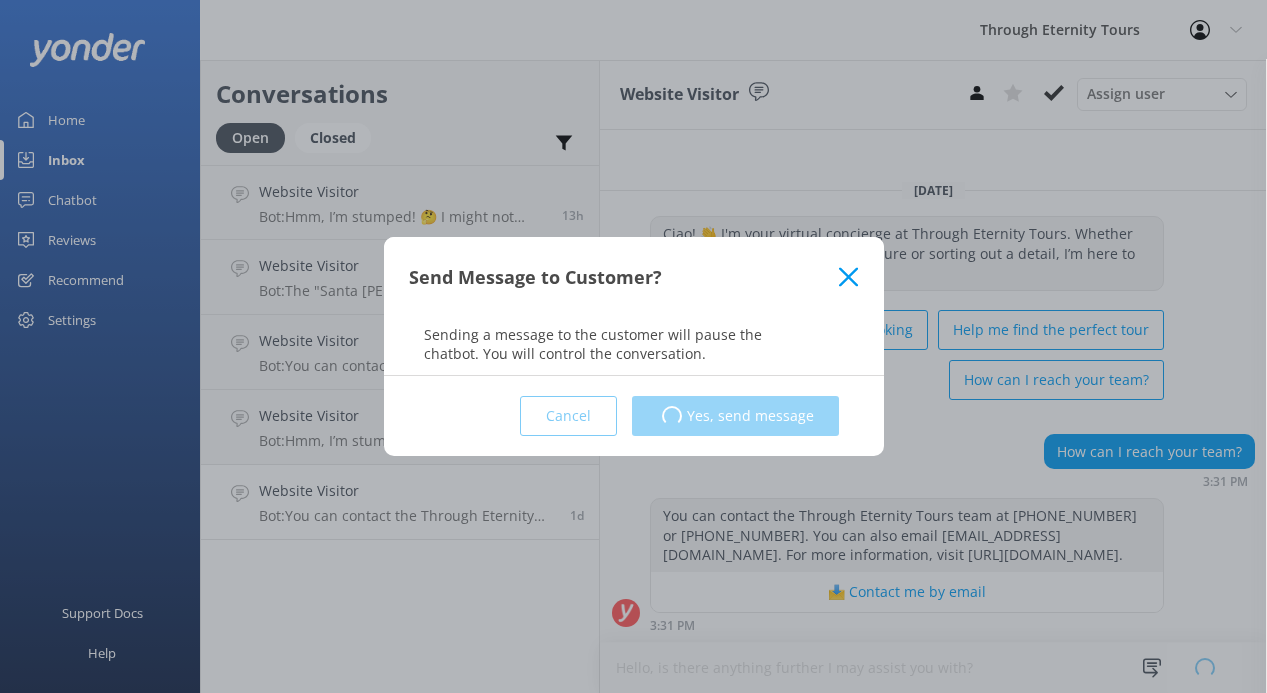 type 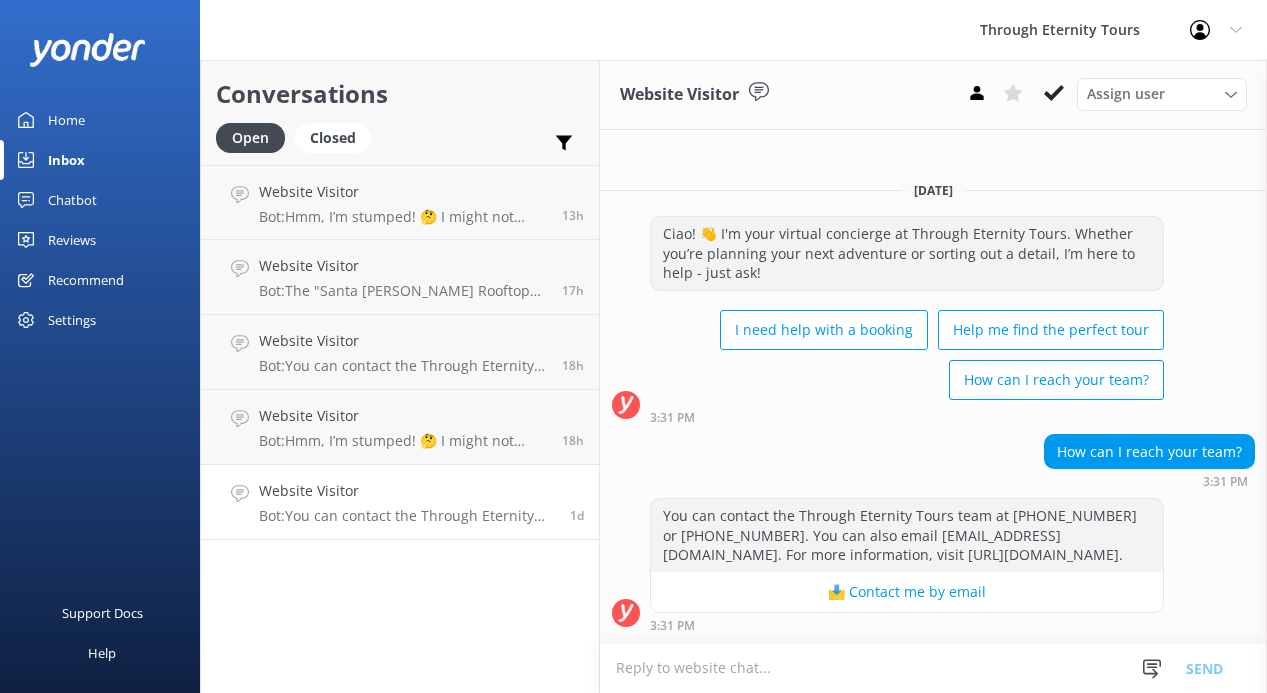 scroll, scrollTop: 0, scrollLeft: 0, axis: both 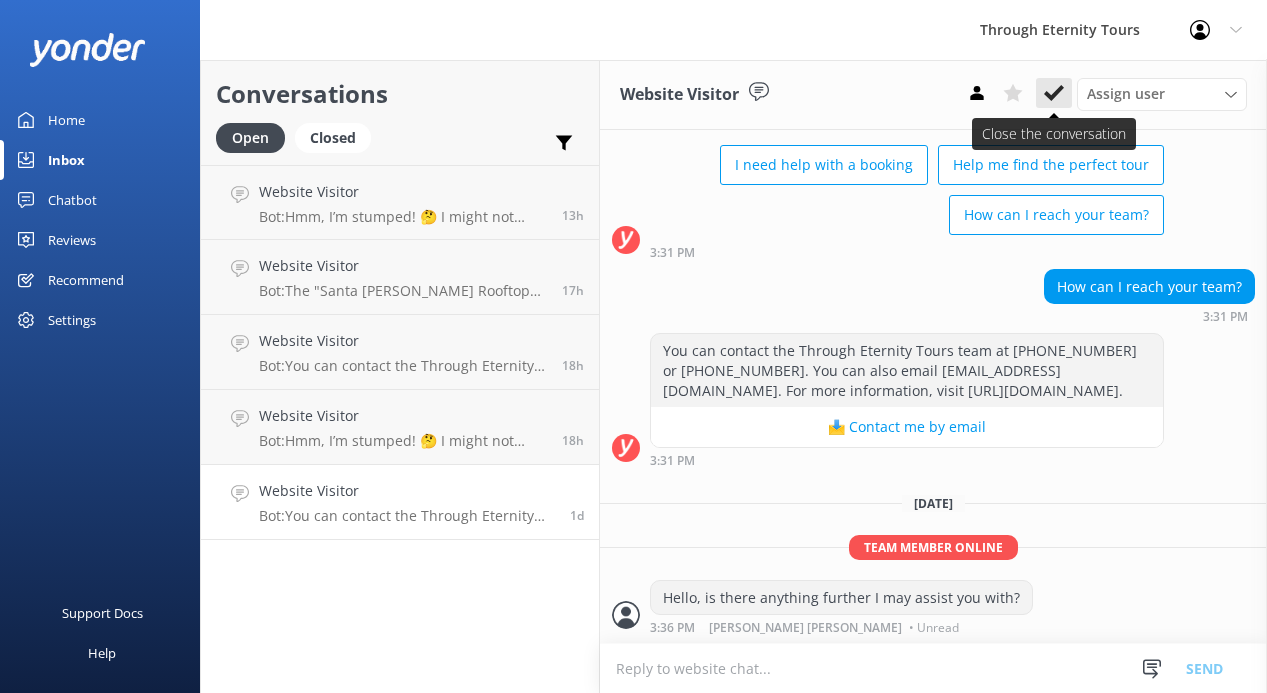 click 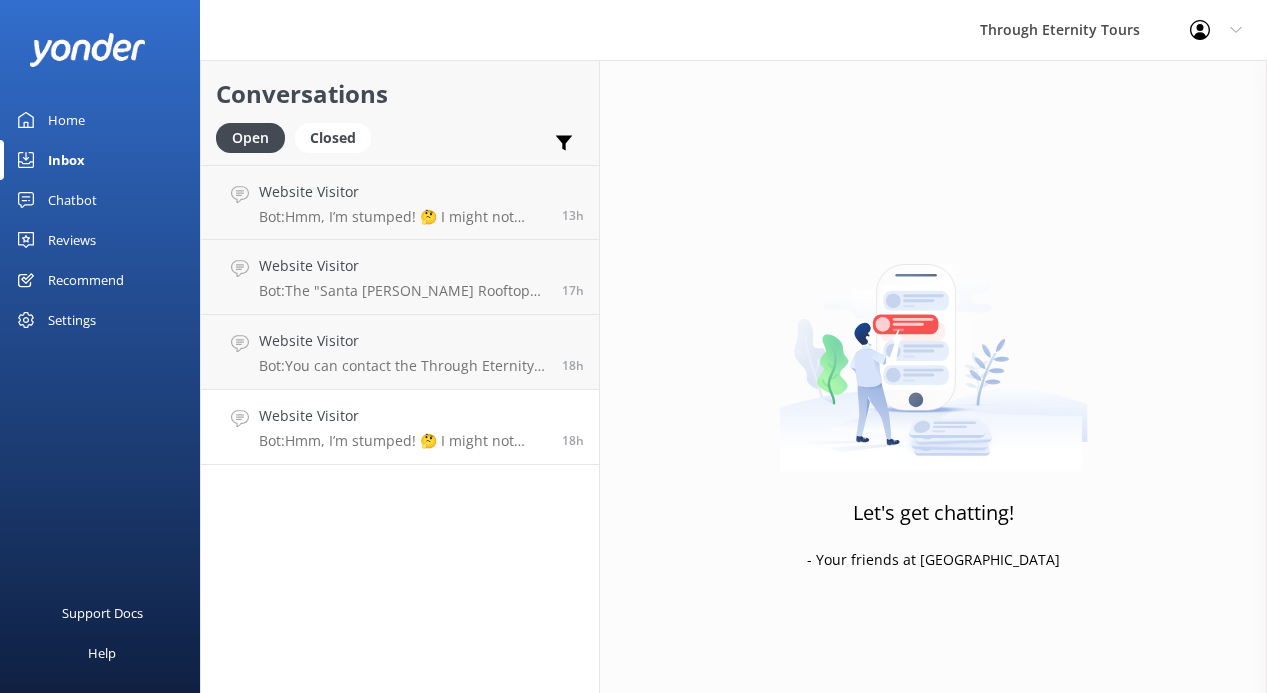 click on "Bot:  Hmm, I’m stumped! 🤔
I might not have the answer to that one, but our amazing team definitely will. Let me connect you — or you can email us directly at [EMAIL_ADDRESS][DOMAIN_NAME]." at bounding box center [403, 441] 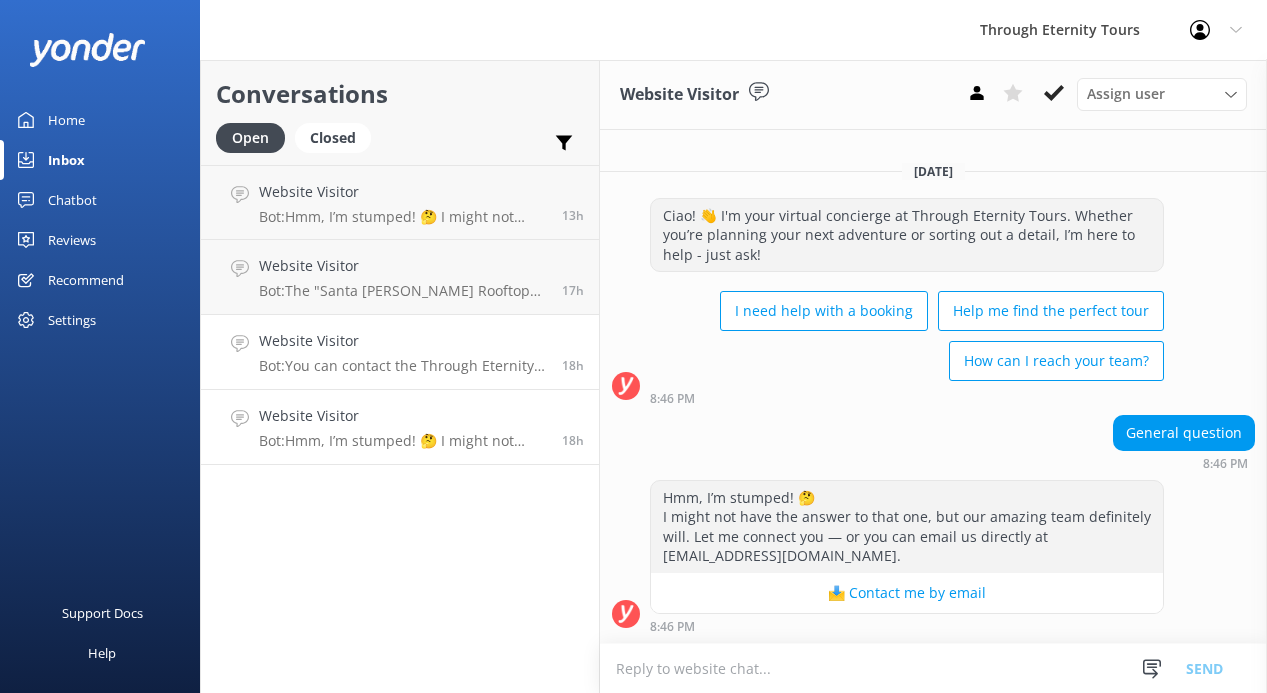 click on "Website Visitor Bot:  You can contact the Through Eternity Tours team at [PHONE_NUMBER] or [PHONE_NUMBER]. You can also email [EMAIL_ADDRESS][DOMAIN_NAME]. For more information, visit [URL][DOMAIN_NAME]." at bounding box center [403, 352] 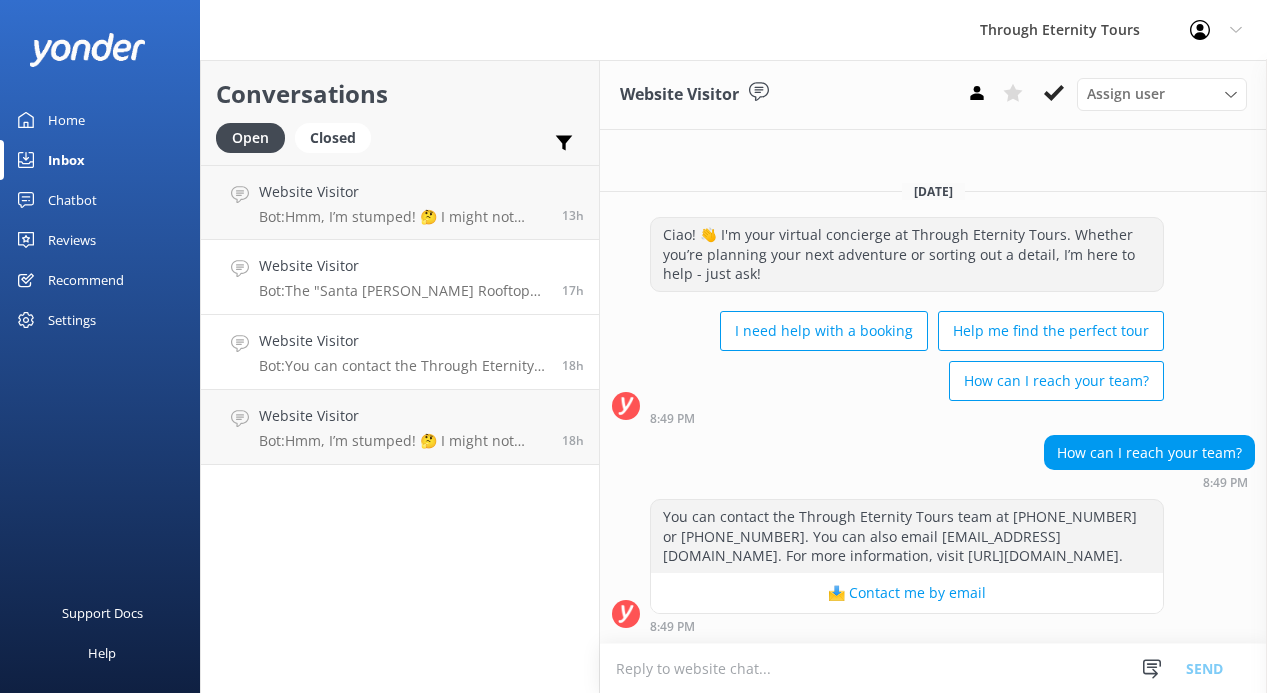 click on "Bot:  The "Santa [PERSON_NAME] Rooftop and Scavi: Sunrise Experience" is a 2-hour private tour with early access. For specific start times, please refer to the tour details on the booking page: [URL][DOMAIN_NAME][PERSON_NAME]." at bounding box center (403, 291) 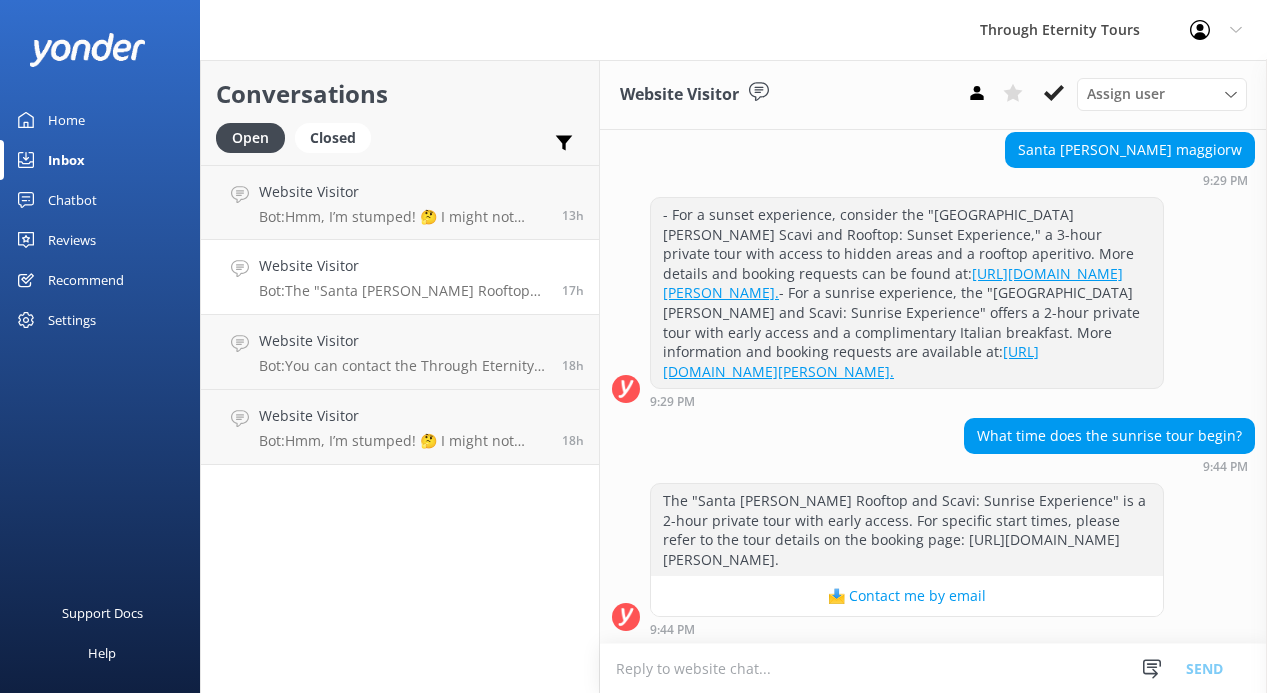 scroll, scrollTop: 744, scrollLeft: 0, axis: vertical 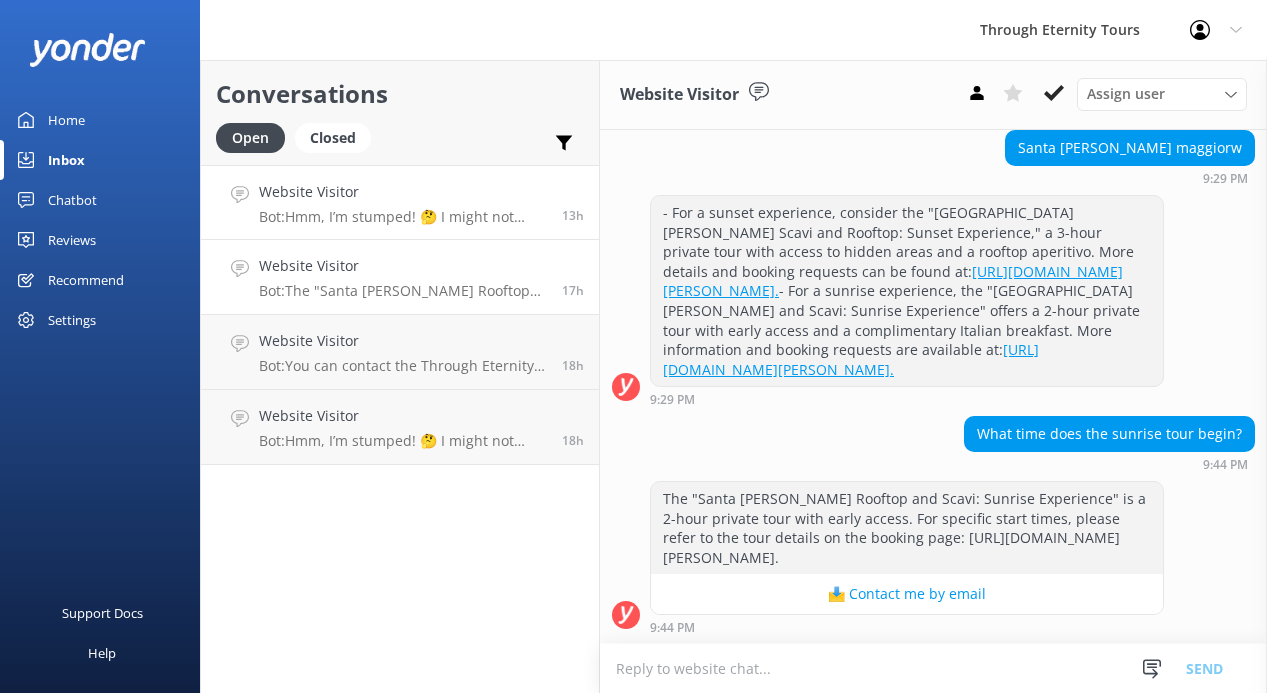 click on "Website Visitor Bot:  Hmm, I’m stumped! 🤔
I might not have the answer to that one, but our amazing team definitely will. Let me connect you — or you can email us directly at [EMAIL_ADDRESS][DOMAIN_NAME]. 13h" at bounding box center [400, 202] 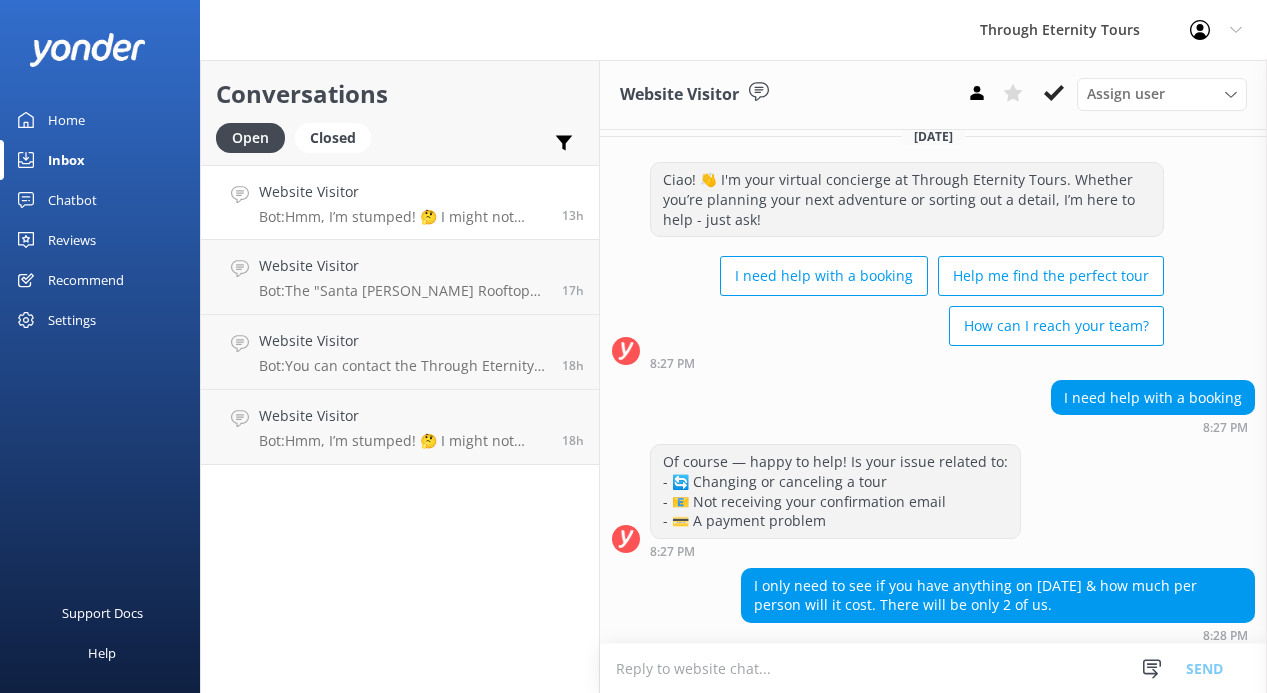 scroll, scrollTop: 0, scrollLeft: 0, axis: both 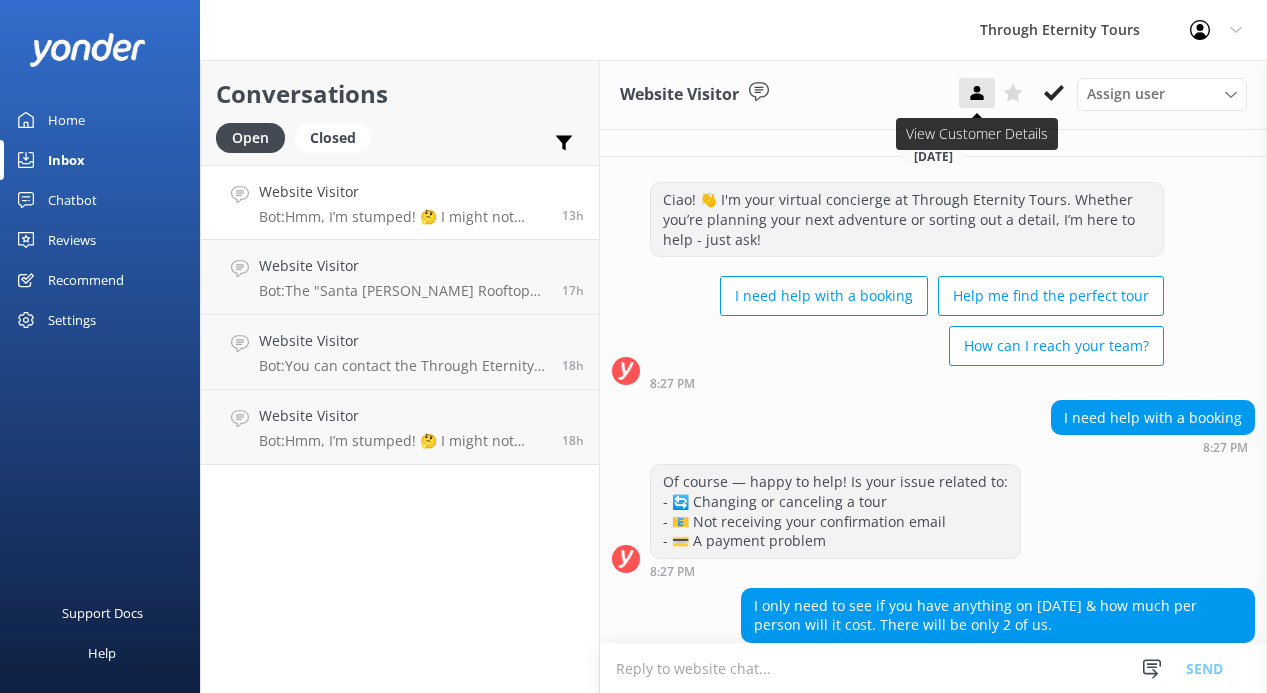click 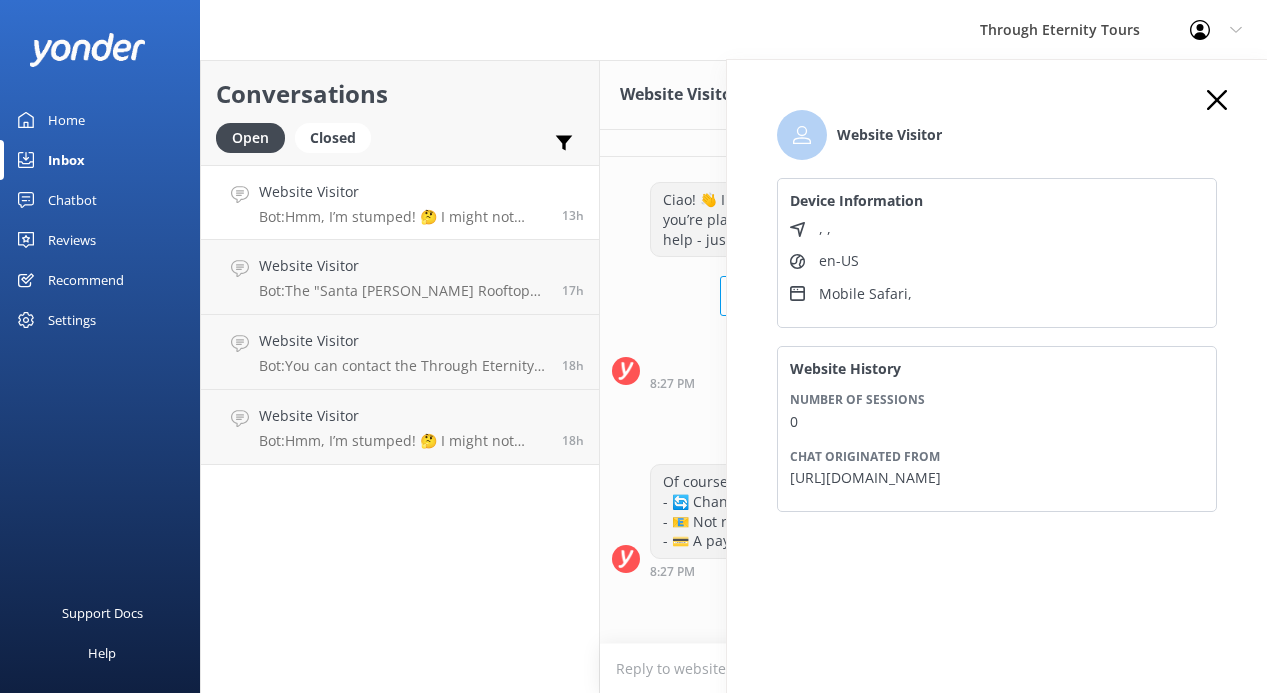 click 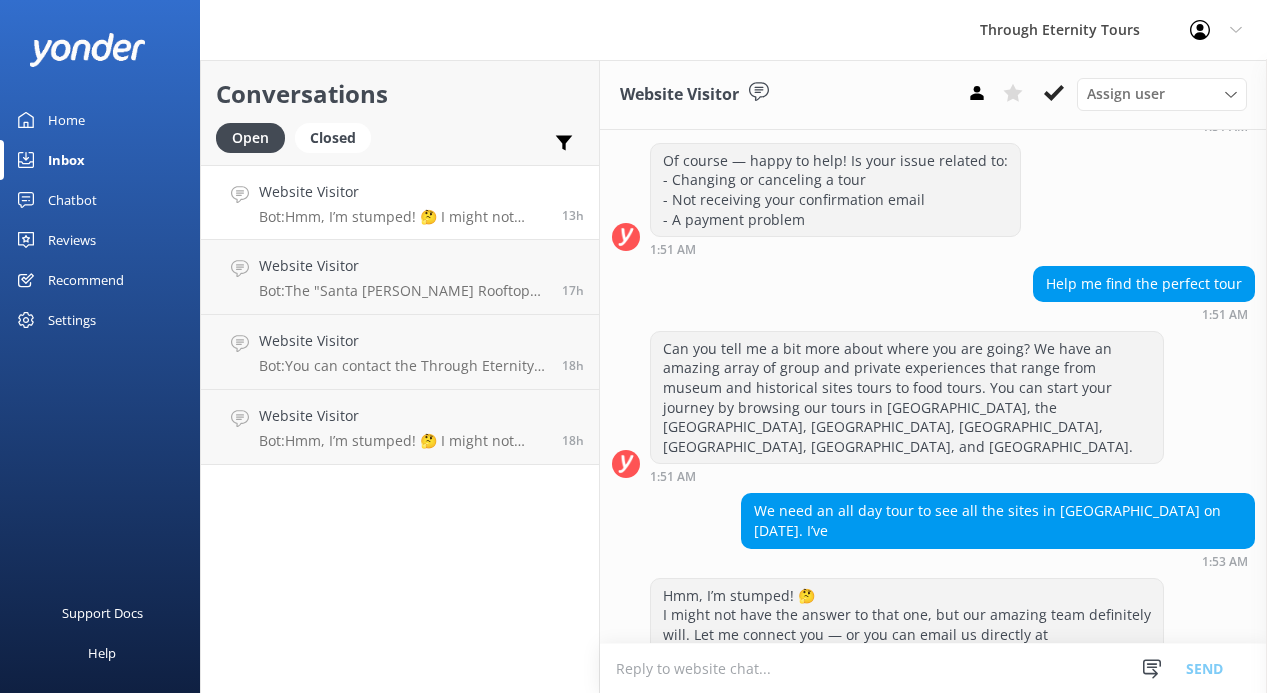 scroll, scrollTop: 1087, scrollLeft: 0, axis: vertical 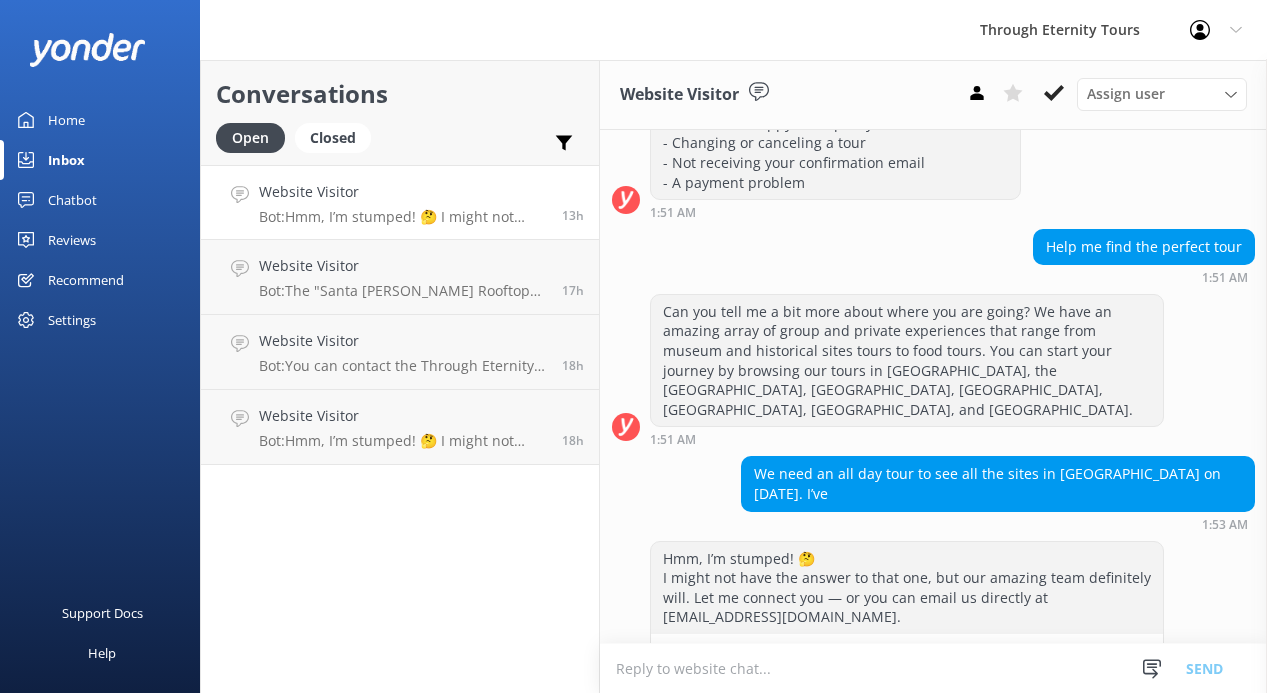 click at bounding box center [933, 668] 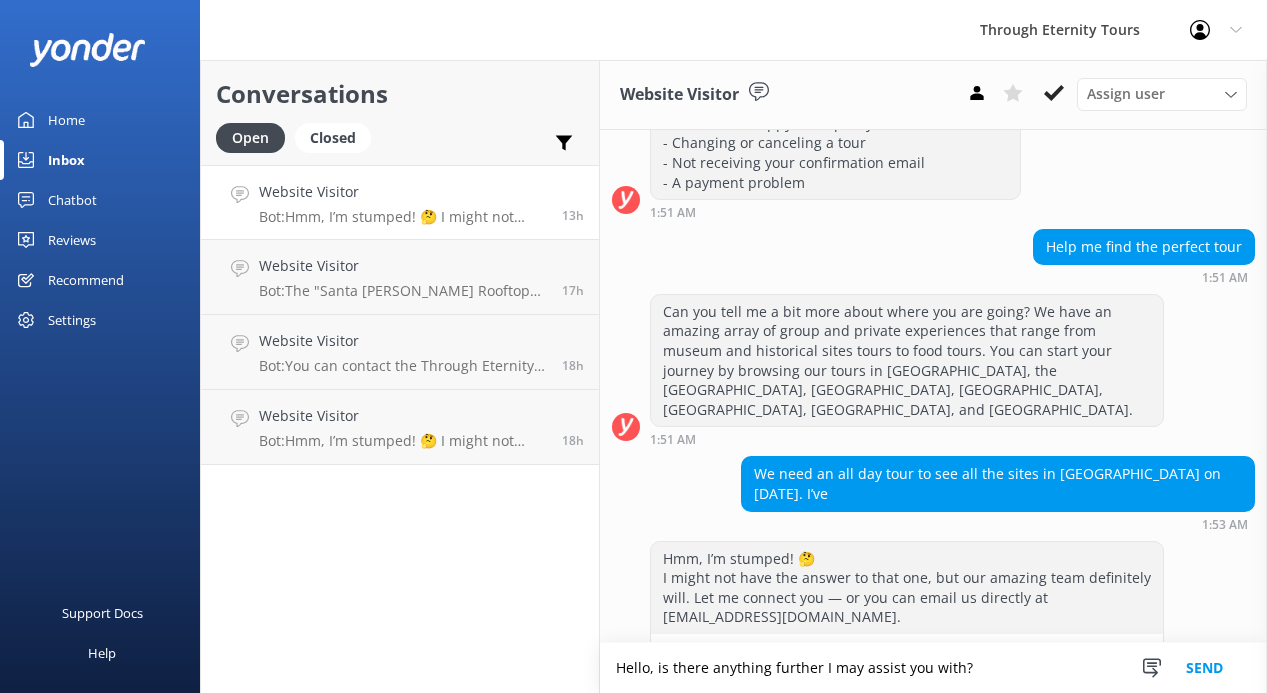 scroll, scrollTop: 4, scrollLeft: 0, axis: vertical 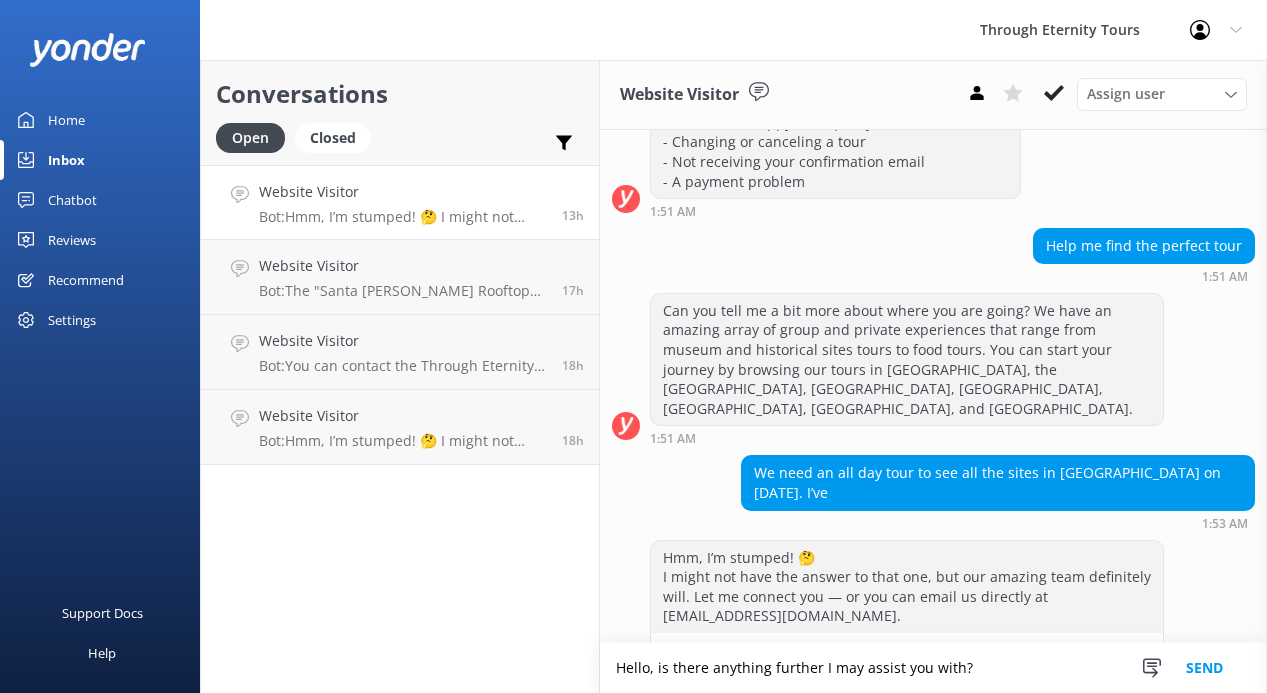 type on "Hello, is there anything further I may assist you with?" 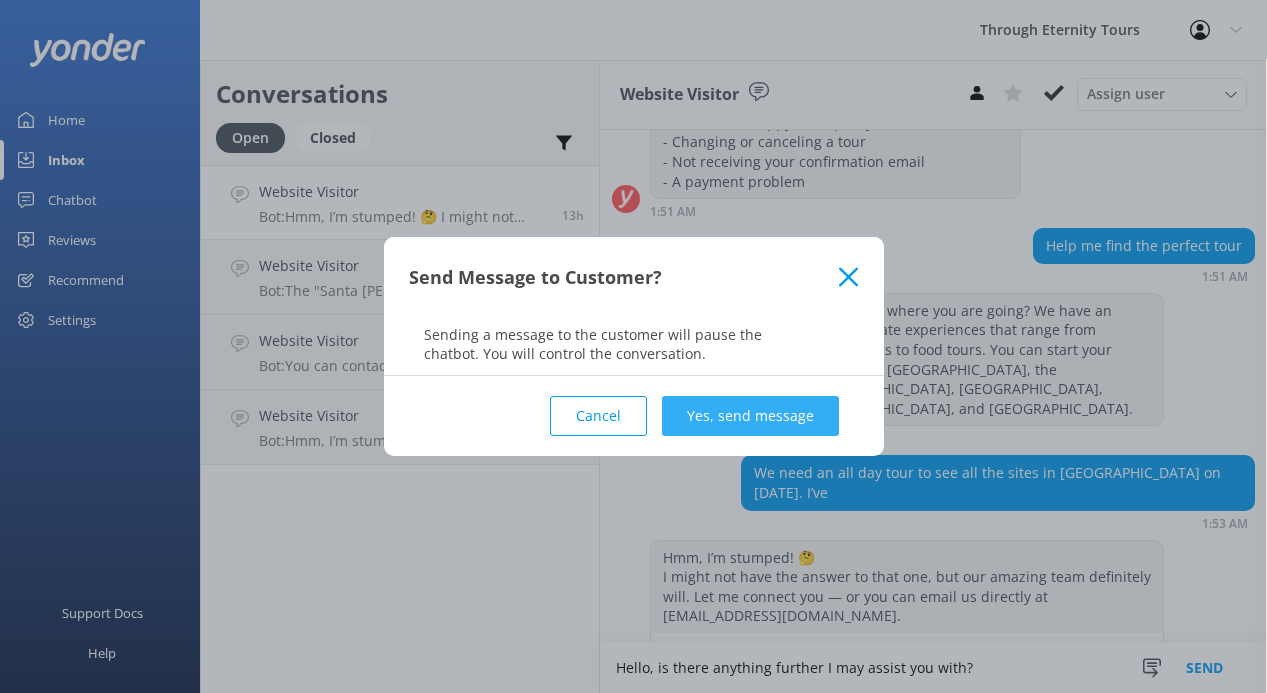 click on "Yes, send message" at bounding box center (750, 416) 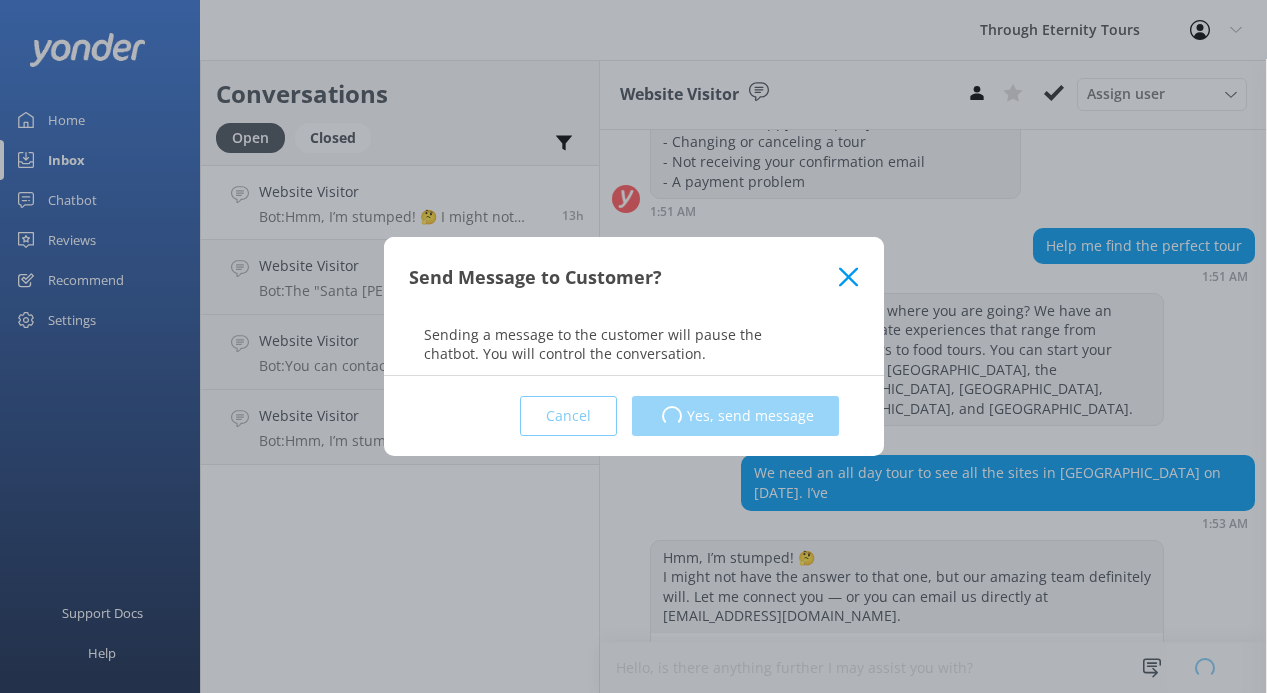 type 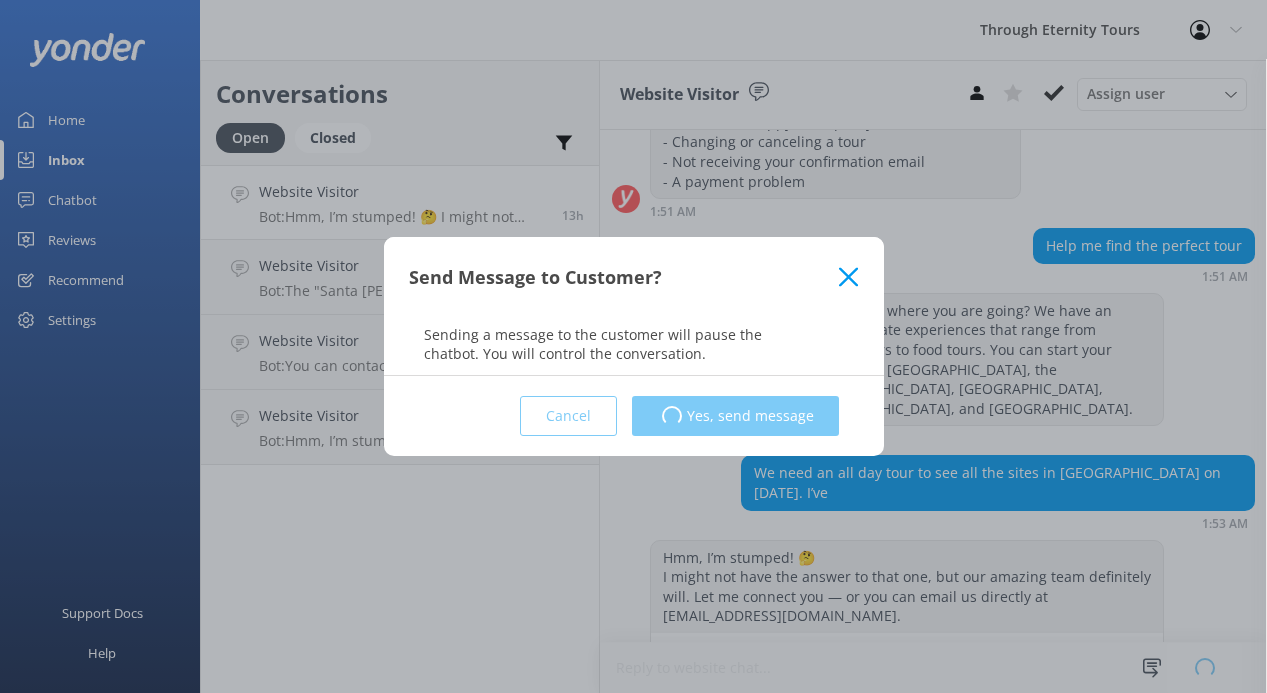 scroll, scrollTop: 0, scrollLeft: 0, axis: both 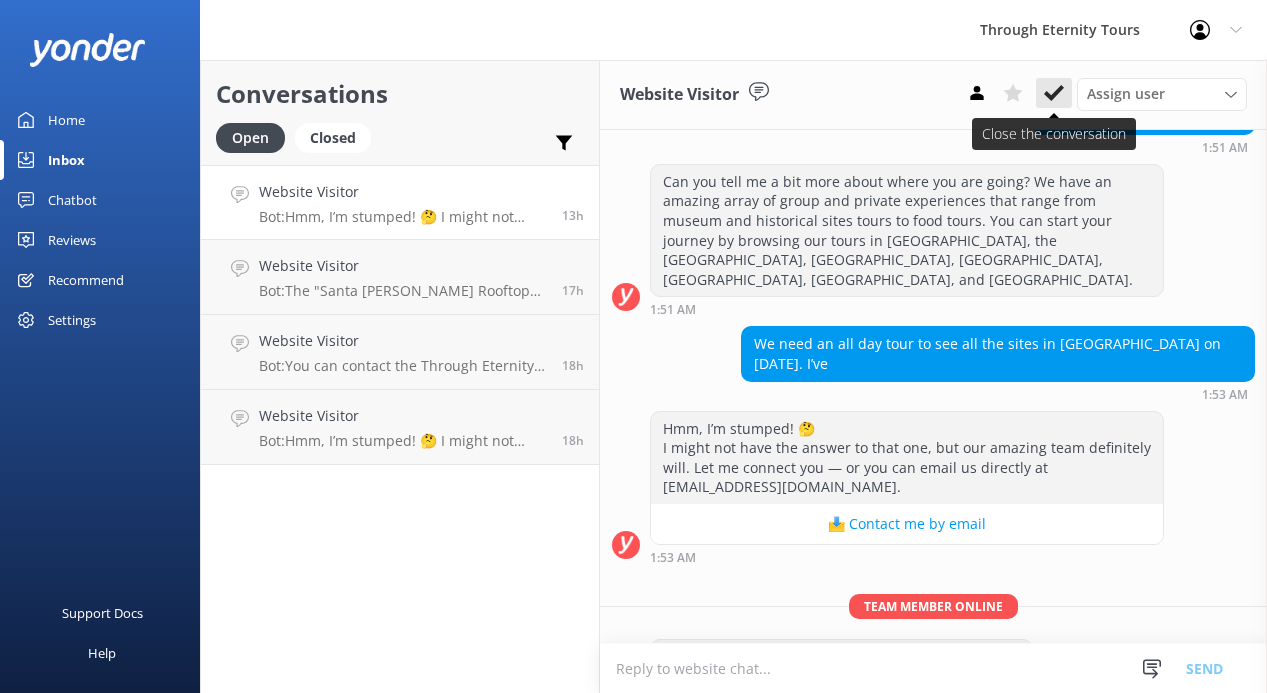 click 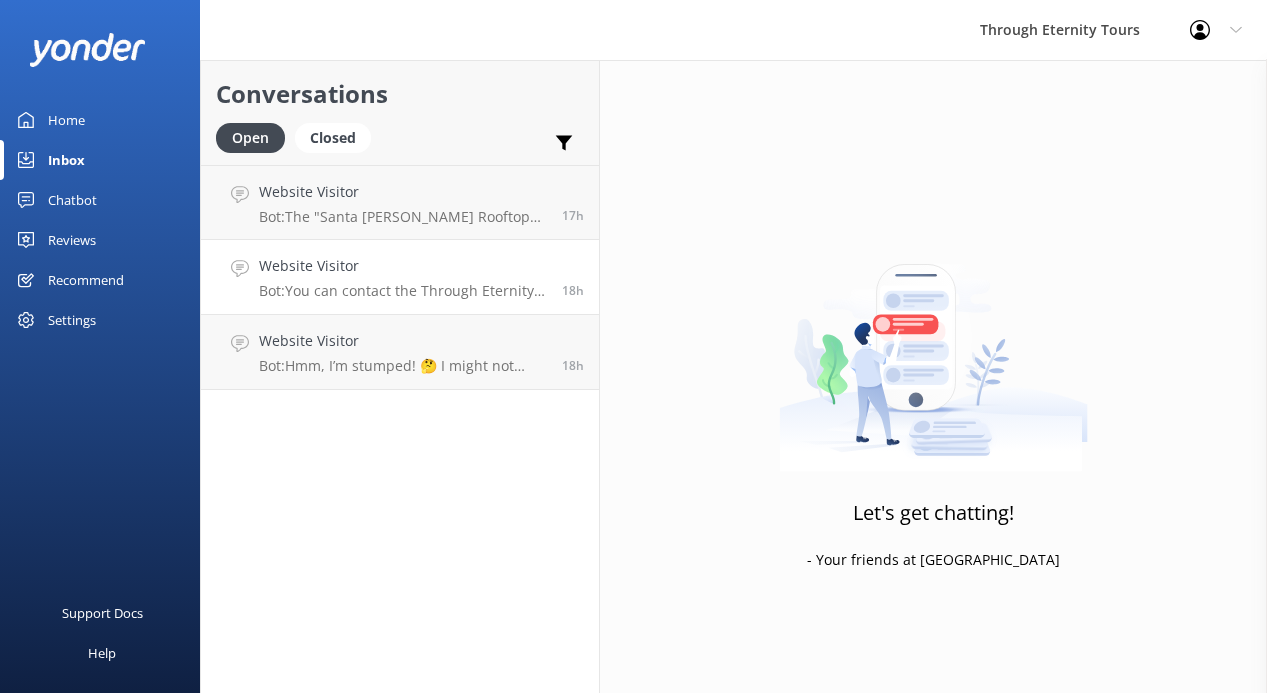 click on "Website Visitor" at bounding box center [403, 266] 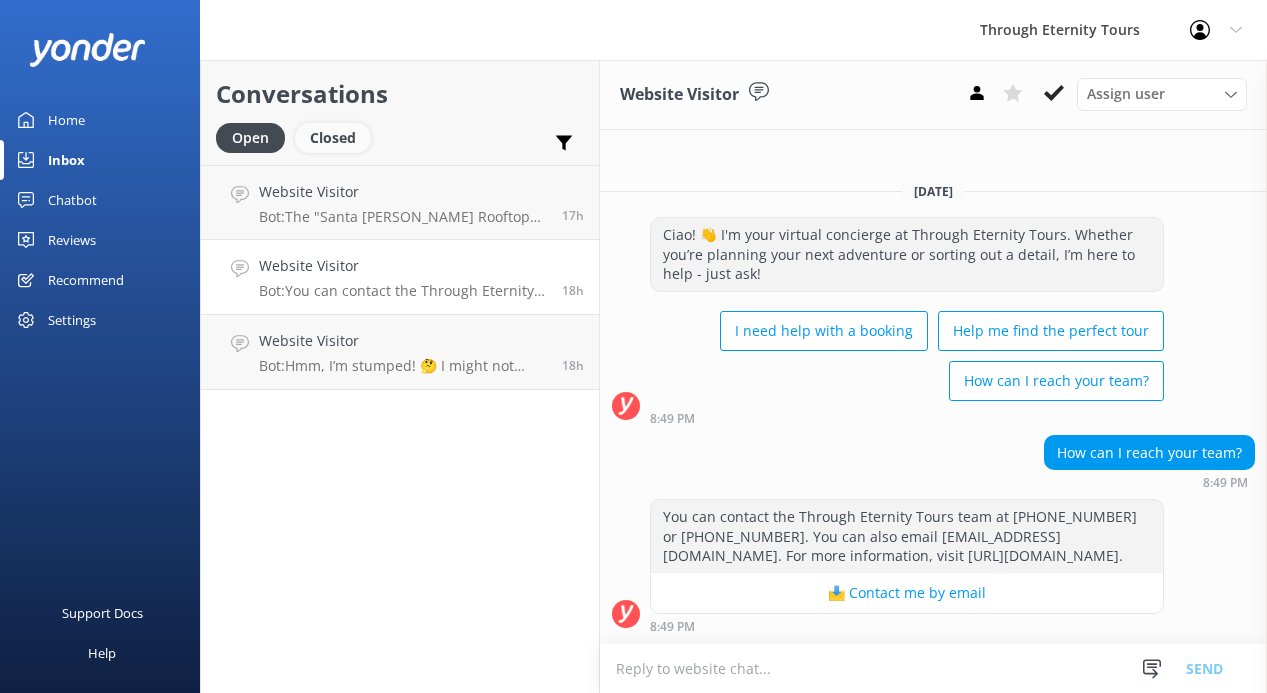 click on "Closed" at bounding box center (333, 138) 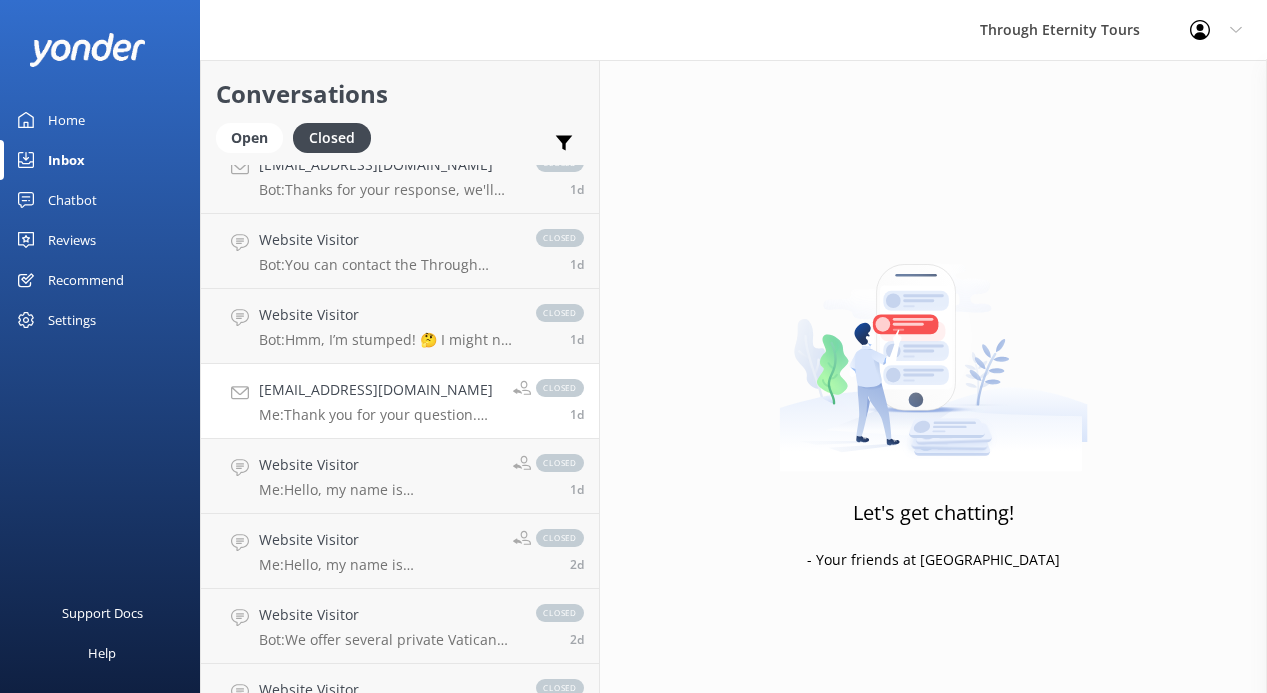 scroll, scrollTop: 780, scrollLeft: 0, axis: vertical 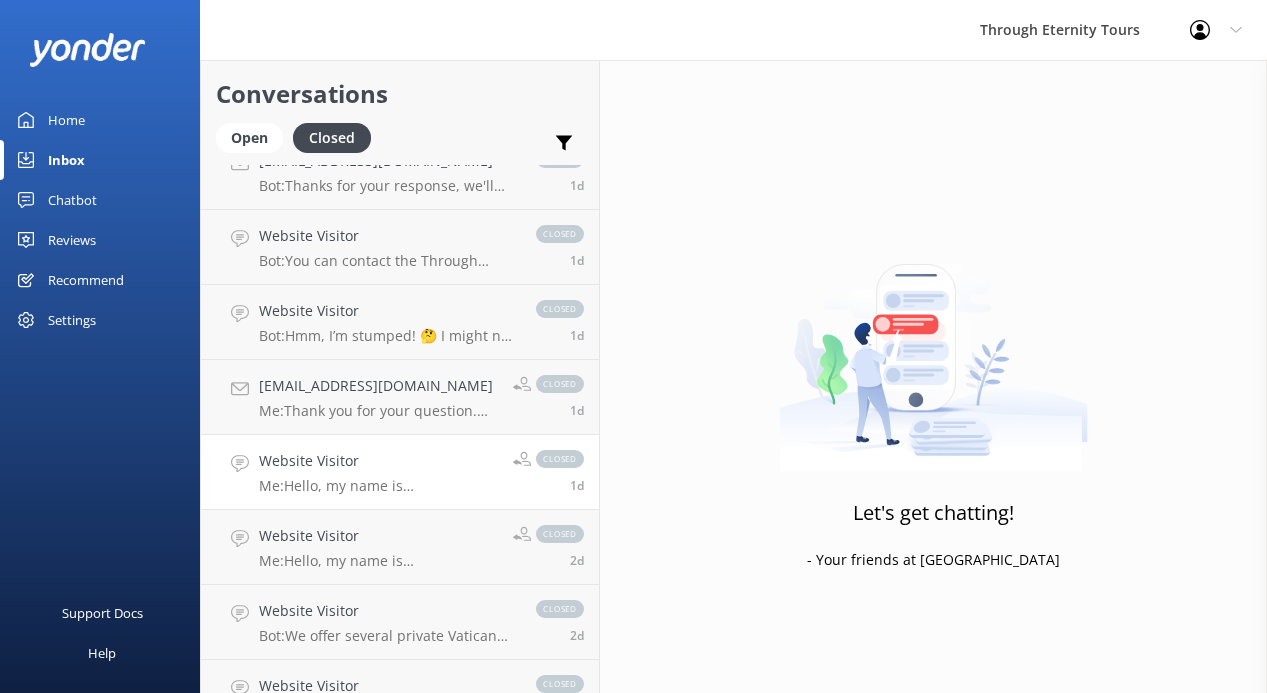 click on "Website Visitor" at bounding box center [378, 461] 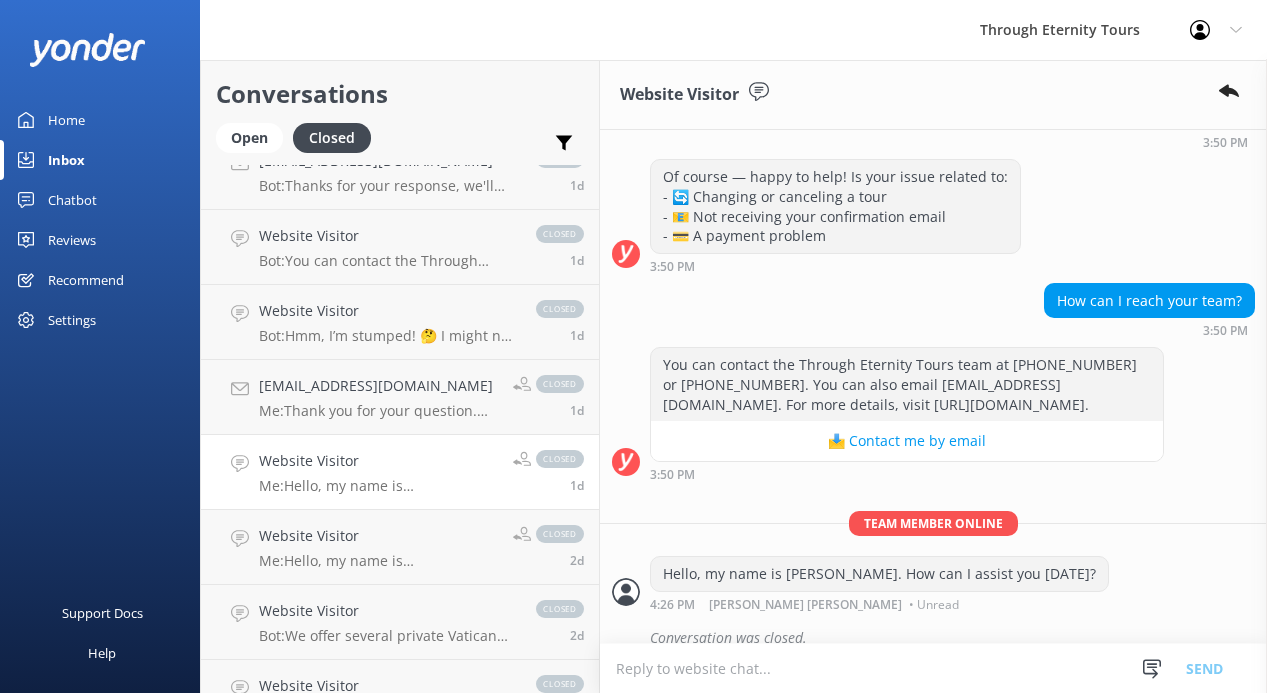 scroll, scrollTop: 325, scrollLeft: 0, axis: vertical 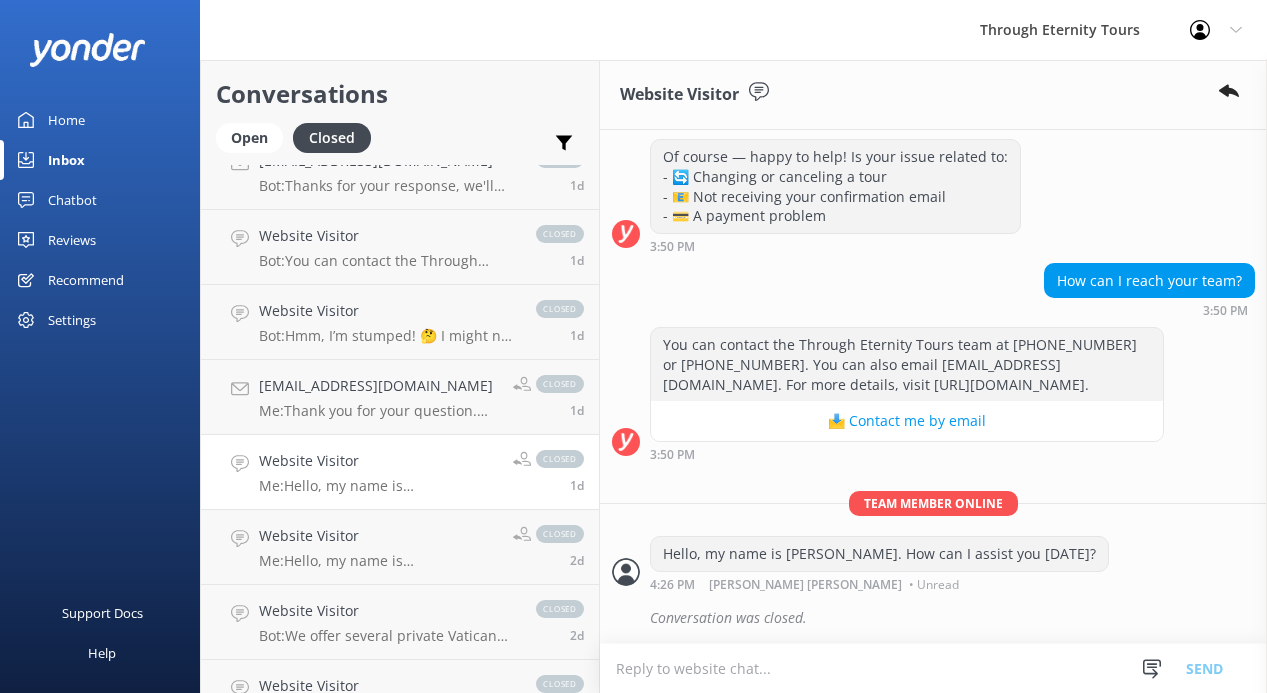 click on "Hello, my name is [PERSON_NAME]. How can I assist you [DATE]?" at bounding box center (879, 554) 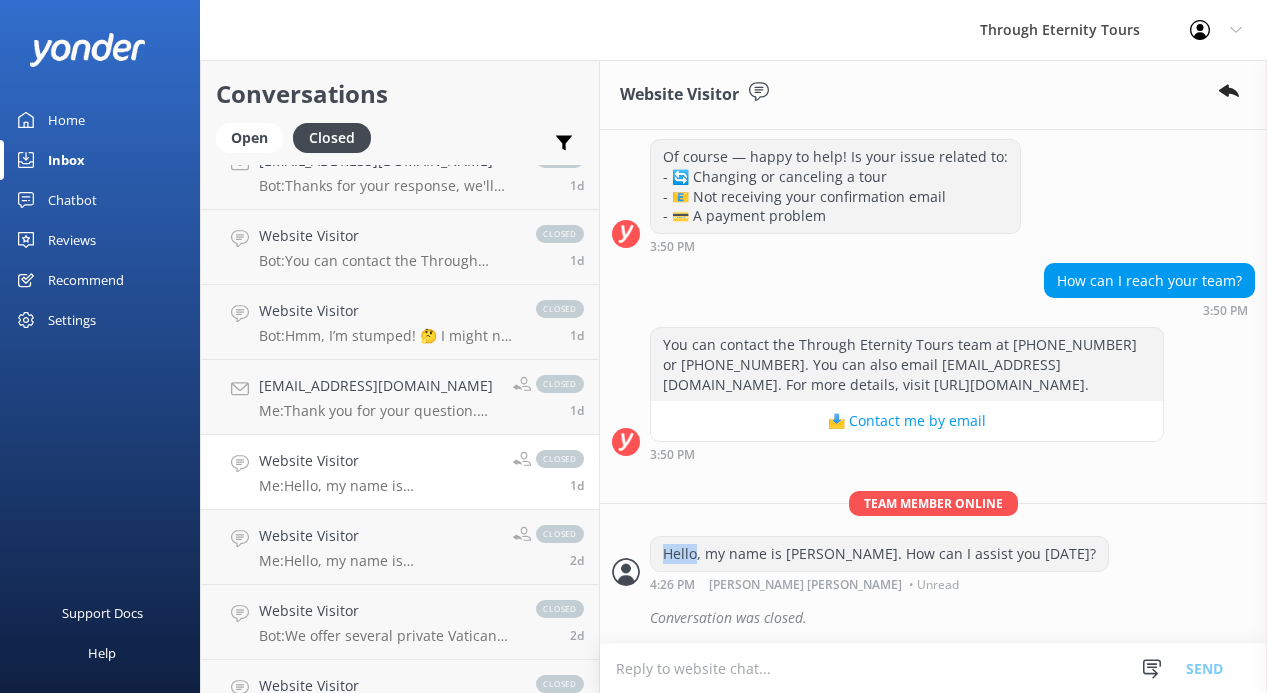 click on "Hello, my name is [PERSON_NAME]. How can I assist you [DATE]?" at bounding box center (879, 554) 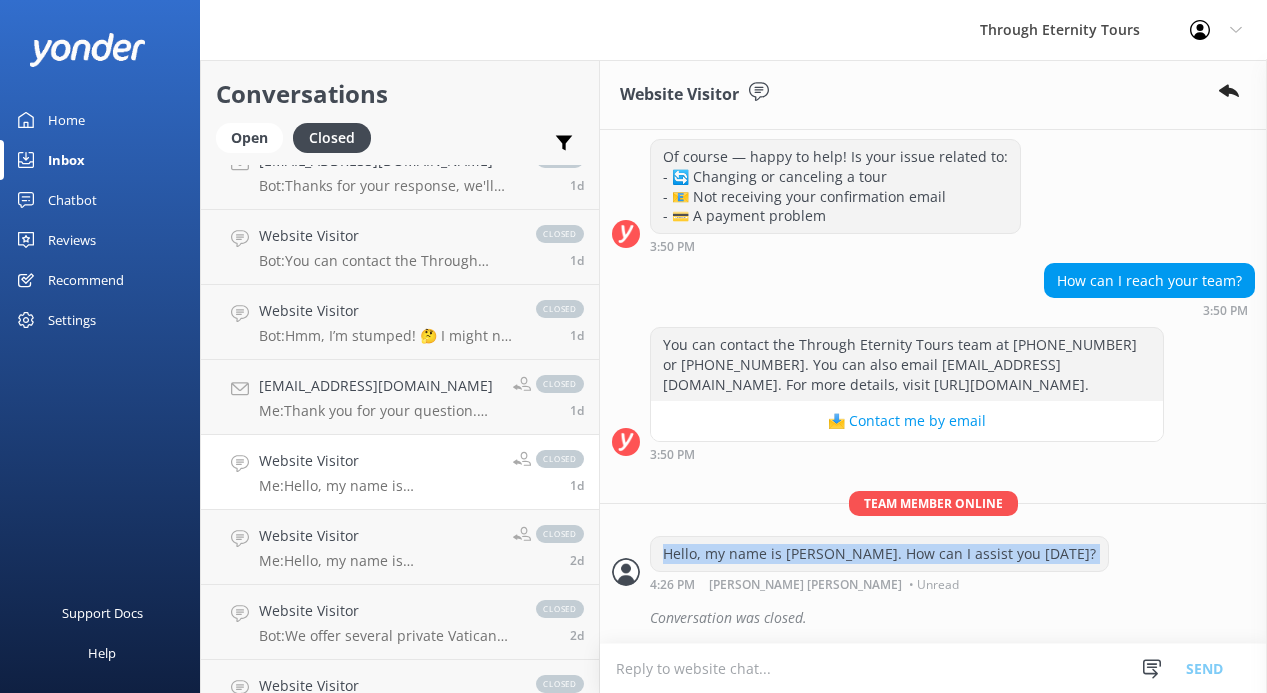 click on "Hello, my name is [PERSON_NAME]. How can I assist you [DATE]?" at bounding box center [879, 554] 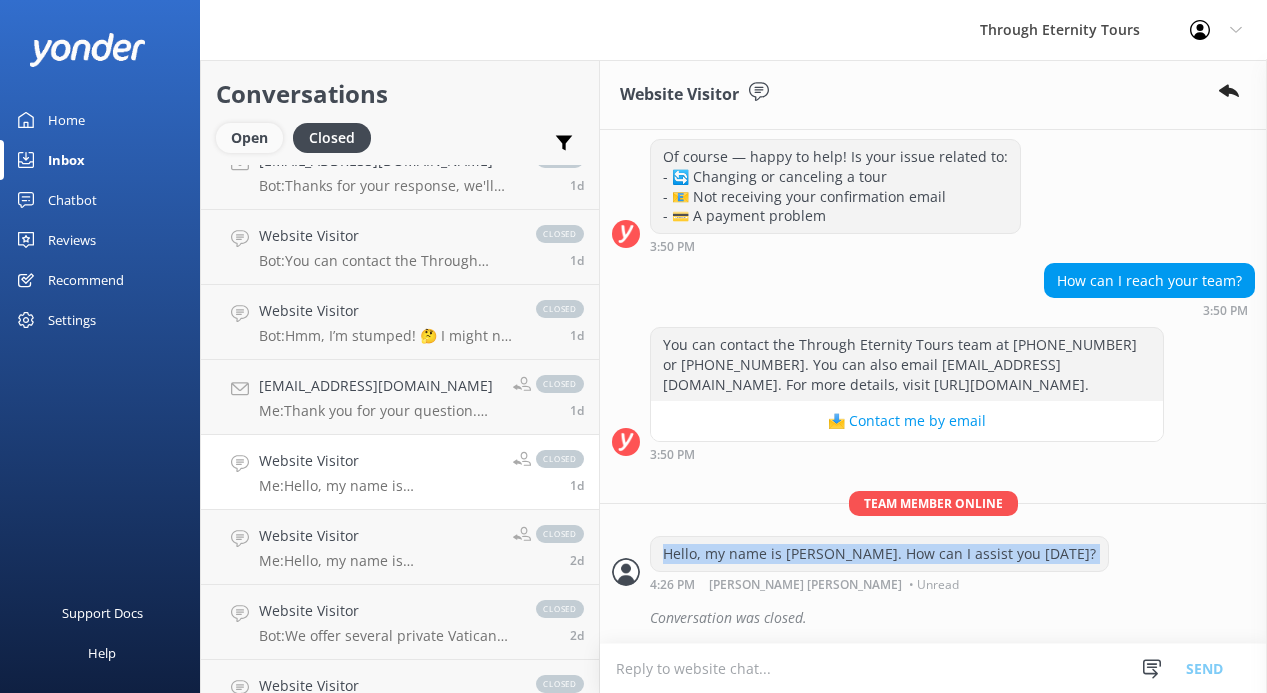 click on "Open" at bounding box center [249, 138] 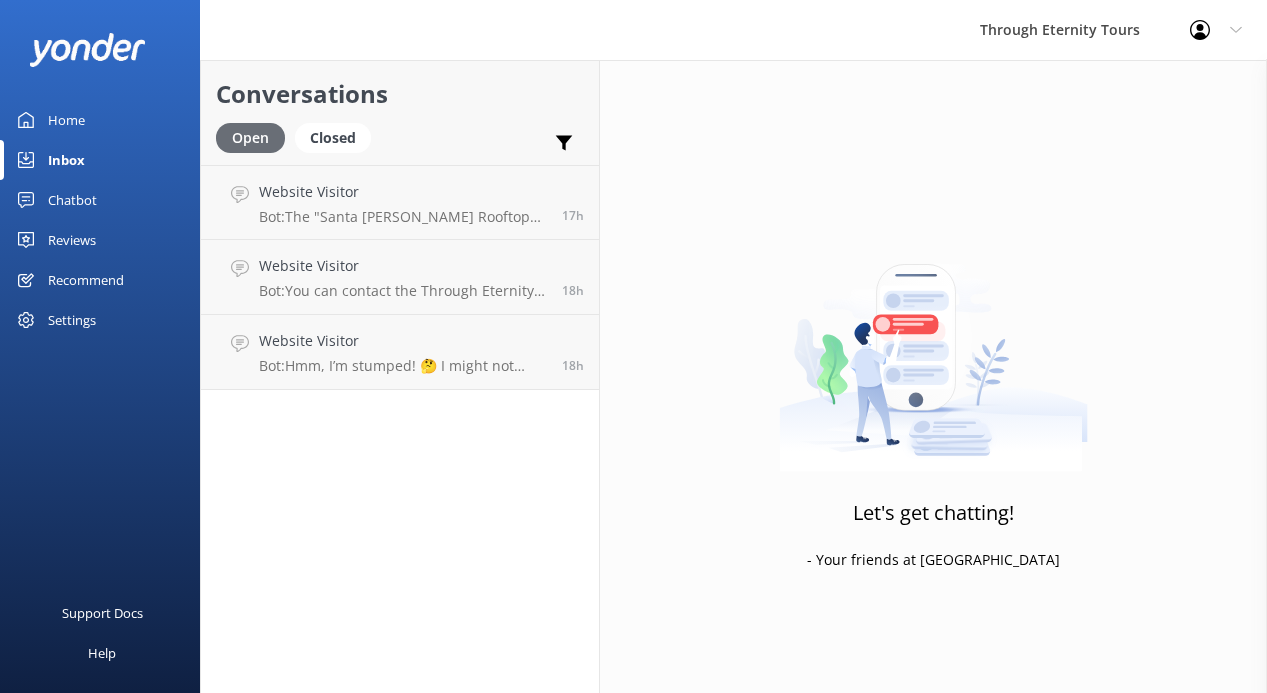scroll, scrollTop: 0, scrollLeft: 0, axis: both 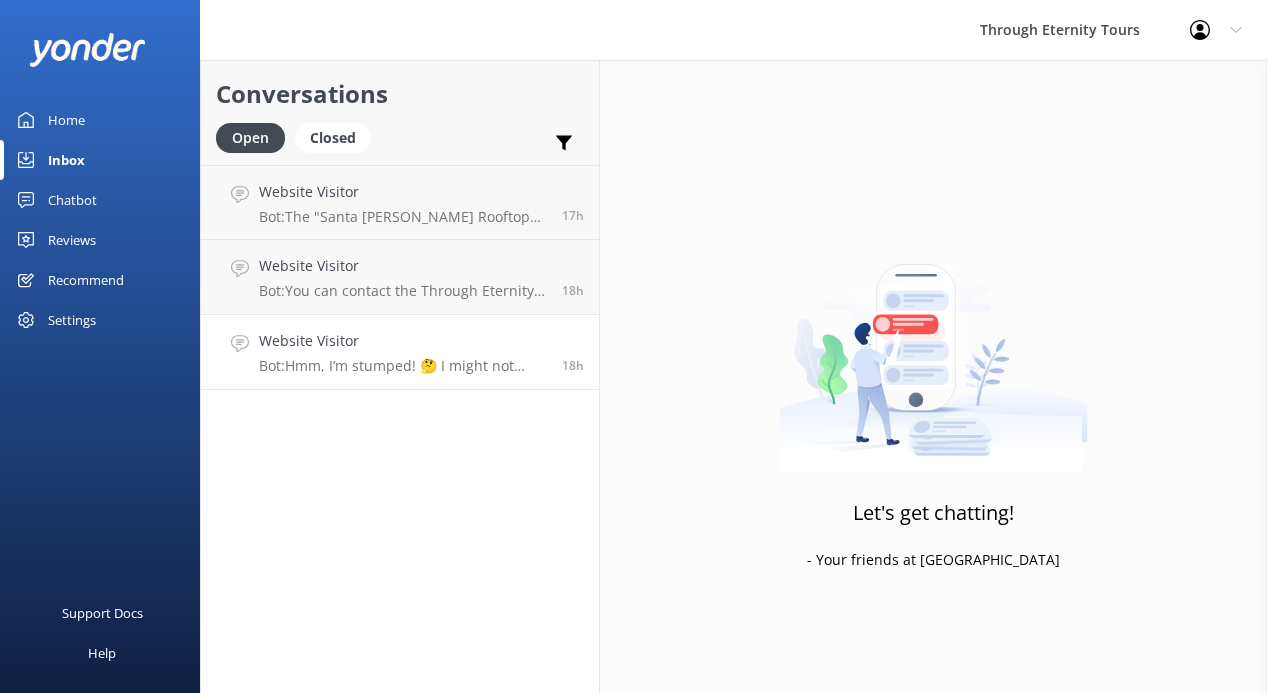 click on "Website Visitor Bot:  Hmm, I’m stumped! 🤔
I might not have the answer to that one, but our amazing team definitely will. Let me connect you — or you can email us directly at [EMAIL_ADDRESS][DOMAIN_NAME]. 18h" at bounding box center [400, 352] 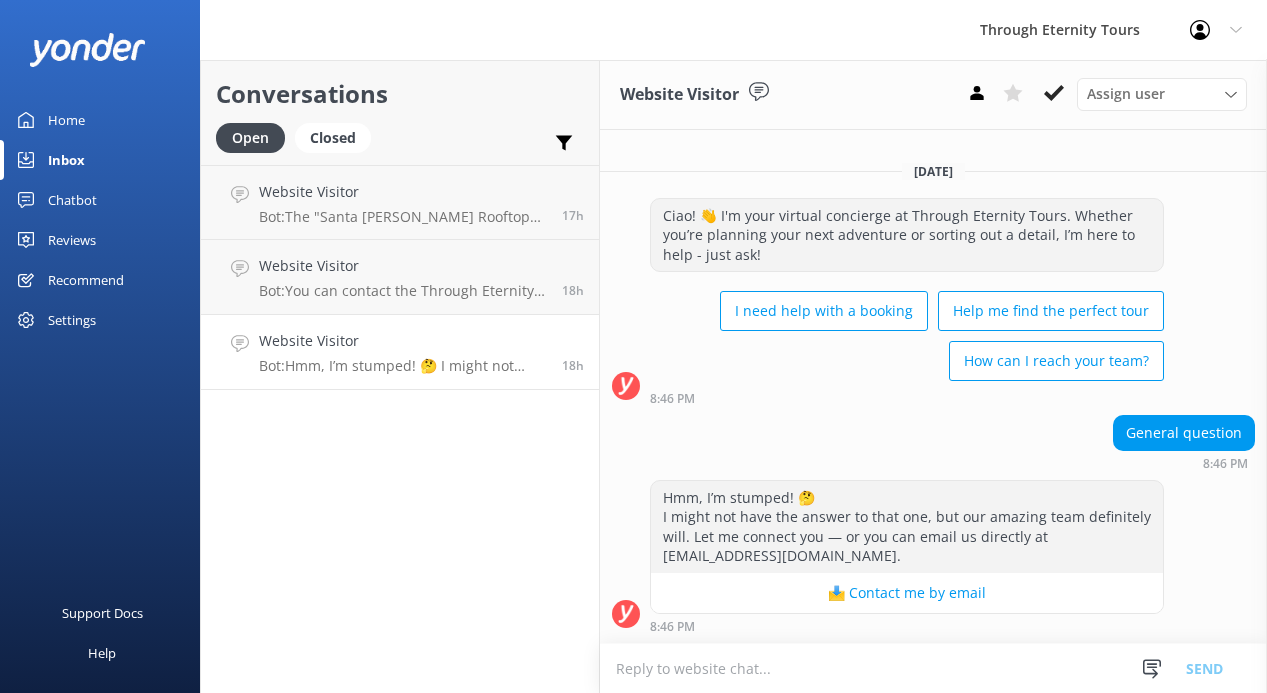 click at bounding box center (933, 668) 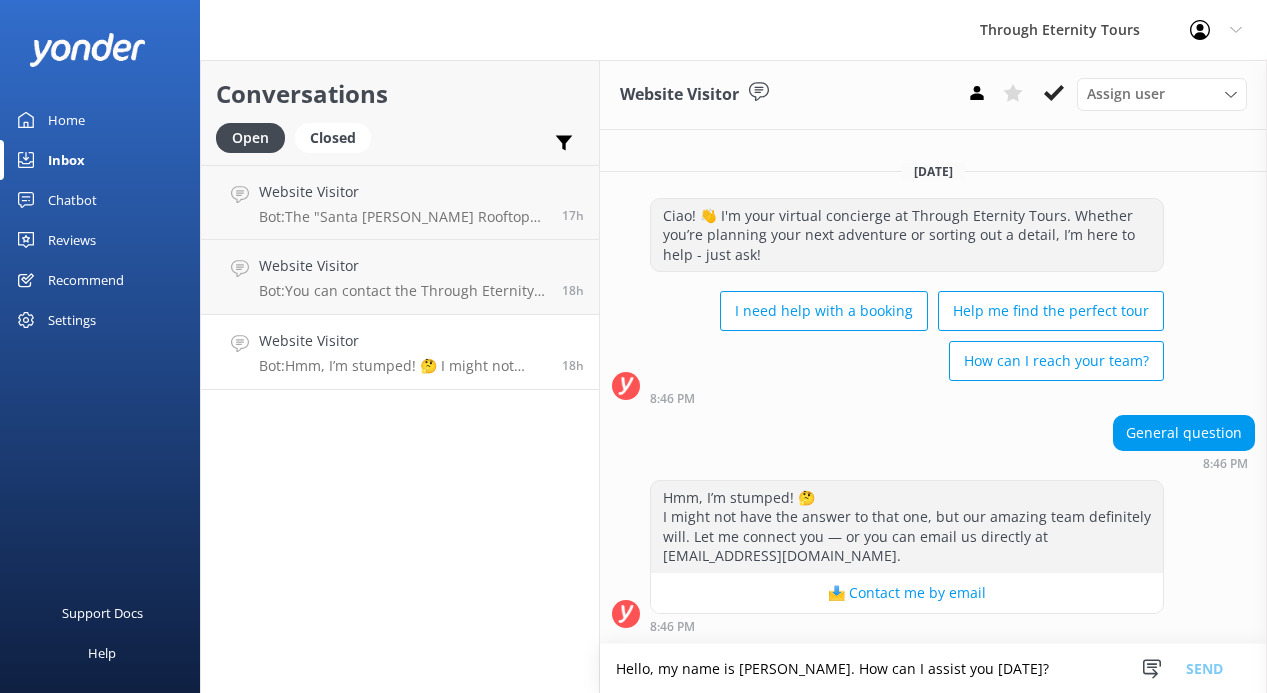 scroll, scrollTop: 4, scrollLeft: 0, axis: vertical 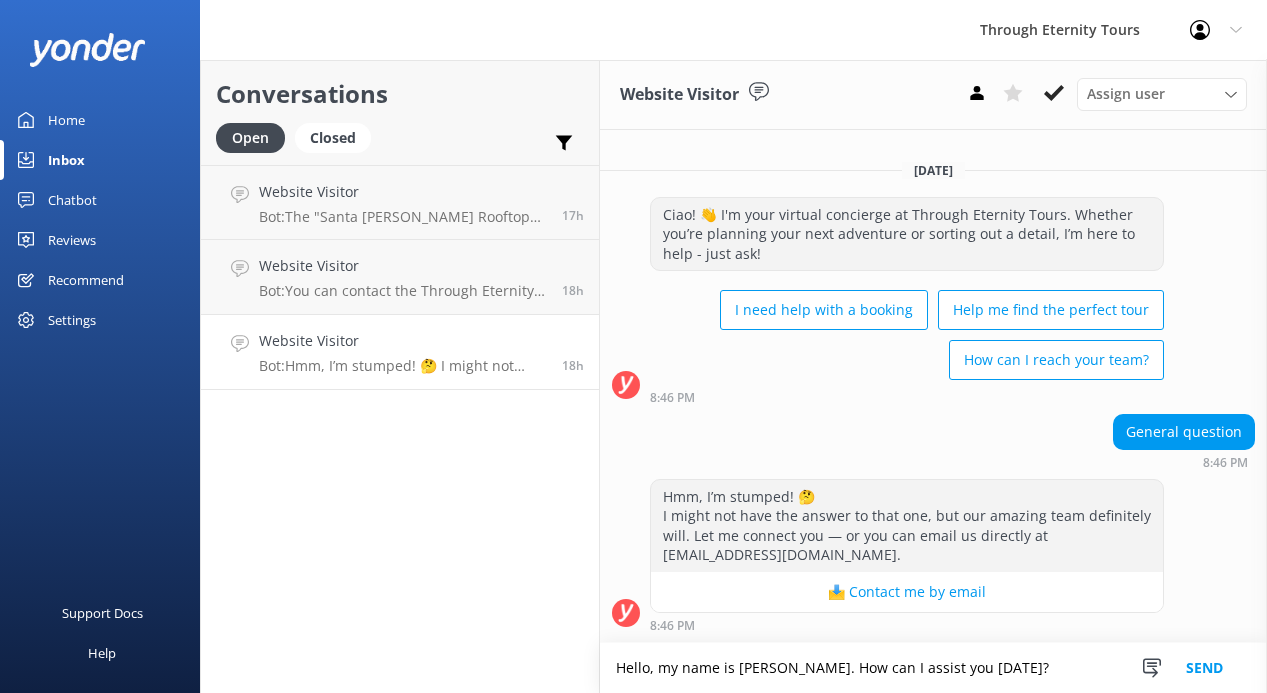 type on "Hello, my name is [PERSON_NAME]. How can I assist you [DATE]?" 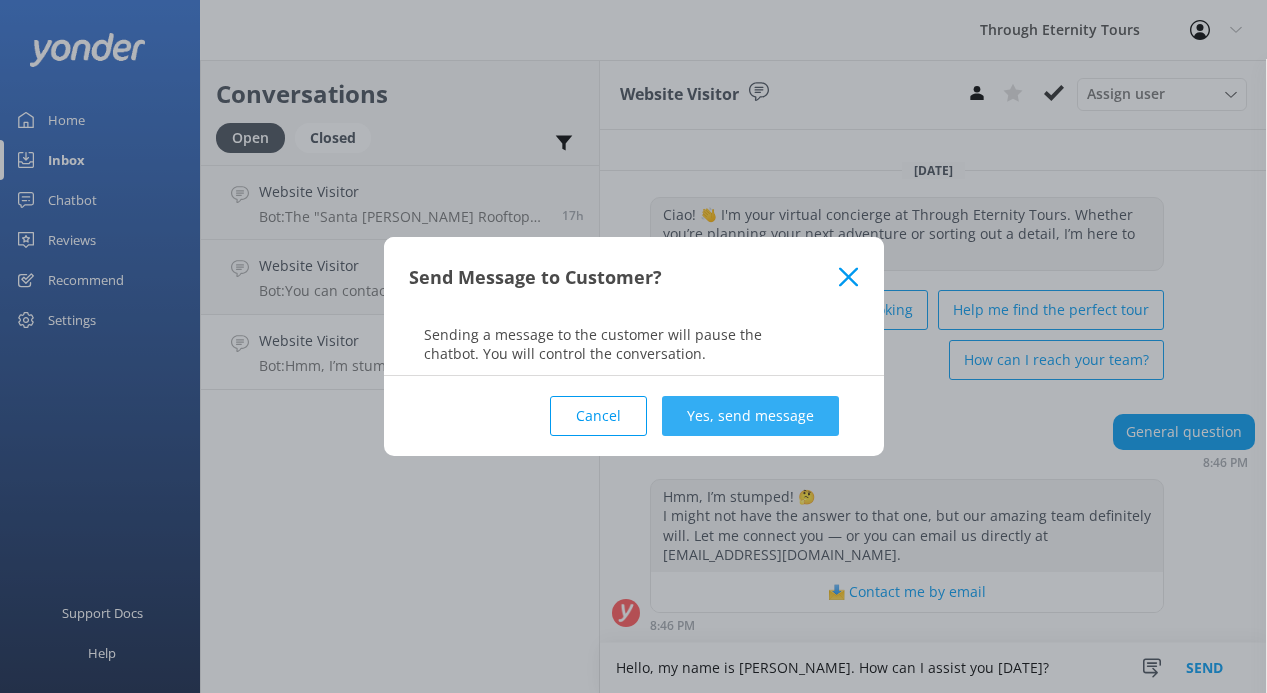 click on "Yes, send message" at bounding box center [750, 416] 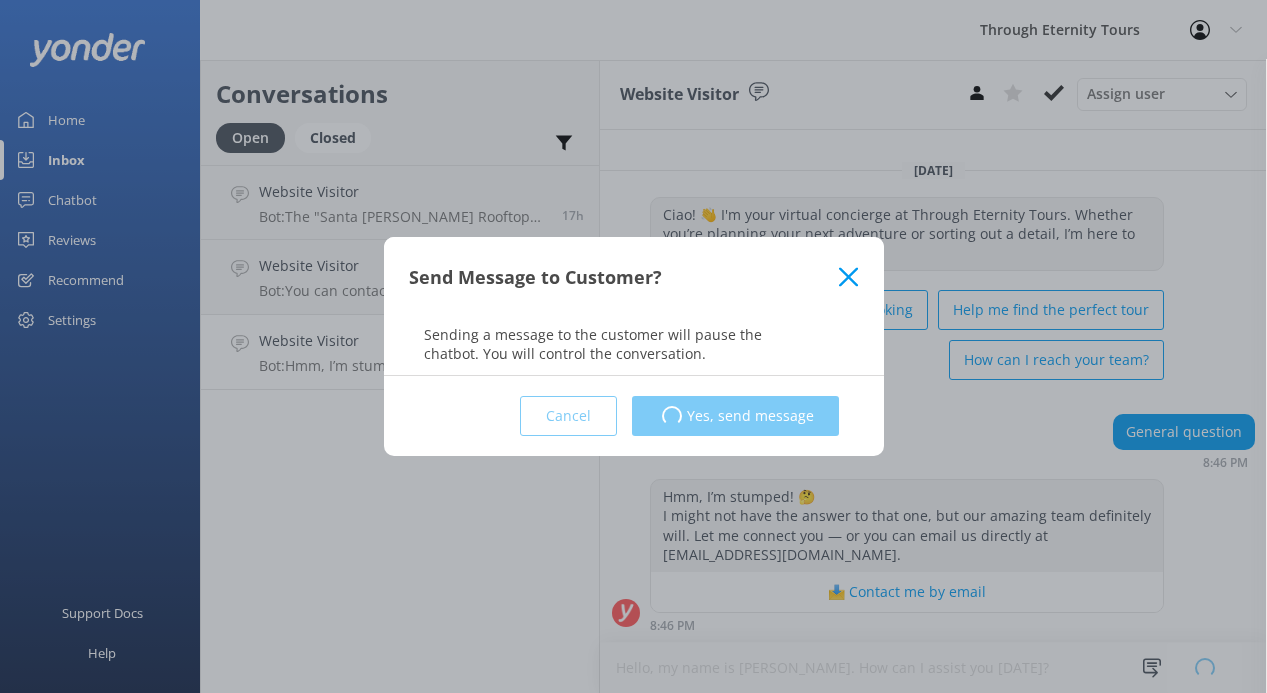 type 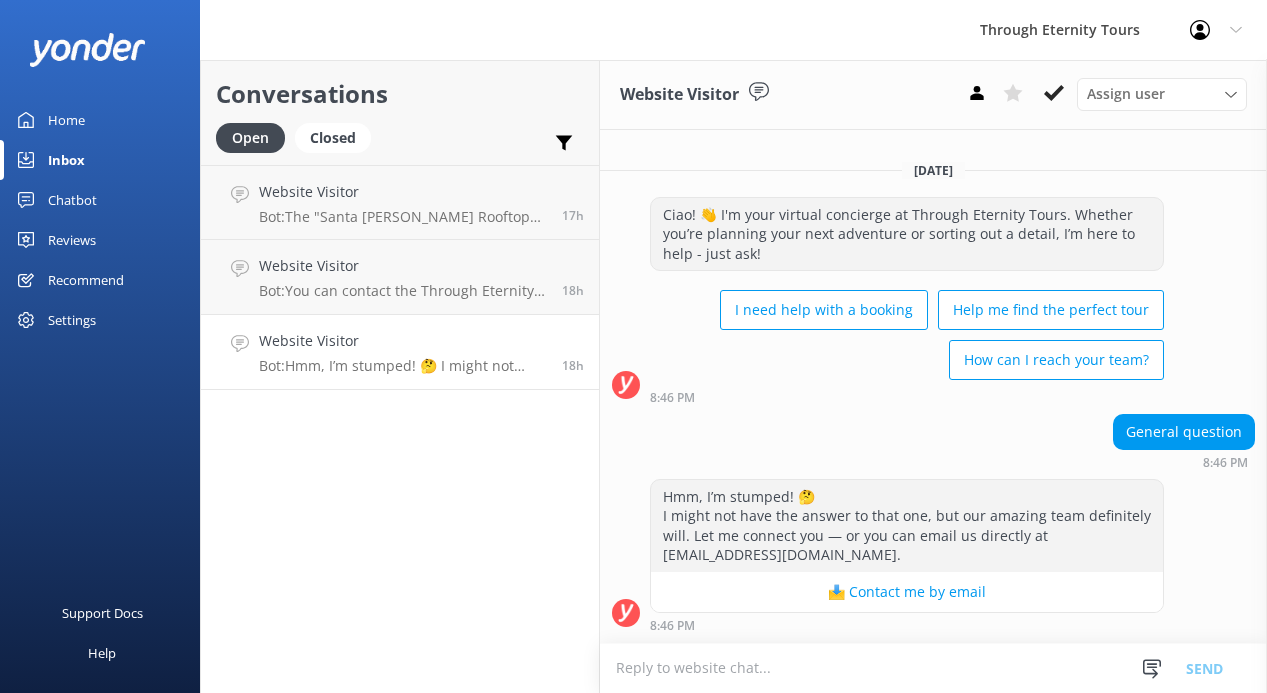 scroll, scrollTop: 0, scrollLeft: 0, axis: both 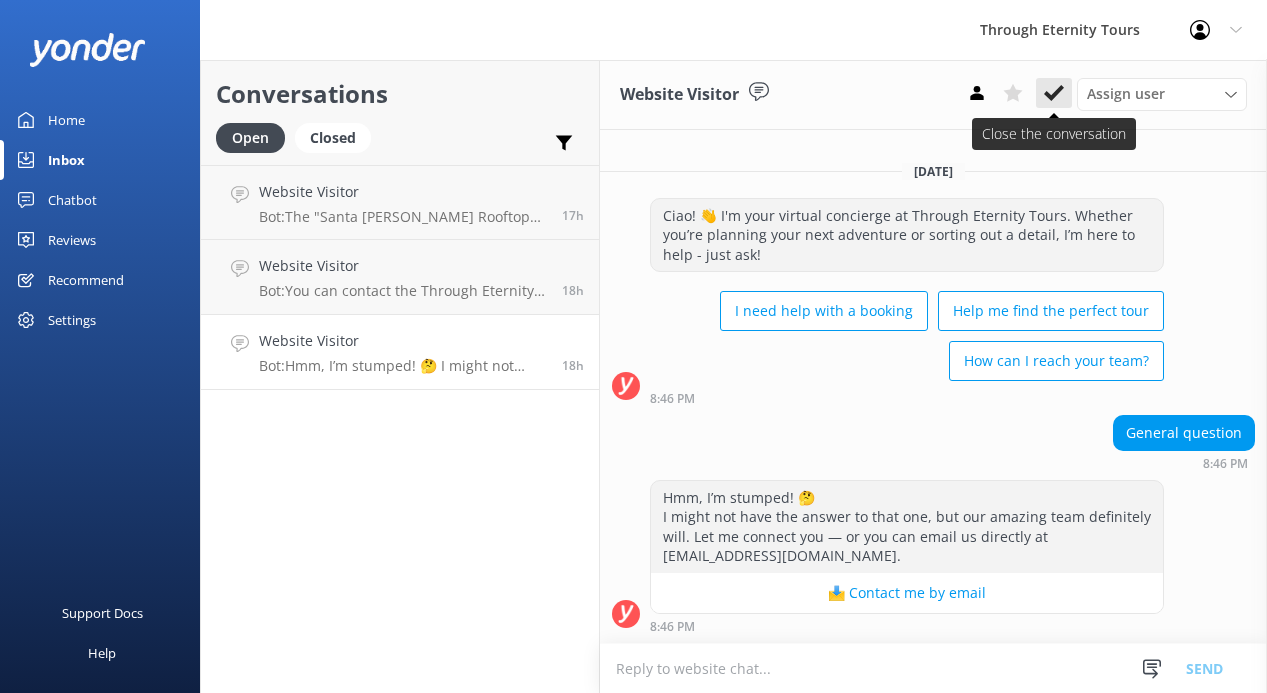 click 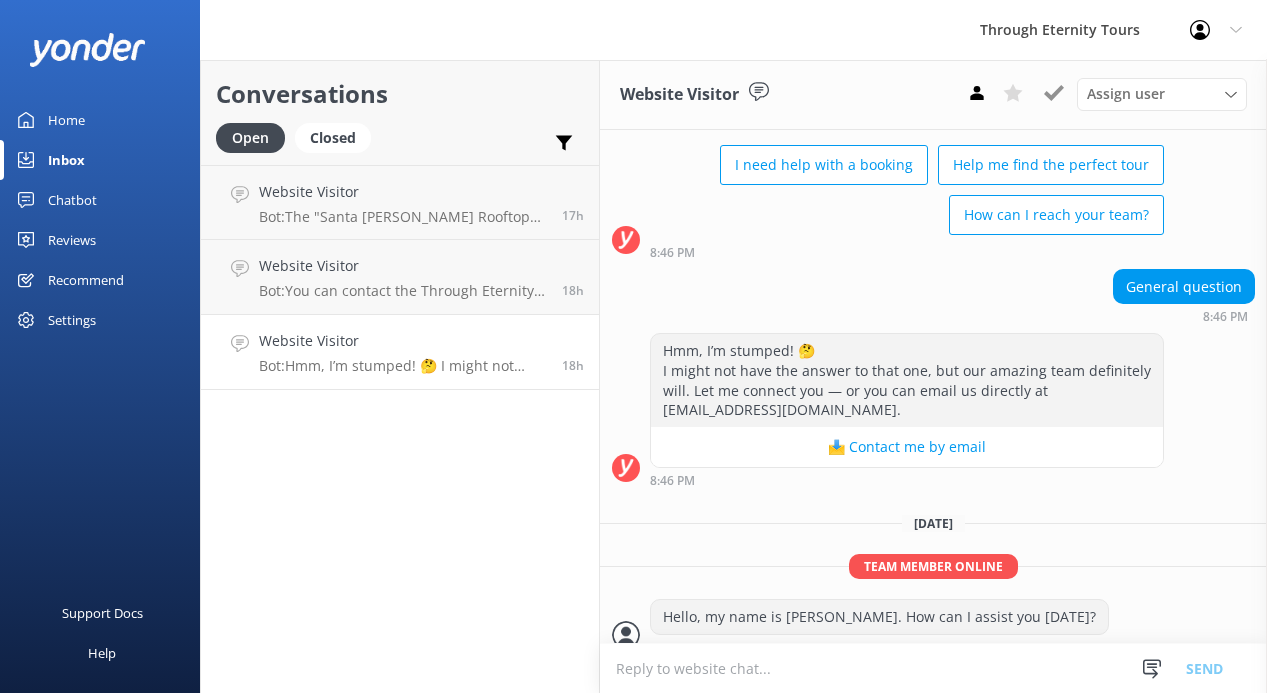 scroll, scrollTop: 151, scrollLeft: 0, axis: vertical 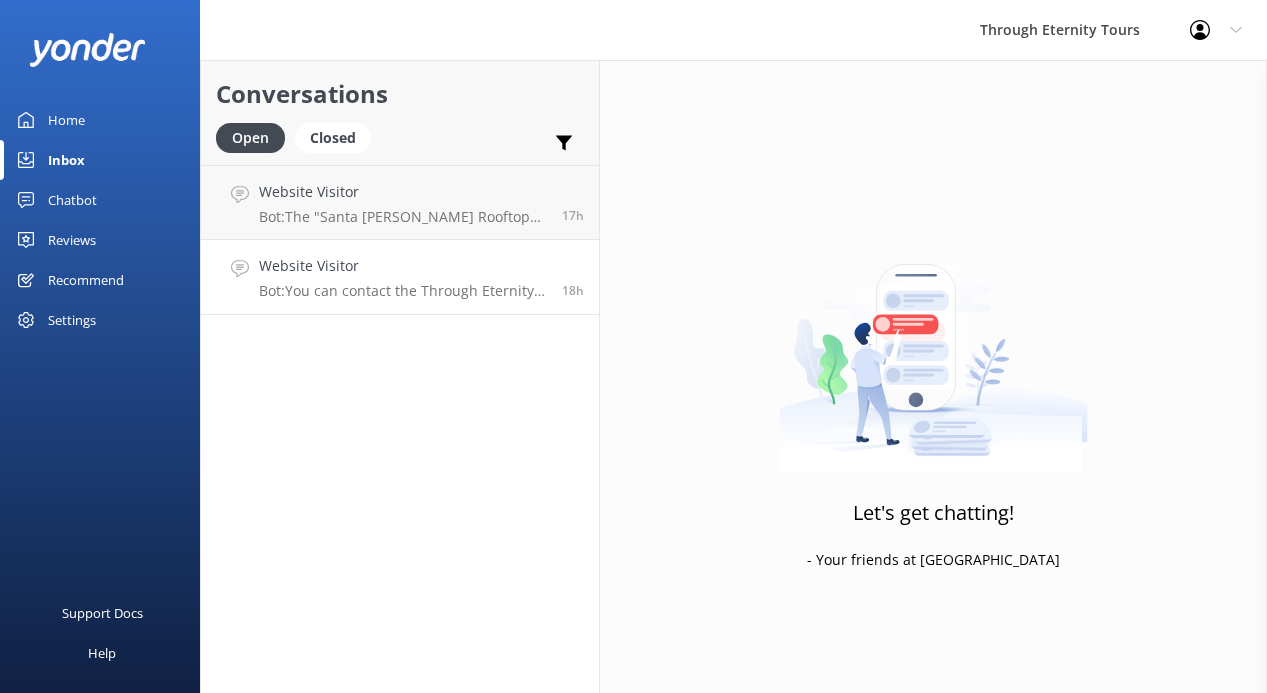 click on "Website Visitor Bot:  You can contact the Through Eternity Tours team at [PHONE_NUMBER] or [PHONE_NUMBER]. You can also email [EMAIL_ADDRESS][DOMAIN_NAME]. For more information, visit [URL][DOMAIN_NAME]. 18h" at bounding box center (400, 277) 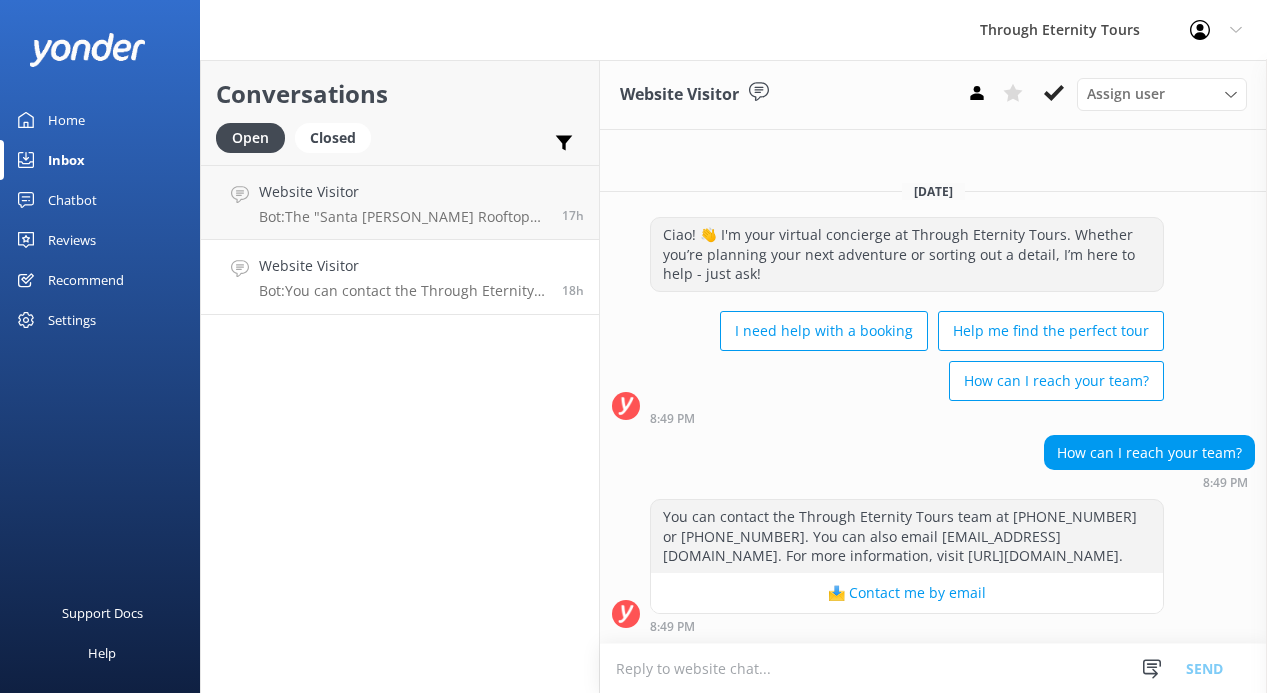 click at bounding box center (933, 668) 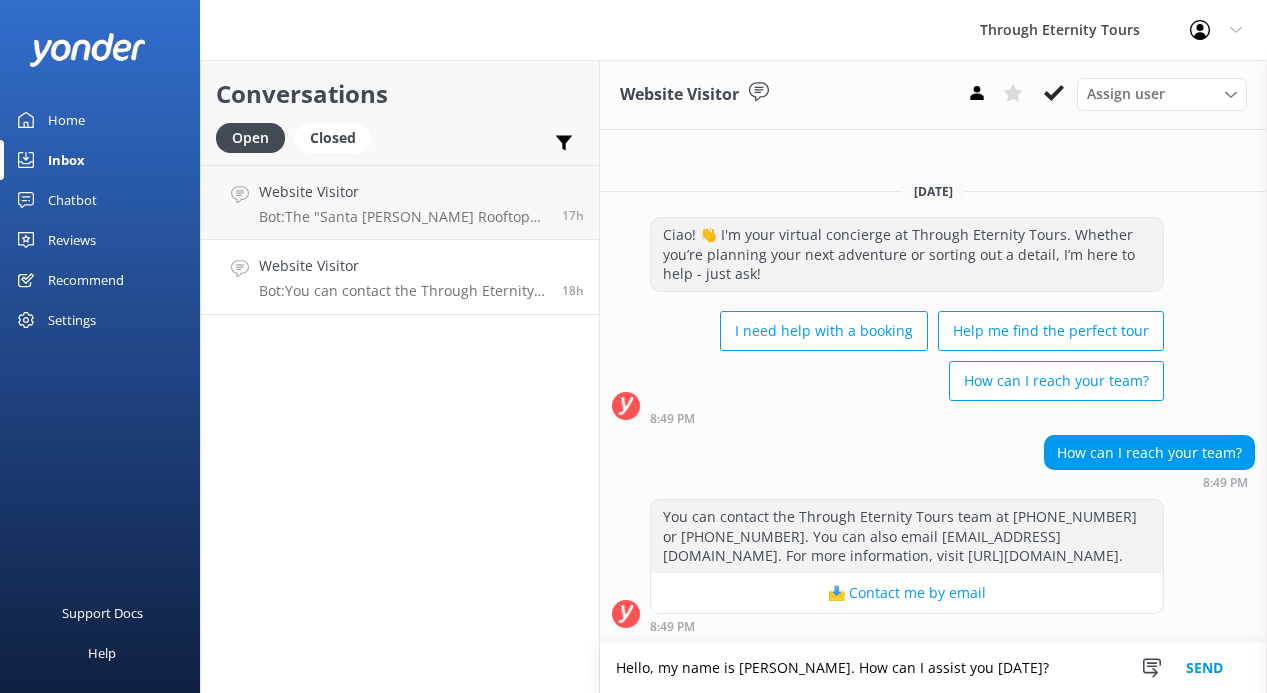 scroll, scrollTop: 4, scrollLeft: 0, axis: vertical 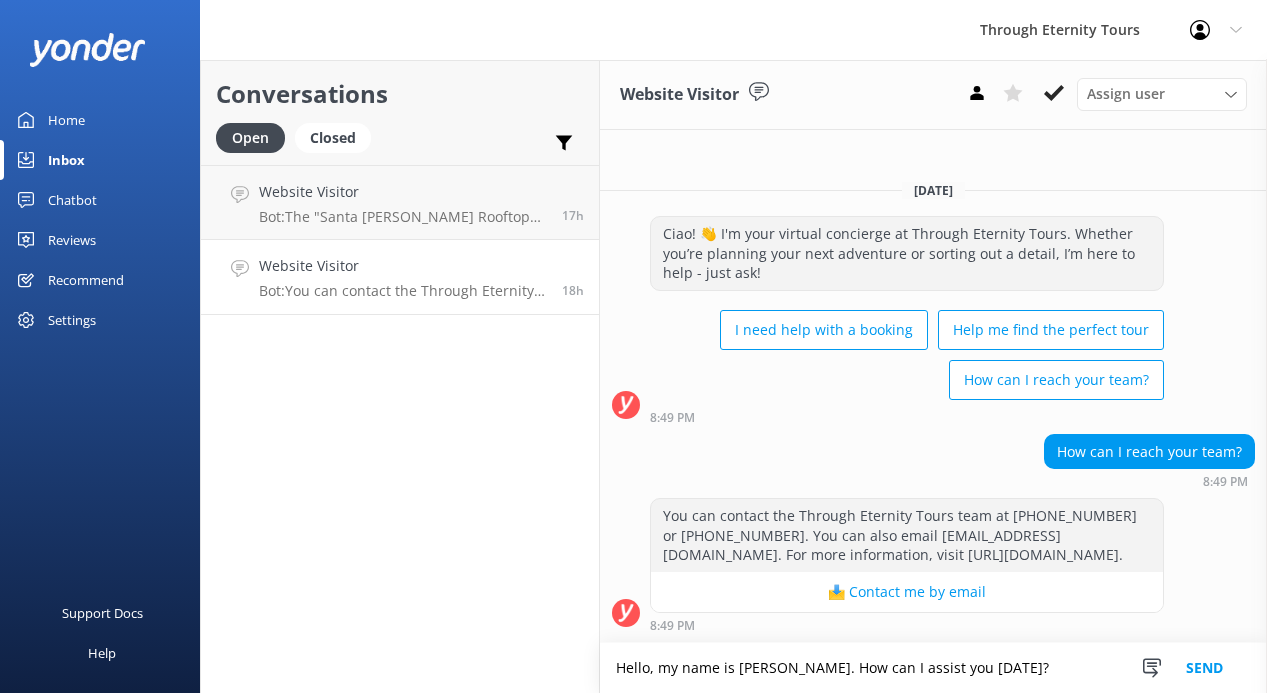 type on "Hello, my name is [PERSON_NAME]. How can I assist you [DATE]?" 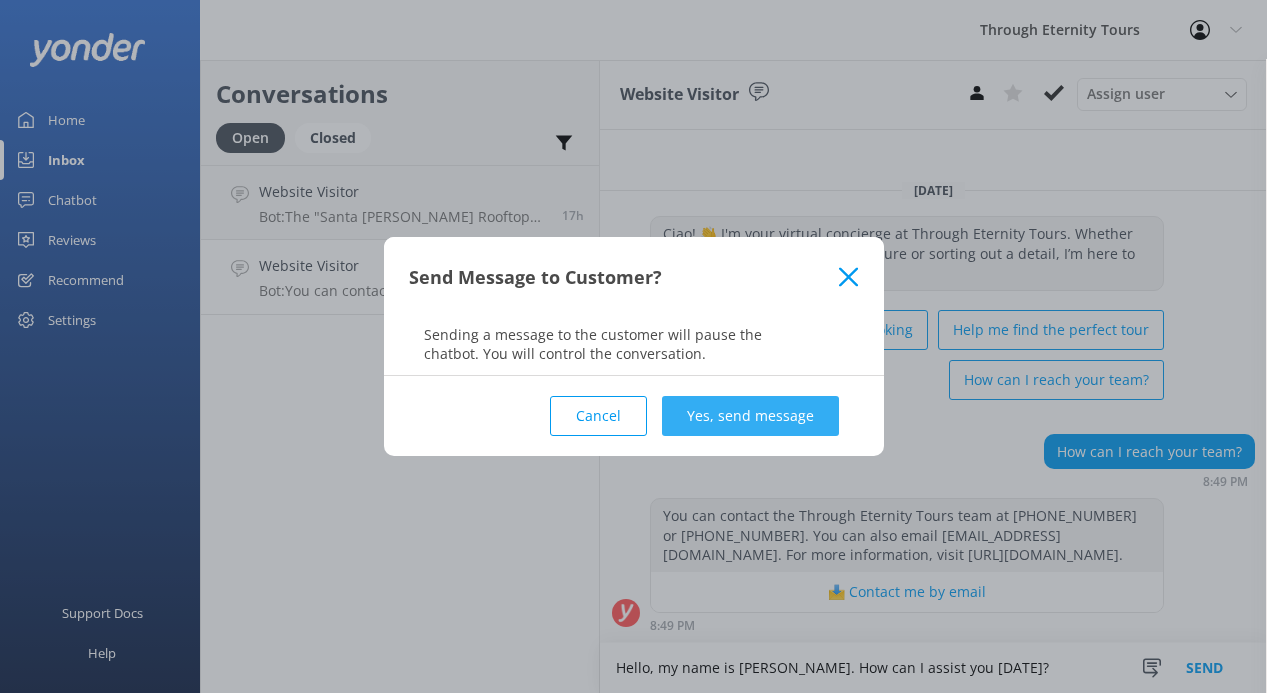 click on "Yes, send message" at bounding box center (750, 416) 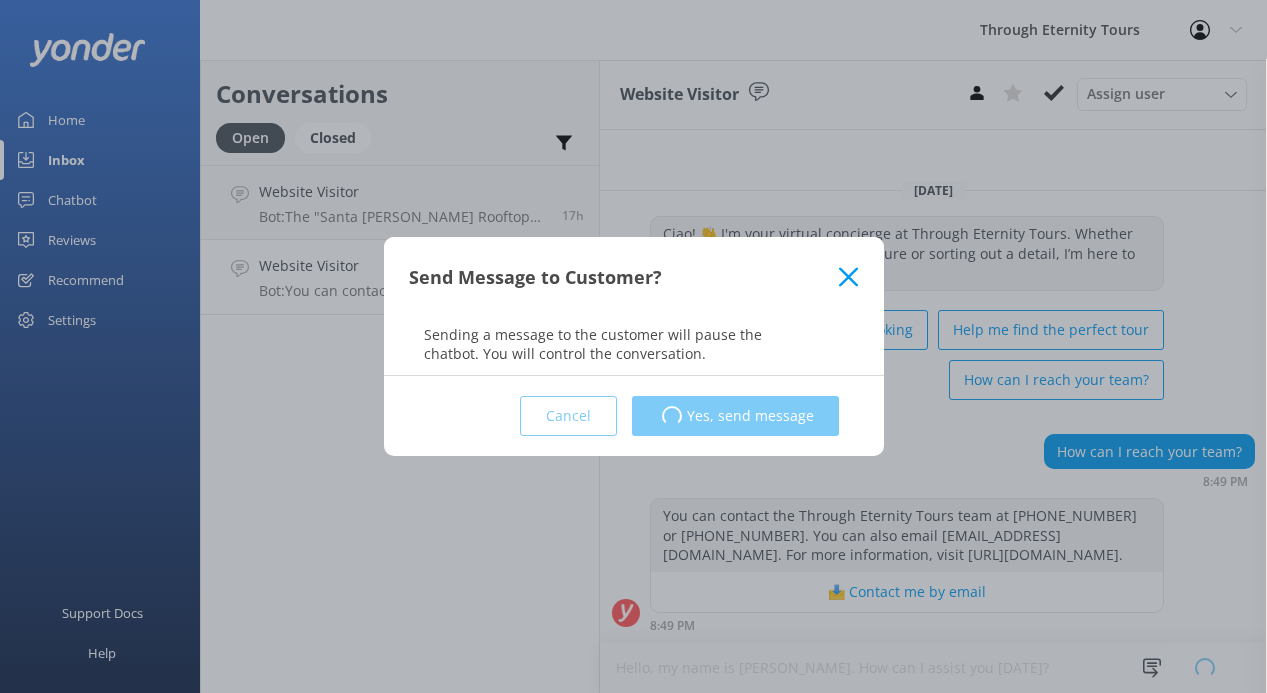 type 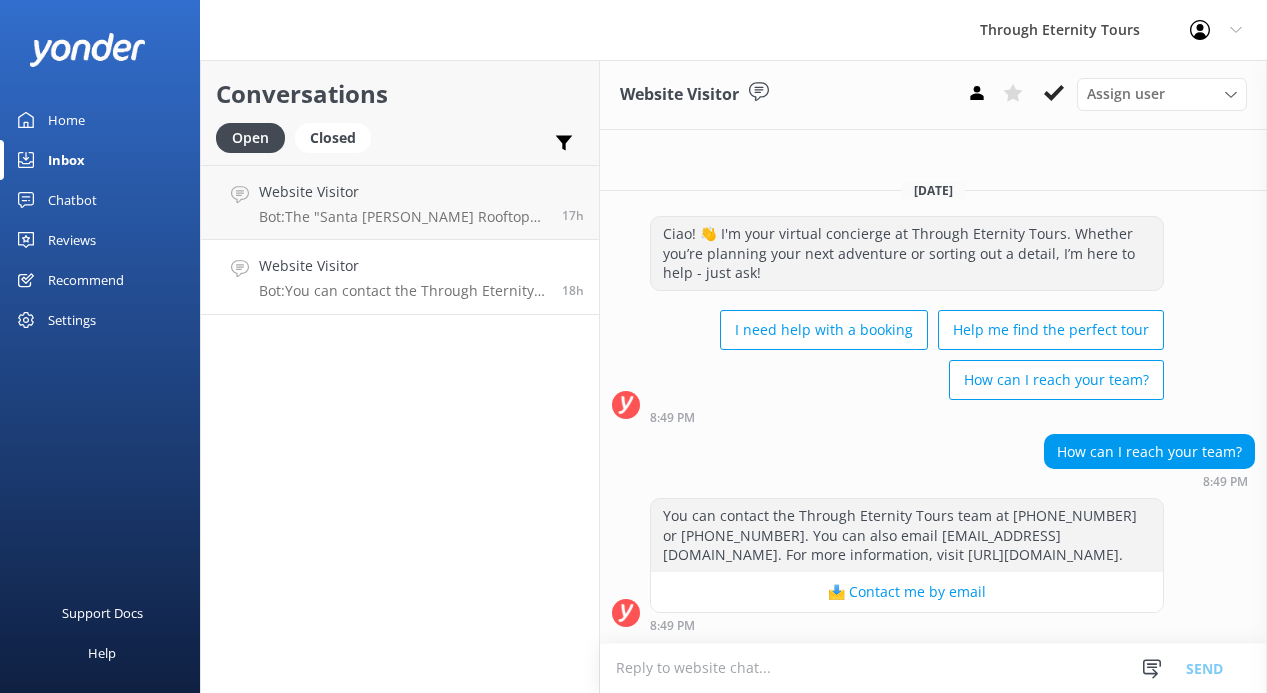 scroll, scrollTop: 0, scrollLeft: 0, axis: both 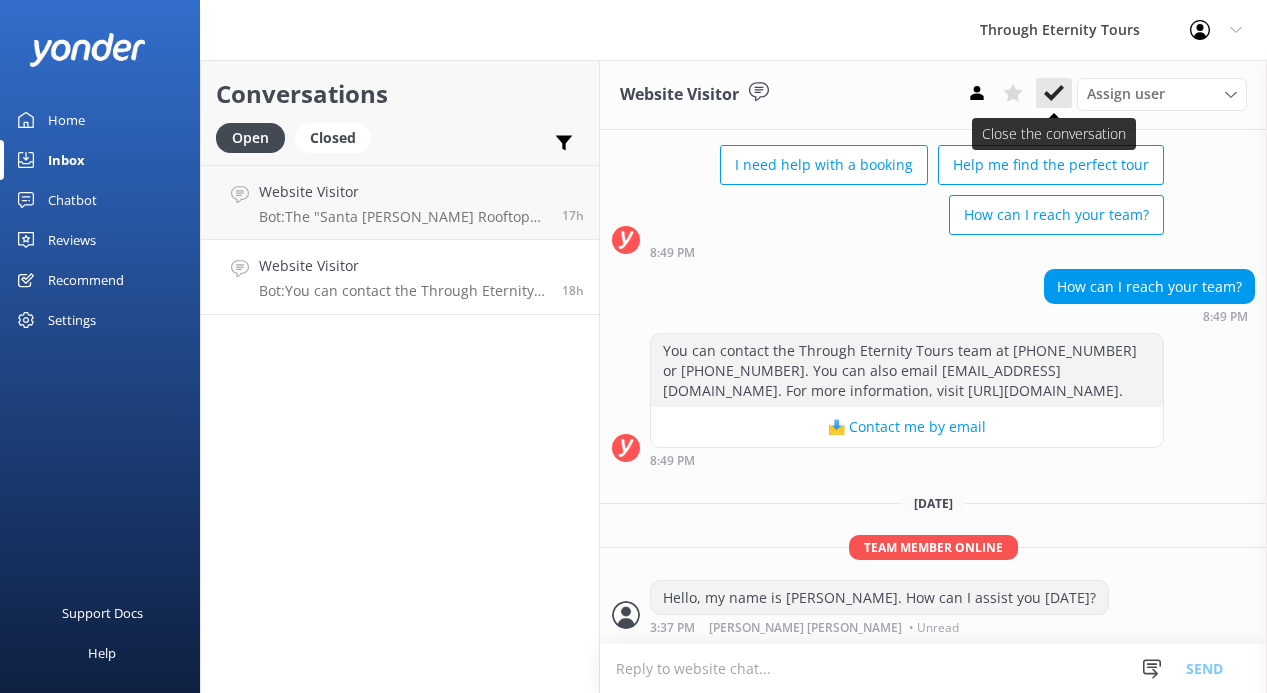 click 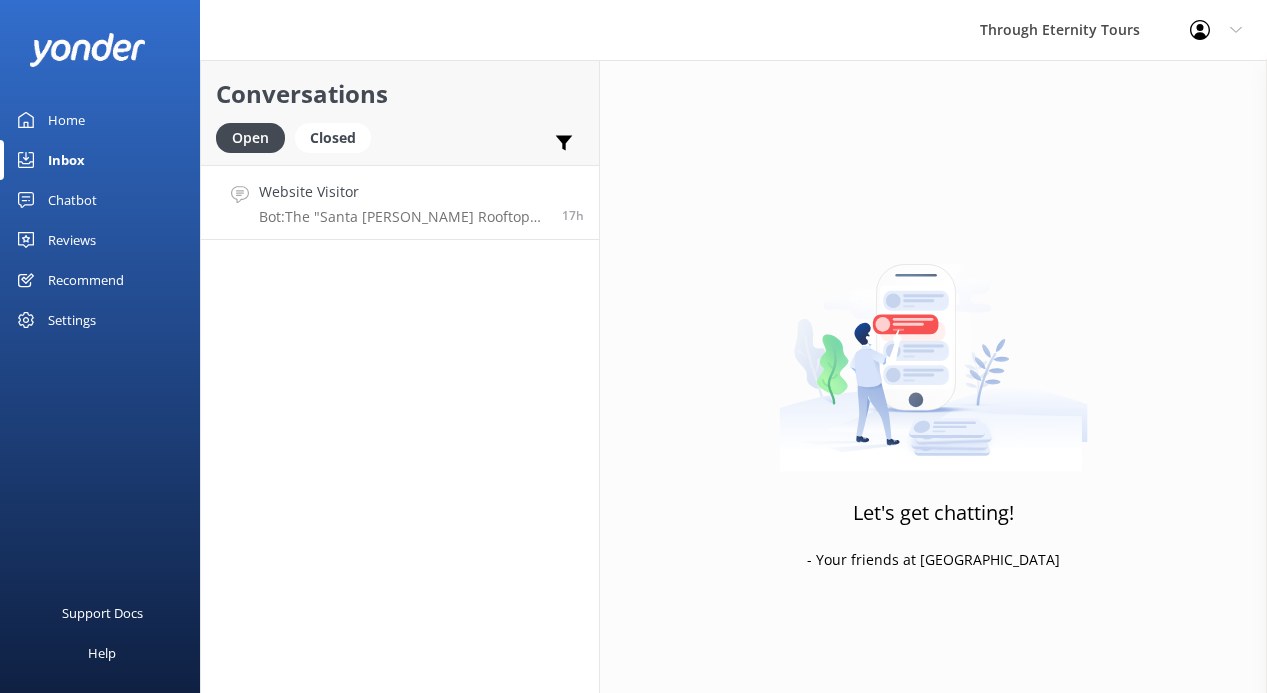 click on "Website Visitor" at bounding box center (403, 192) 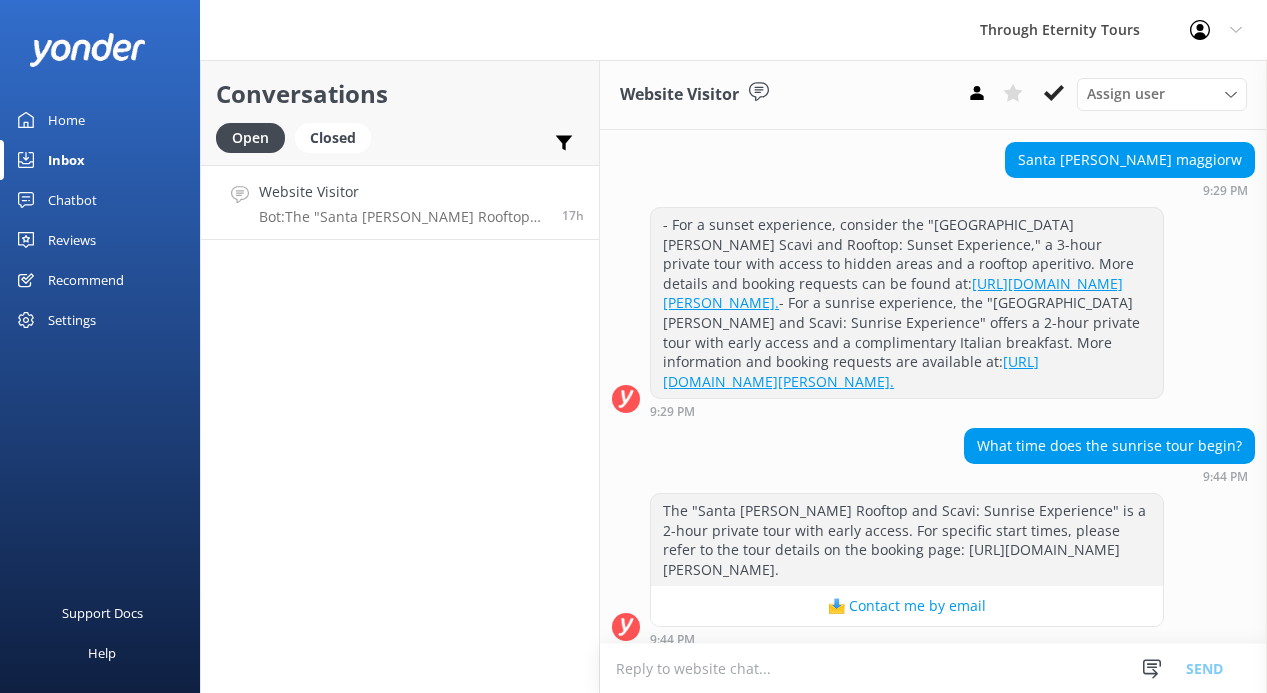 scroll, scrollTop: 744, scrollLeft: 0, axis: vertical 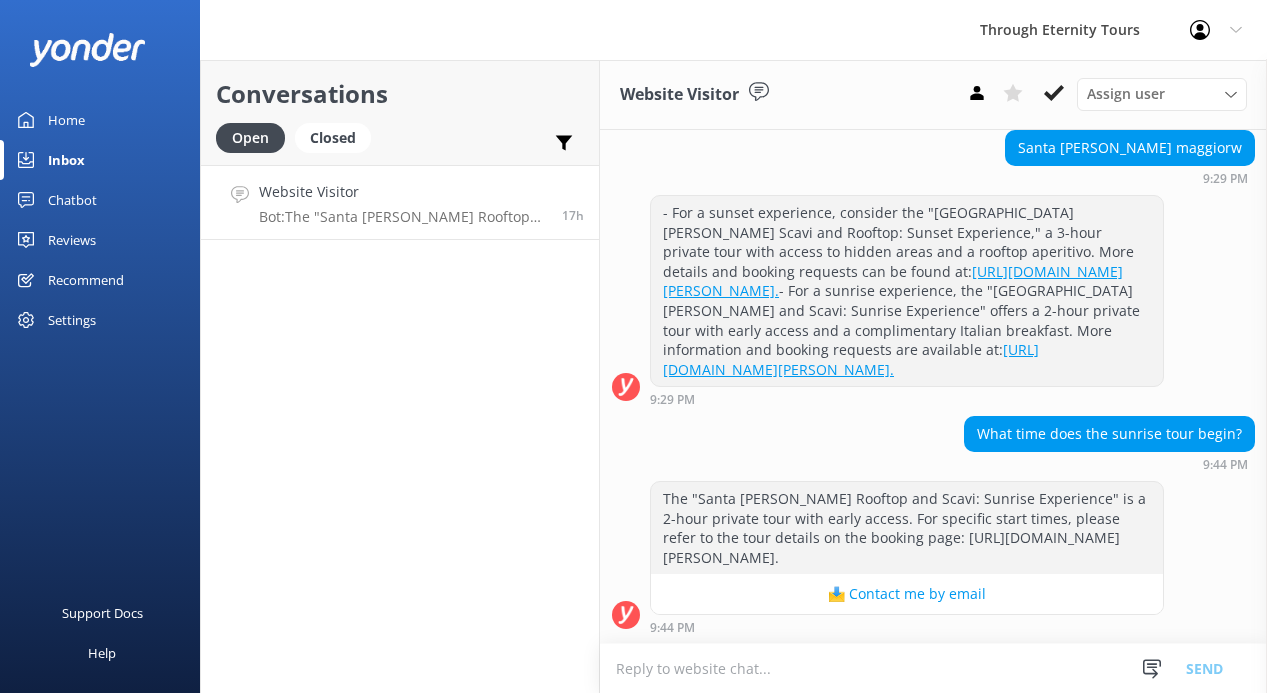 click on "Home" at bounding box center [100, 120] 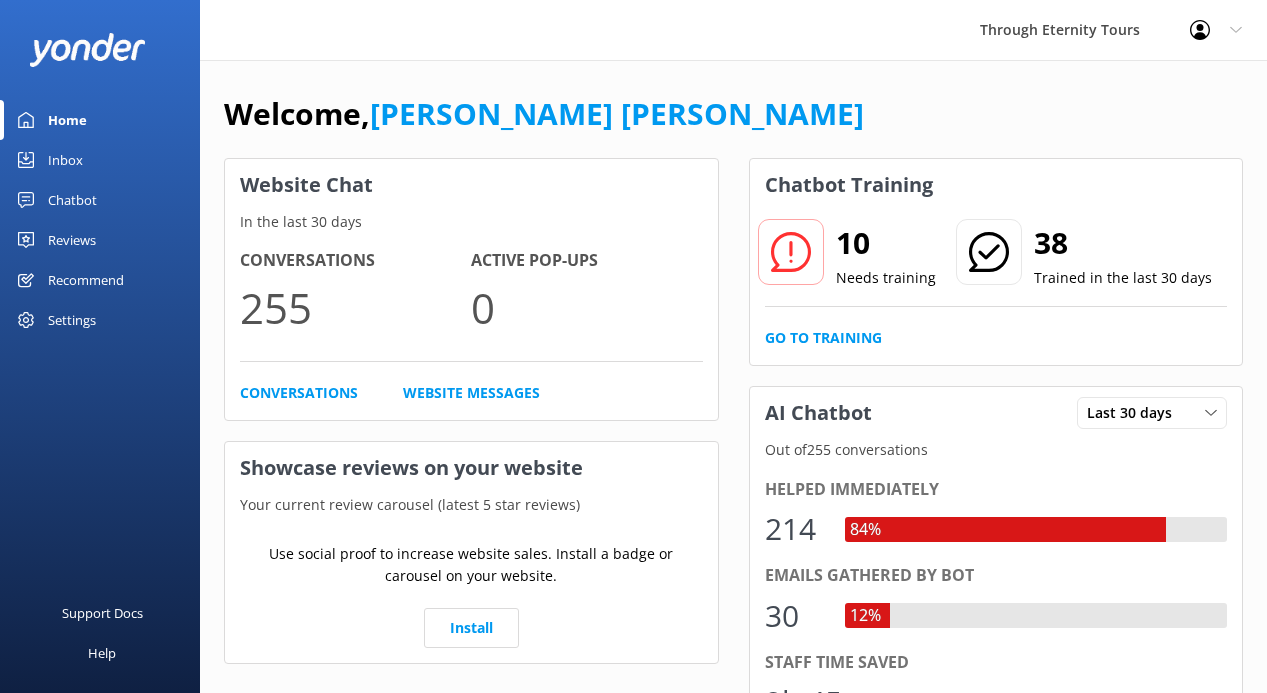click on "Inbox" at bounding box center [65, 160] 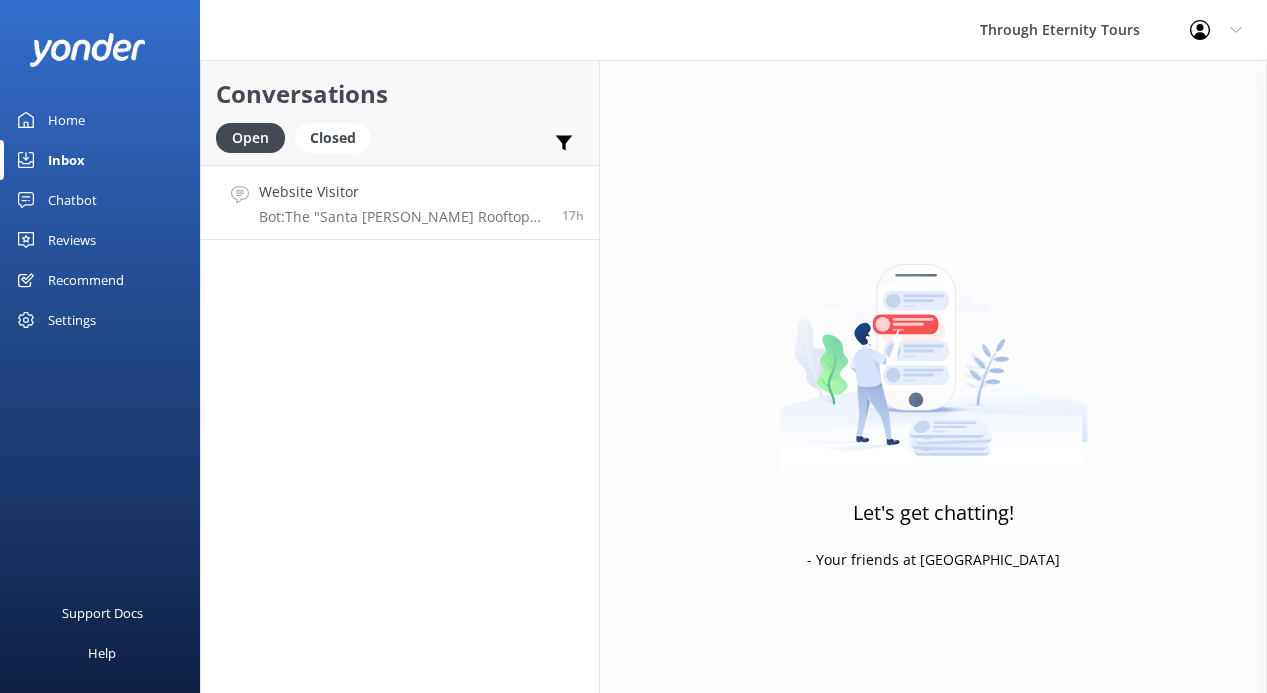 click on "Bot:  The "Santa [PERSON_NAME] Rooftop and Scavi: Sunrise Experience" is a 2-hour private tour with early access. For specific start times, please refer to the tour details on the booking page: [URL][DOMAIN_NAME][PERSON_NAME]." at bounding box center [403, 217] 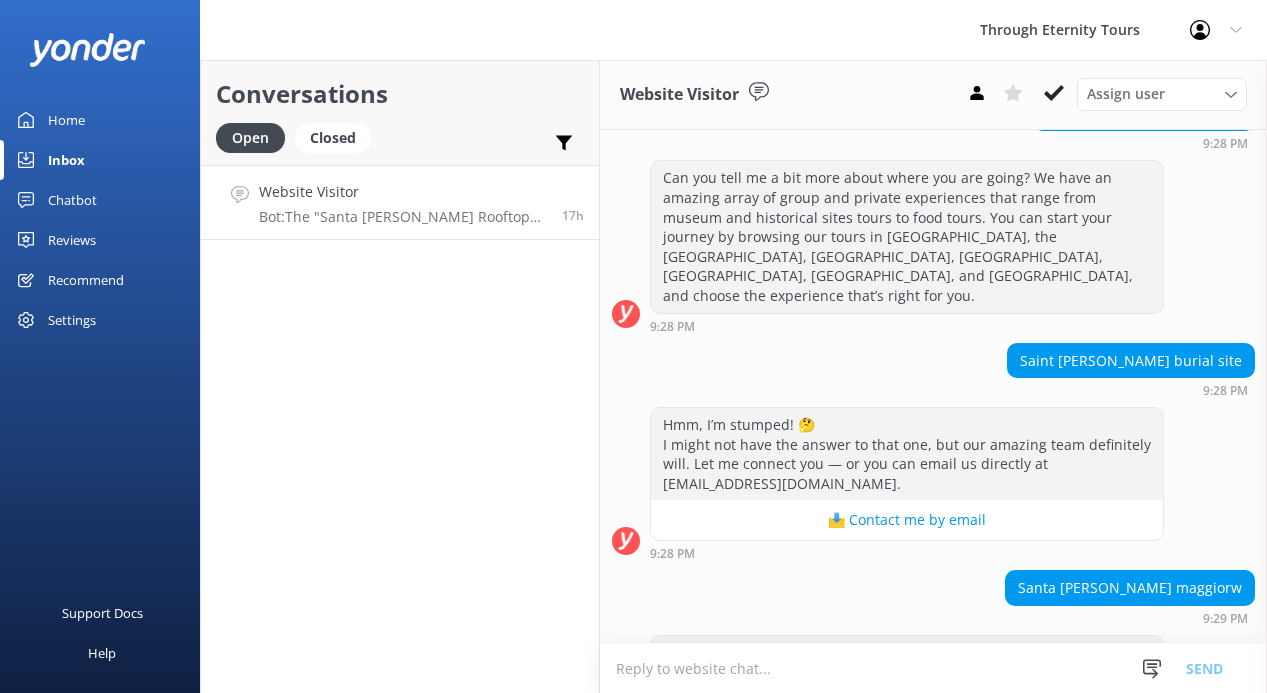 scroll, scrollTop: 744, scrollLeft: 0, axis: vertical 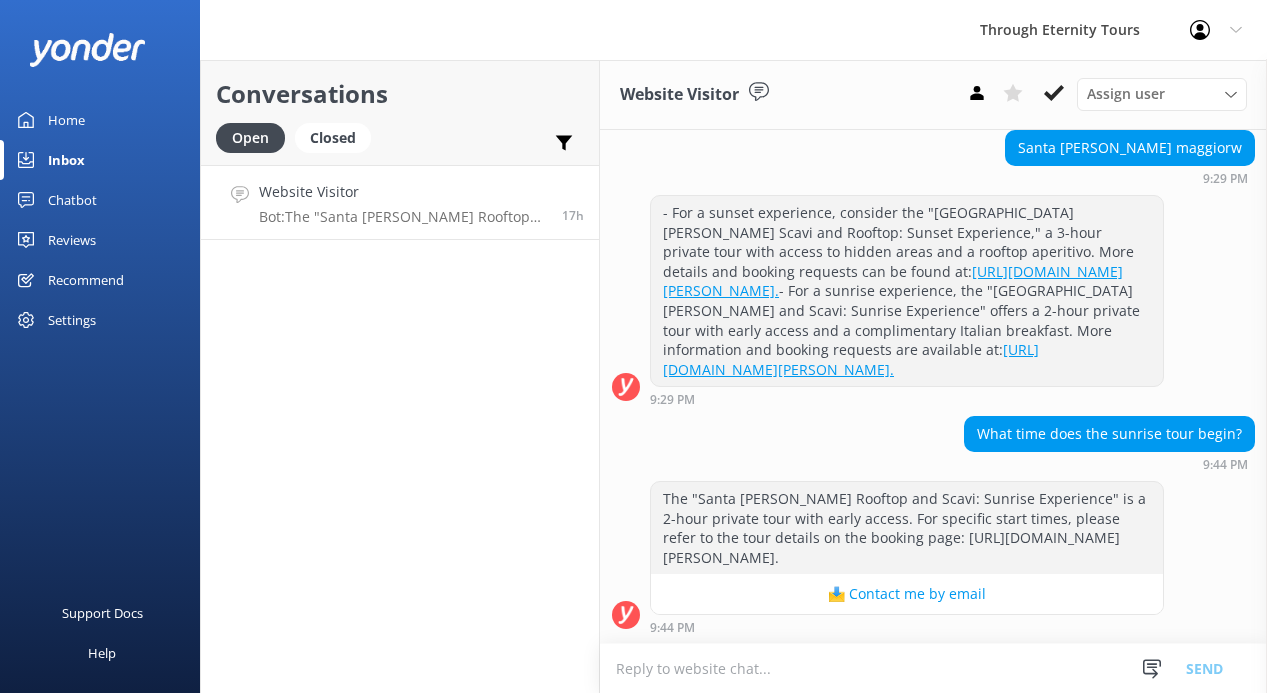 click on "What time does the sunrise tour begin?" at bounding box center [1109, 434] 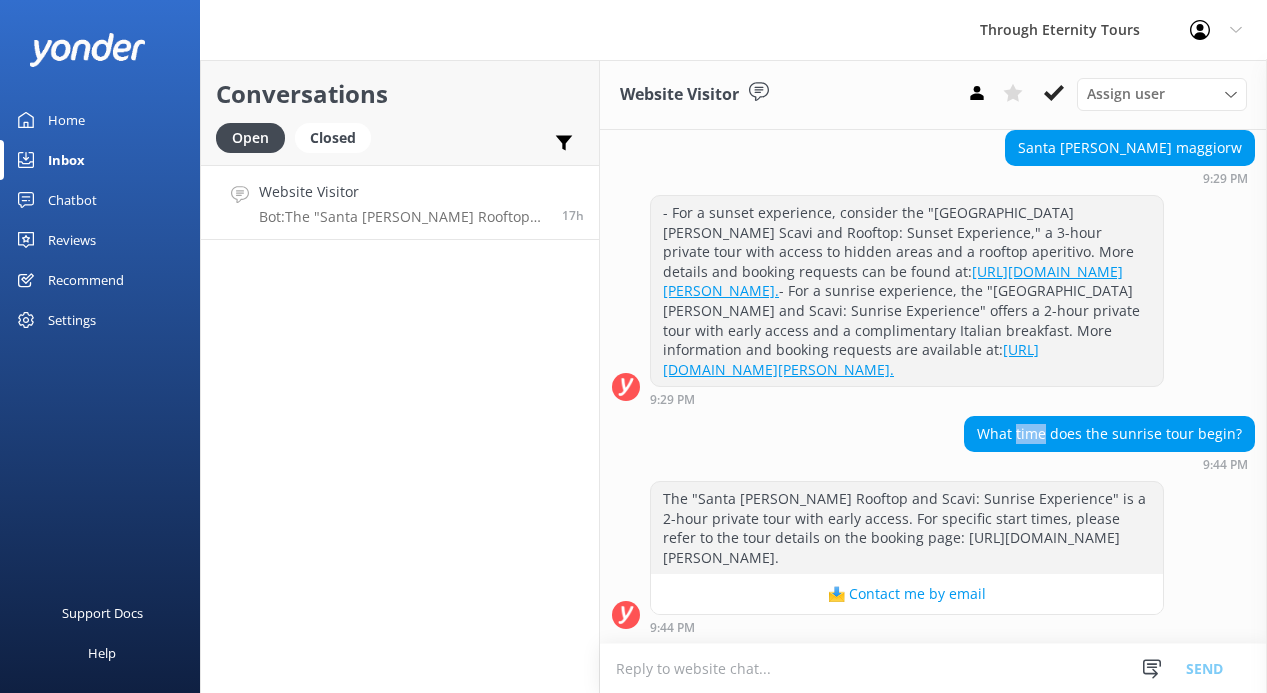click on "What time does the sunrise tour begin?" at bounding box center (1109, 434) 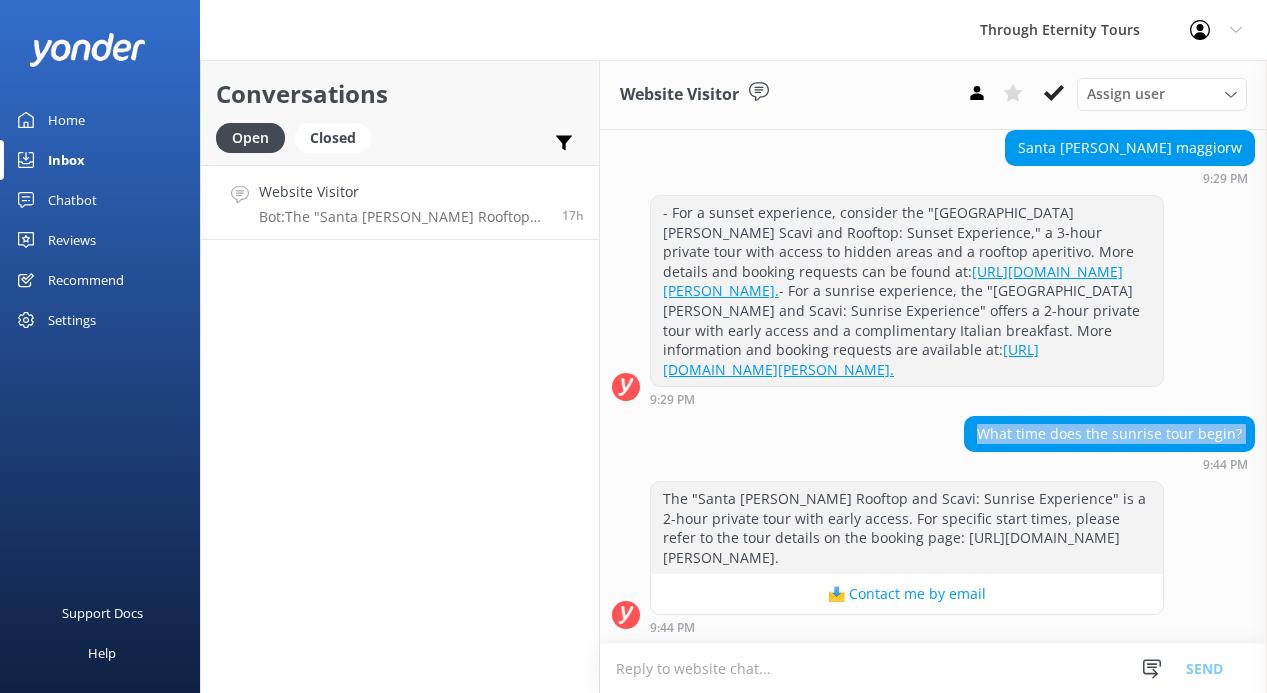 click on "What time does the sunrise tour begin?" at bounding box center [1109, 434] 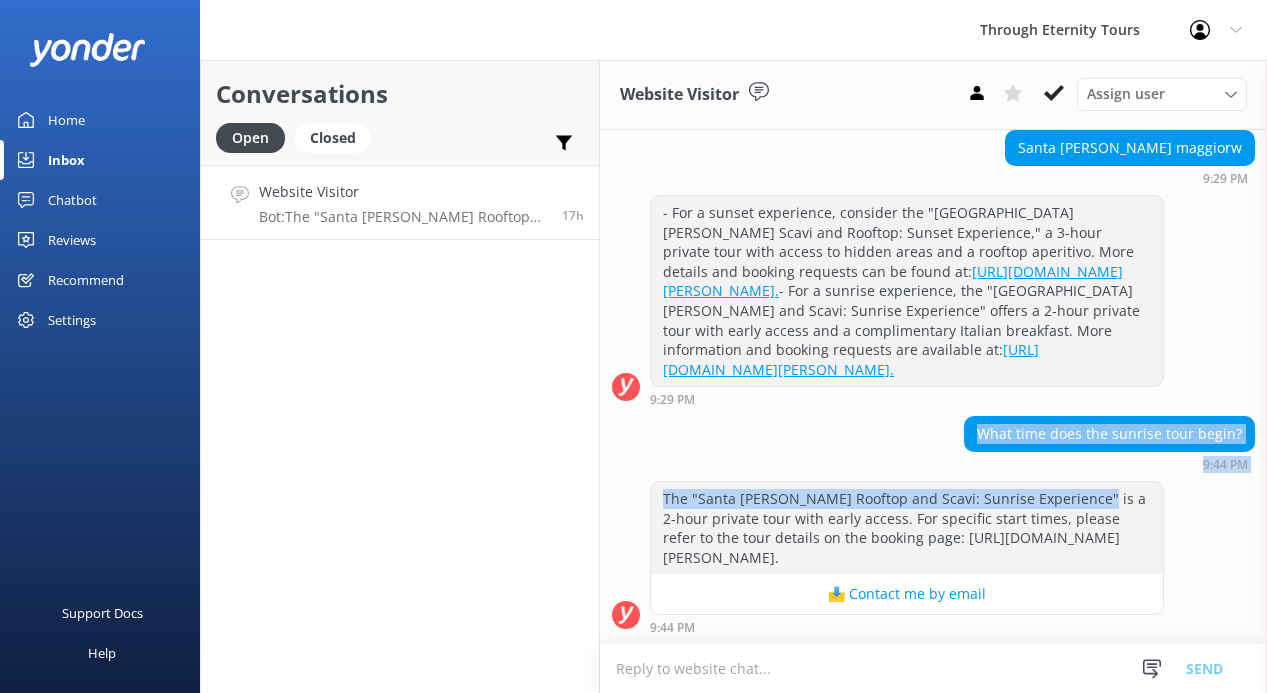 drag, startPoint x: 976, startPoint y: 381, endPoint x: 1090, endPoint y: 481, distance: 151.64432 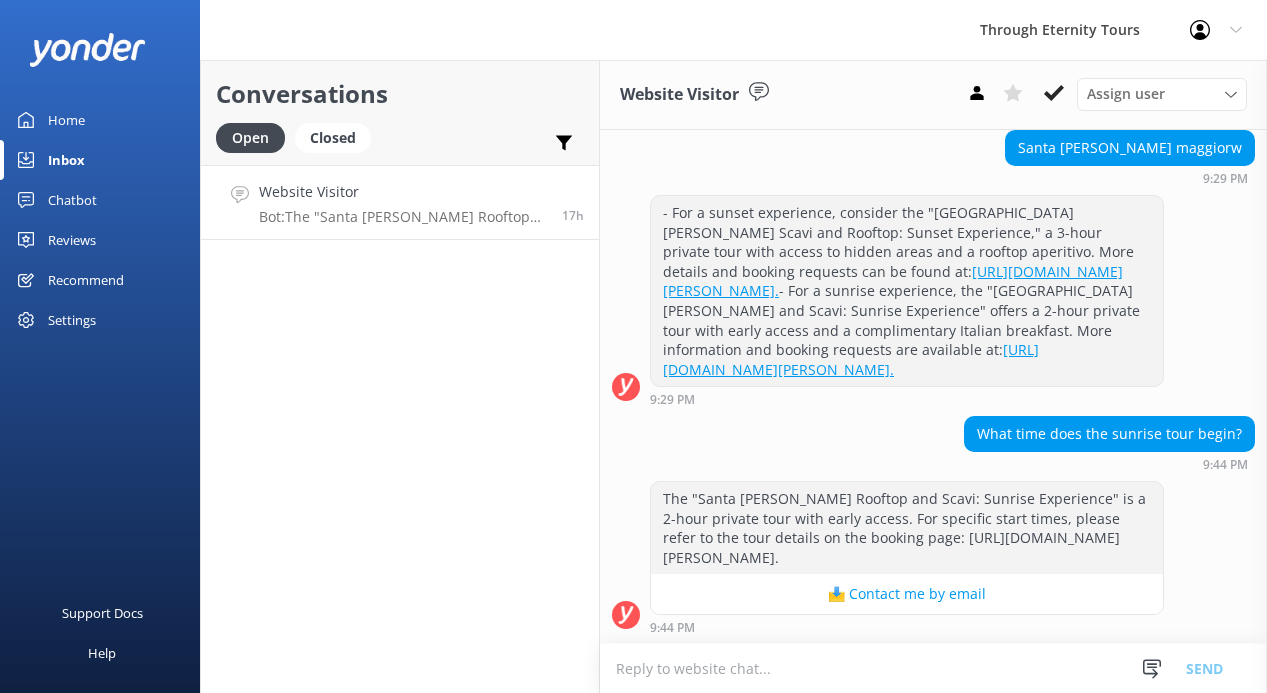 click at bounding box center (933, 668) 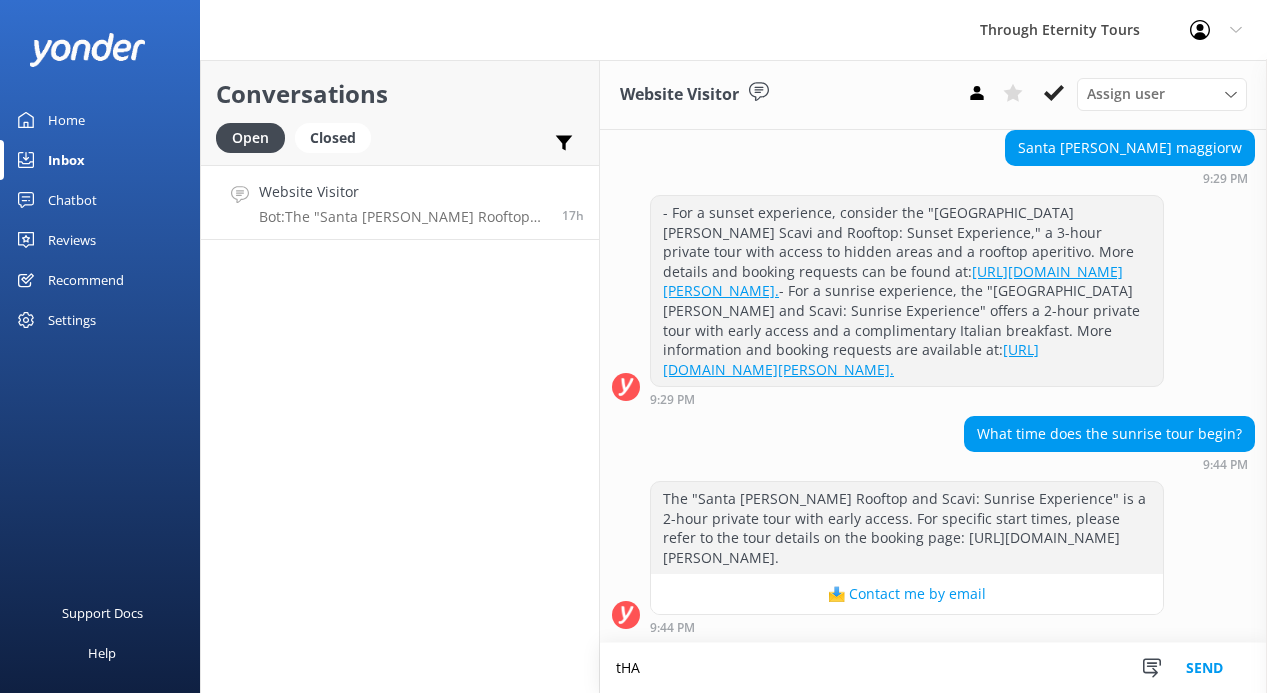 scroll, scrollTop: 745, scrollLeft: 0, axis: vertical 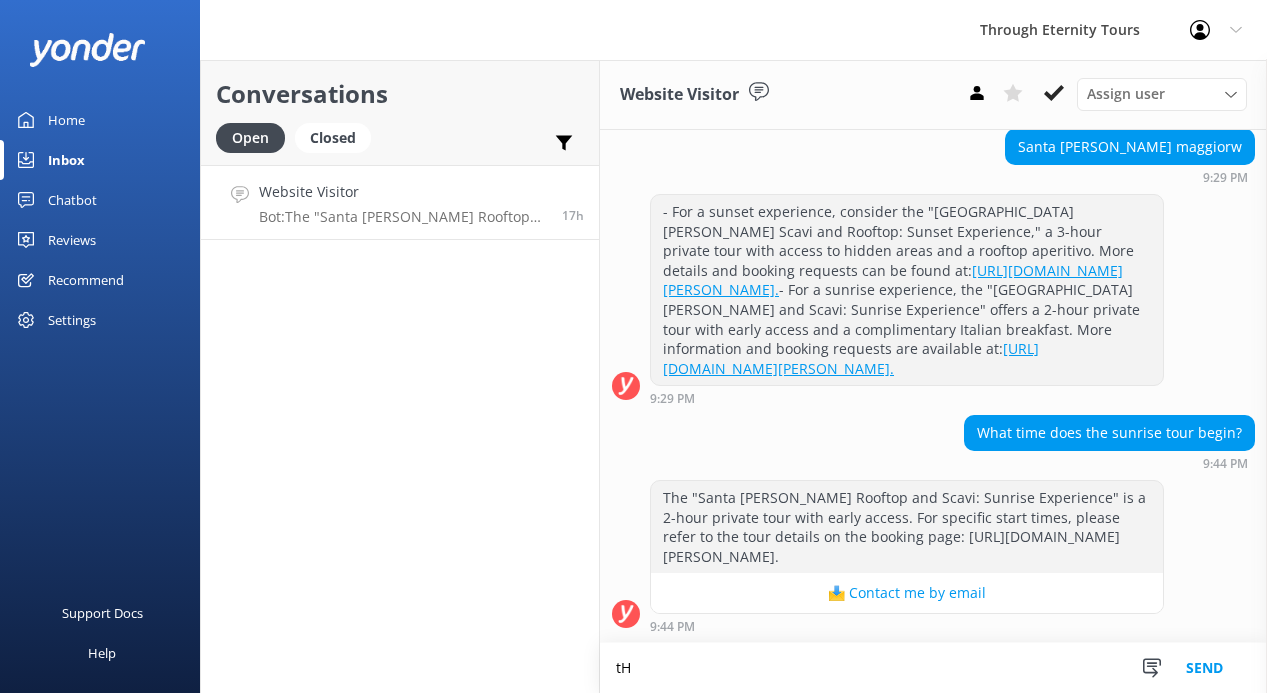 type on "t" 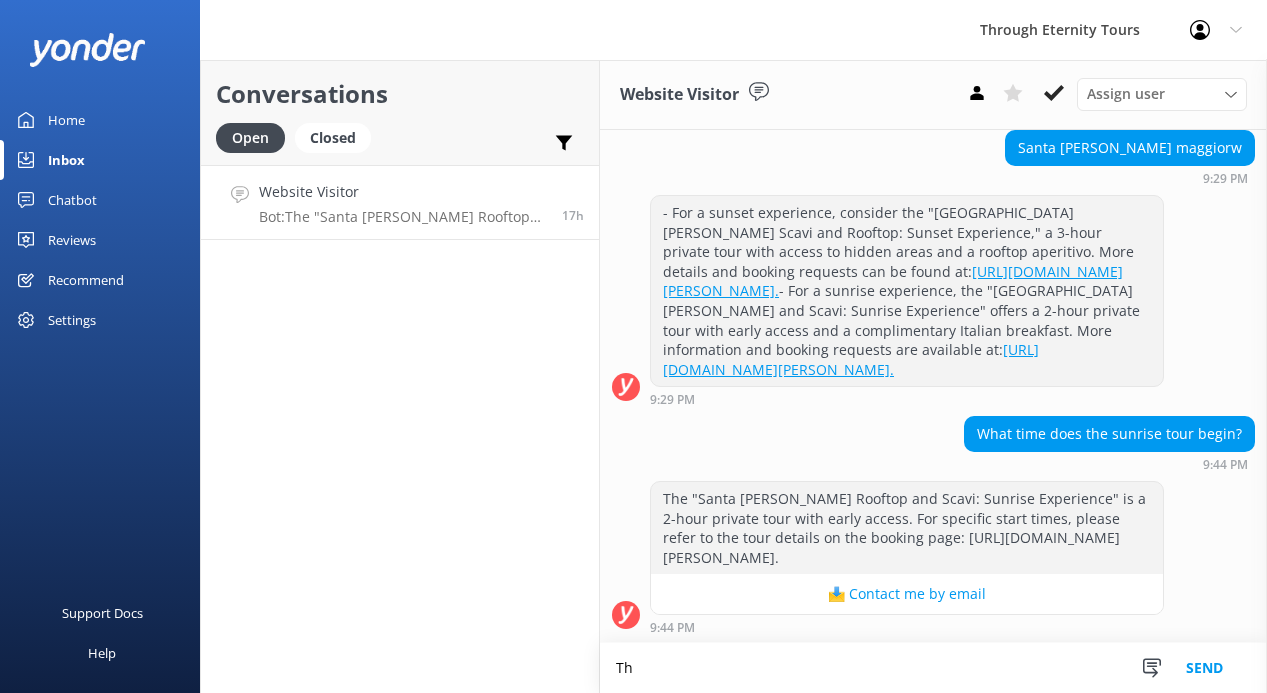 scroll, scrollTop: 745, scrollLeft: 0, axis: vertical 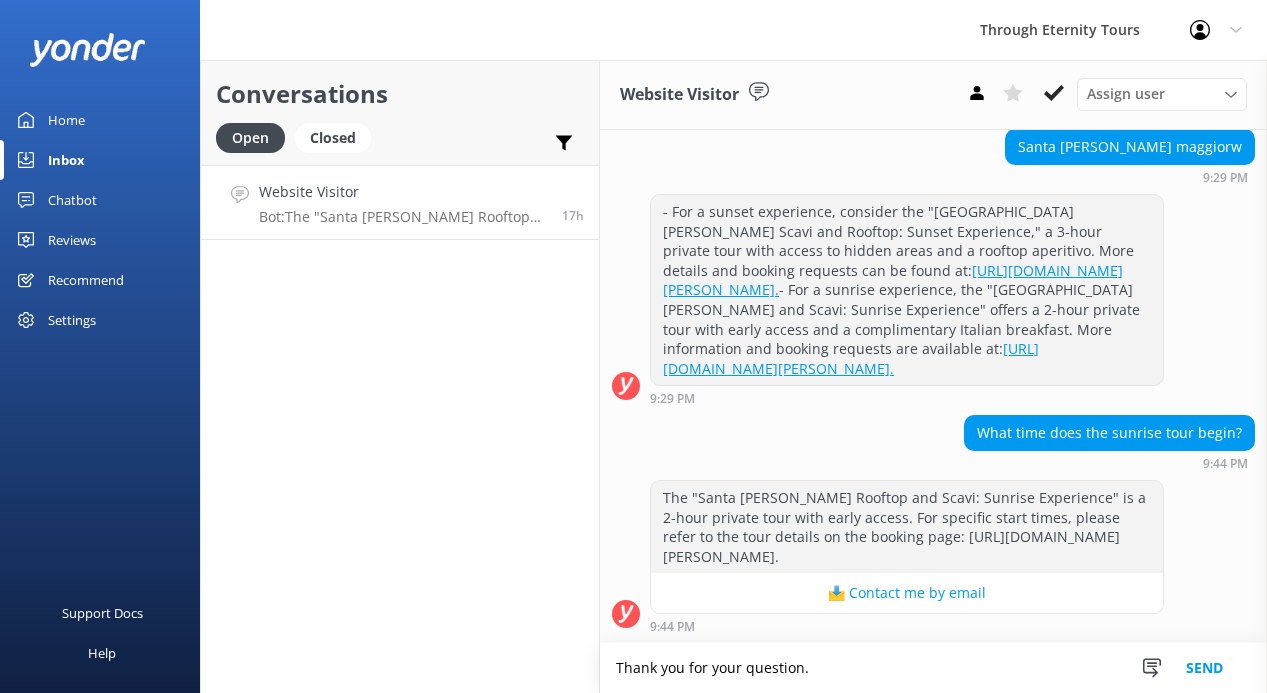 paste on "The Santa [PERSON_NAME] Rooftop and Scavi: Sunrise Experience generally begins at 6:15 AM" 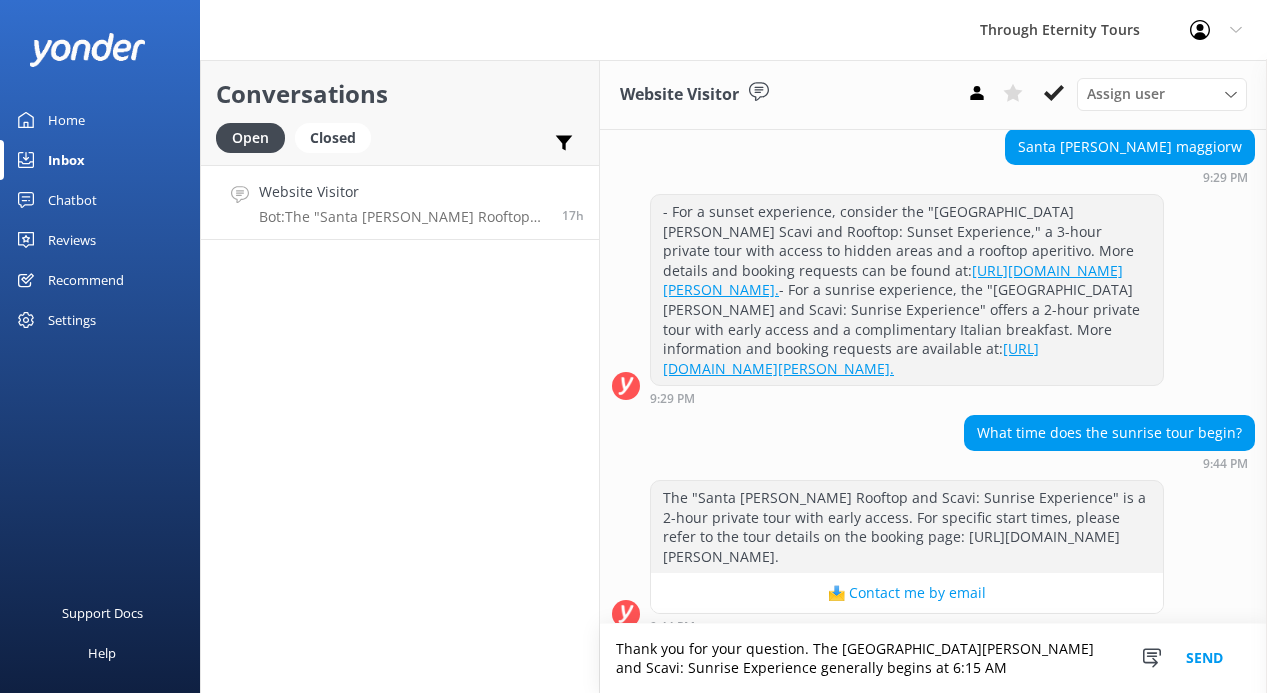 scroll, scrollTop: 764, scrollLeft: 0, axis: vertical 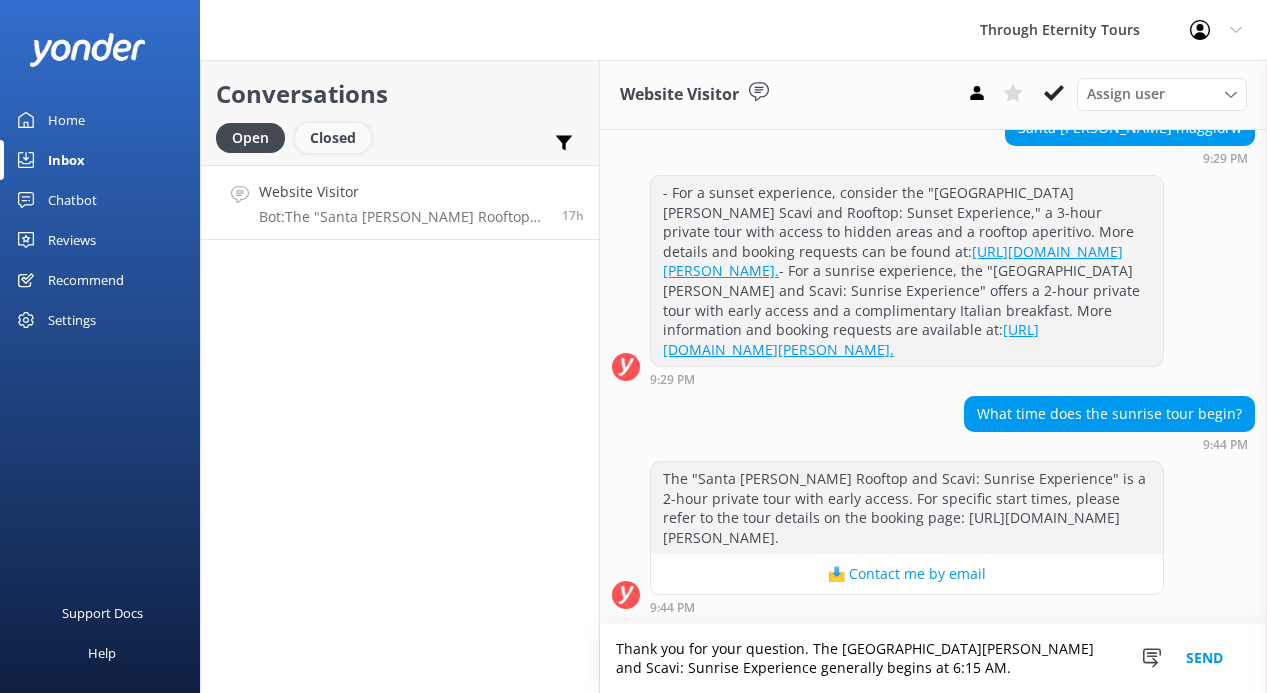 type on "Thank you for your question. The [GEOGRAPHIC_DATA][PERSON_NAME] and Scavi: Sunrise Experience generally begins at 6:15 AM." 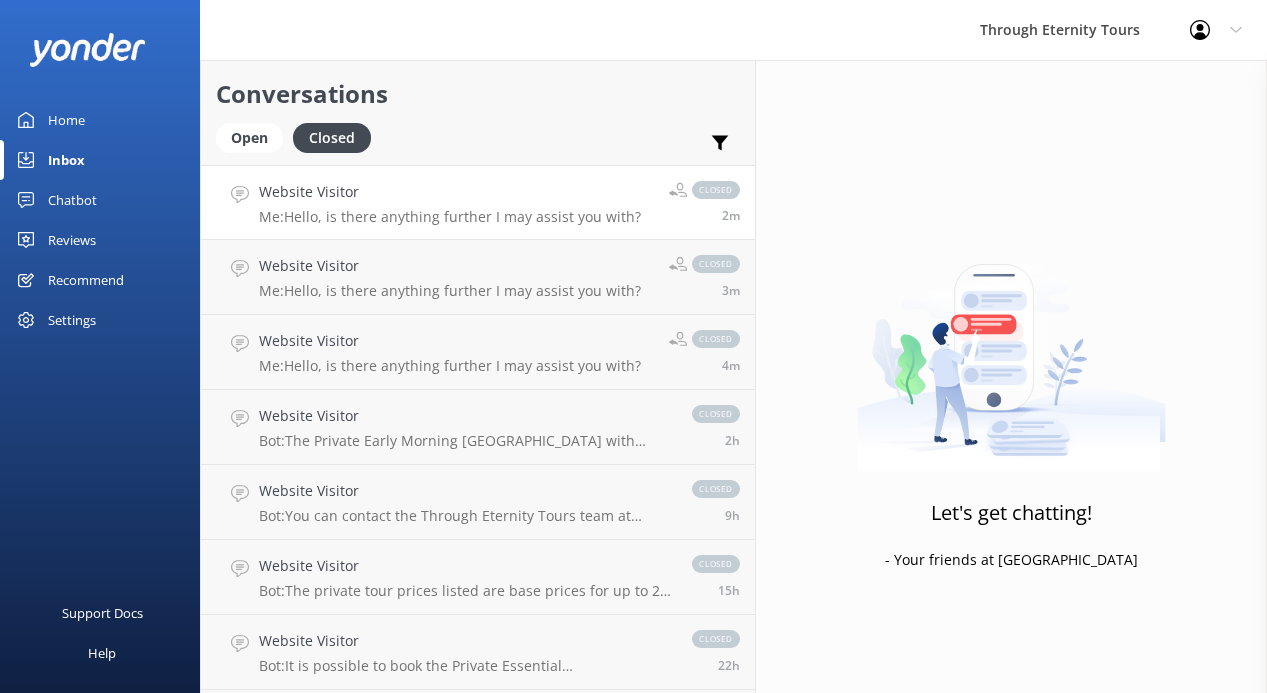click on "Me:  Hello, is there anything further I may assist you with?" at bounding box center (450, 217) 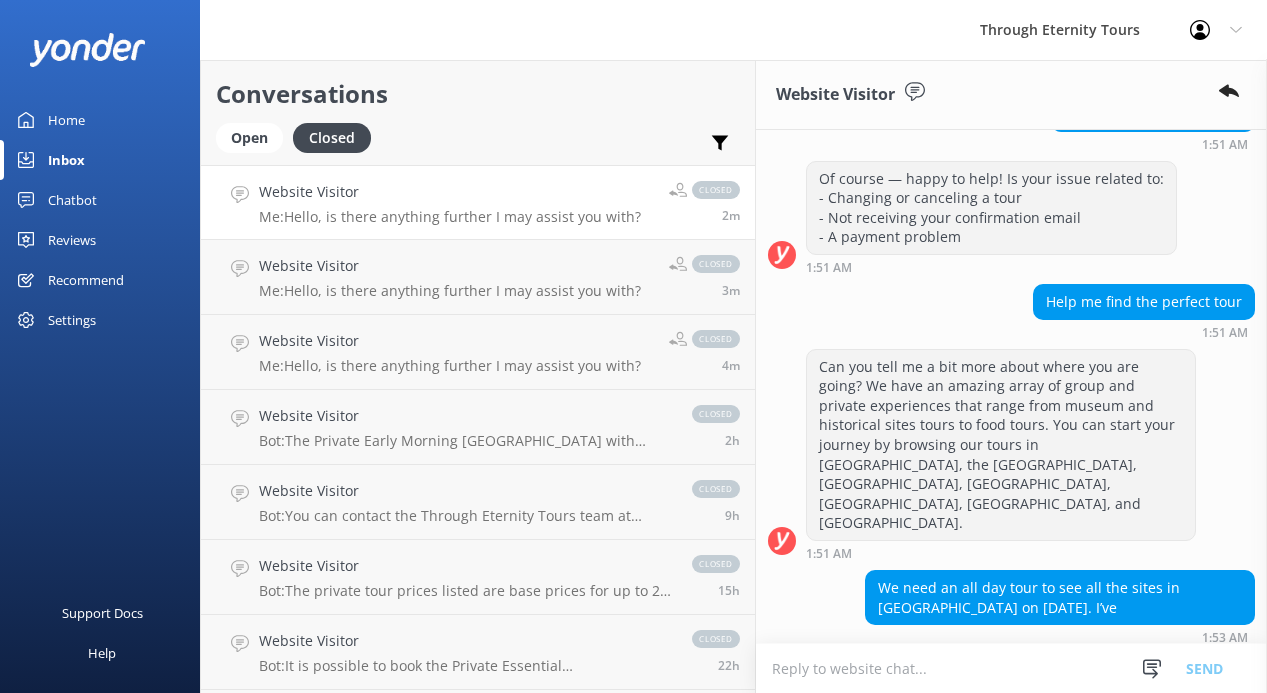 scroll, scrollTop: 1260, scrollLeft: 0, axis: vertical 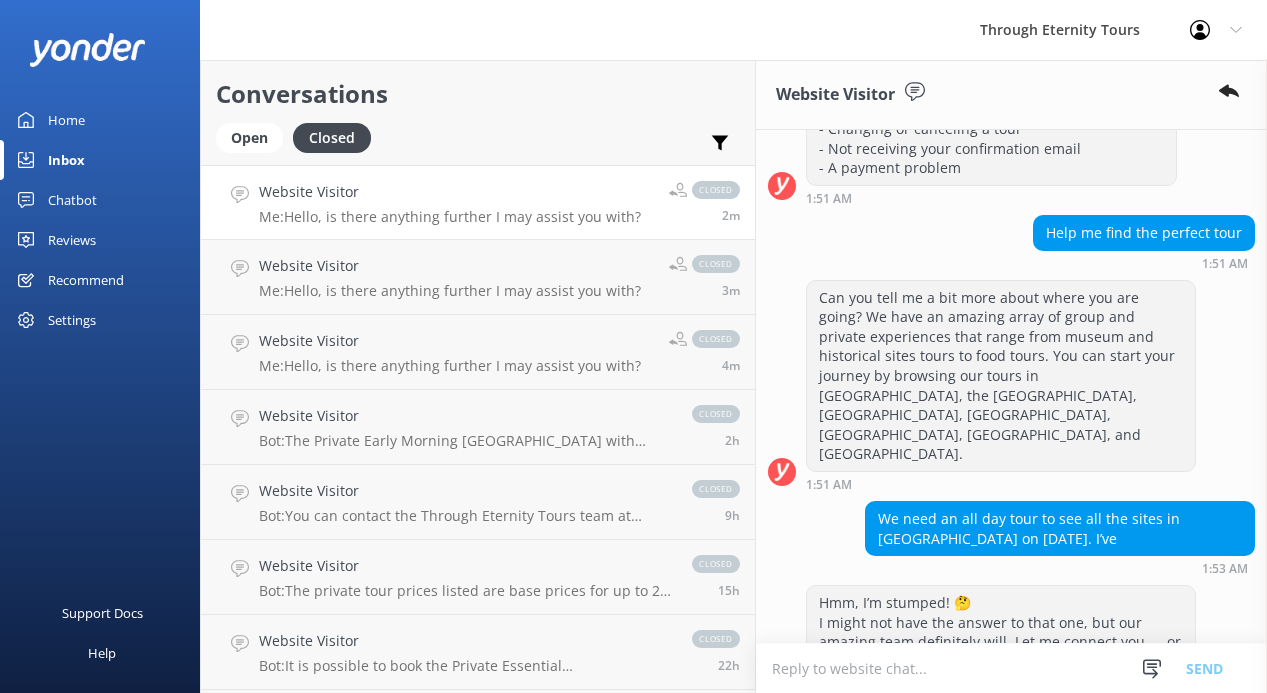 drag, startPoint x: 702, startPoint y: 552, endPoint x: 1011, endPoint y: 551, distance: 309.00162 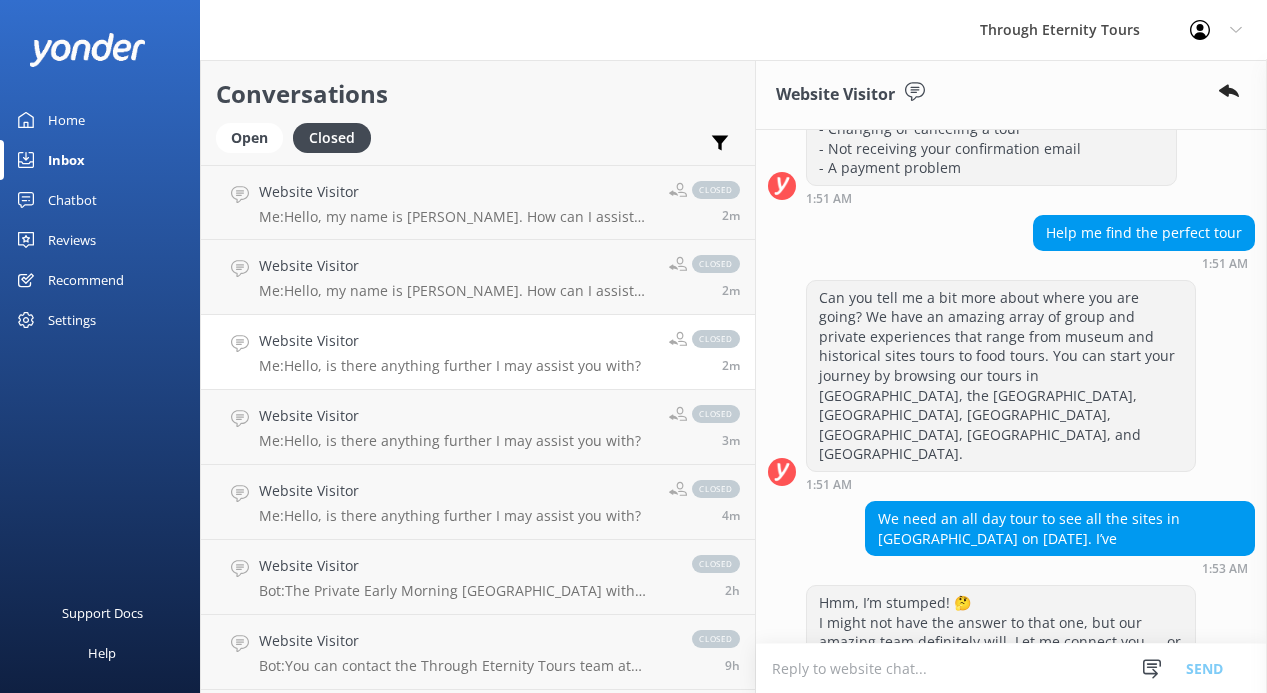 drag, startPoint x: 1008, startPoint y: 552, endPoint x: 703, endPoint y: 551, distance: 305.00165 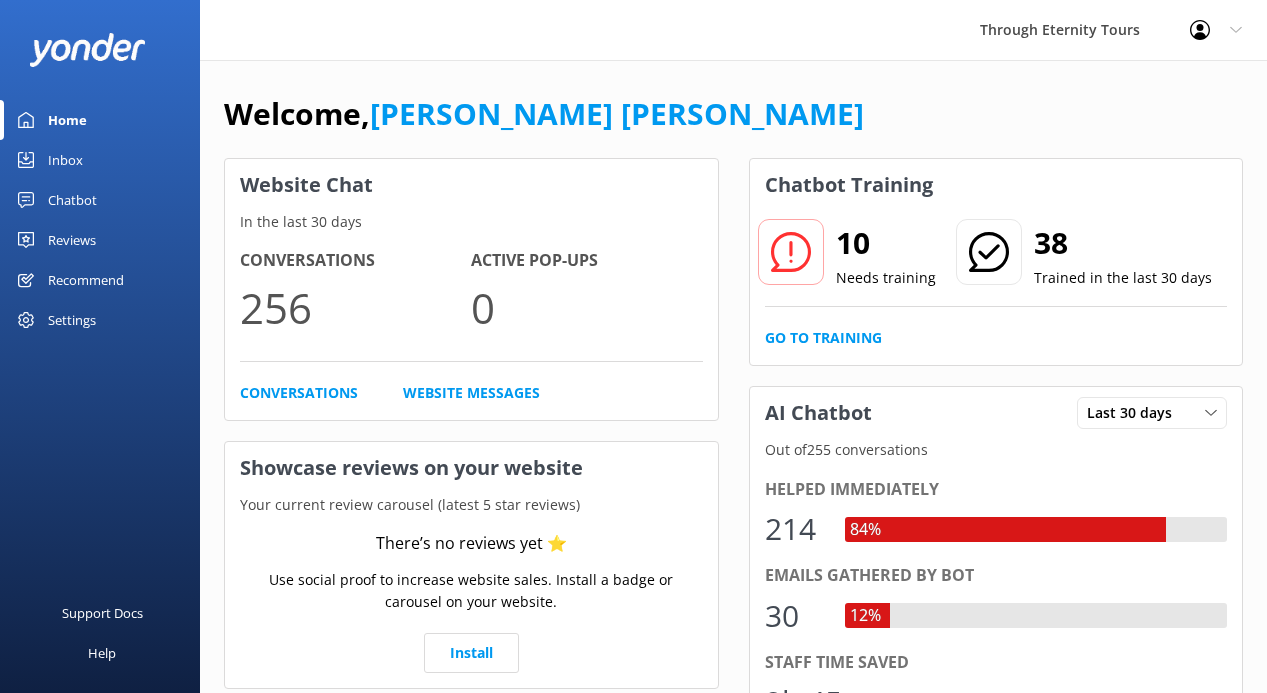 click on "Home" at bounding box center [100, 120] 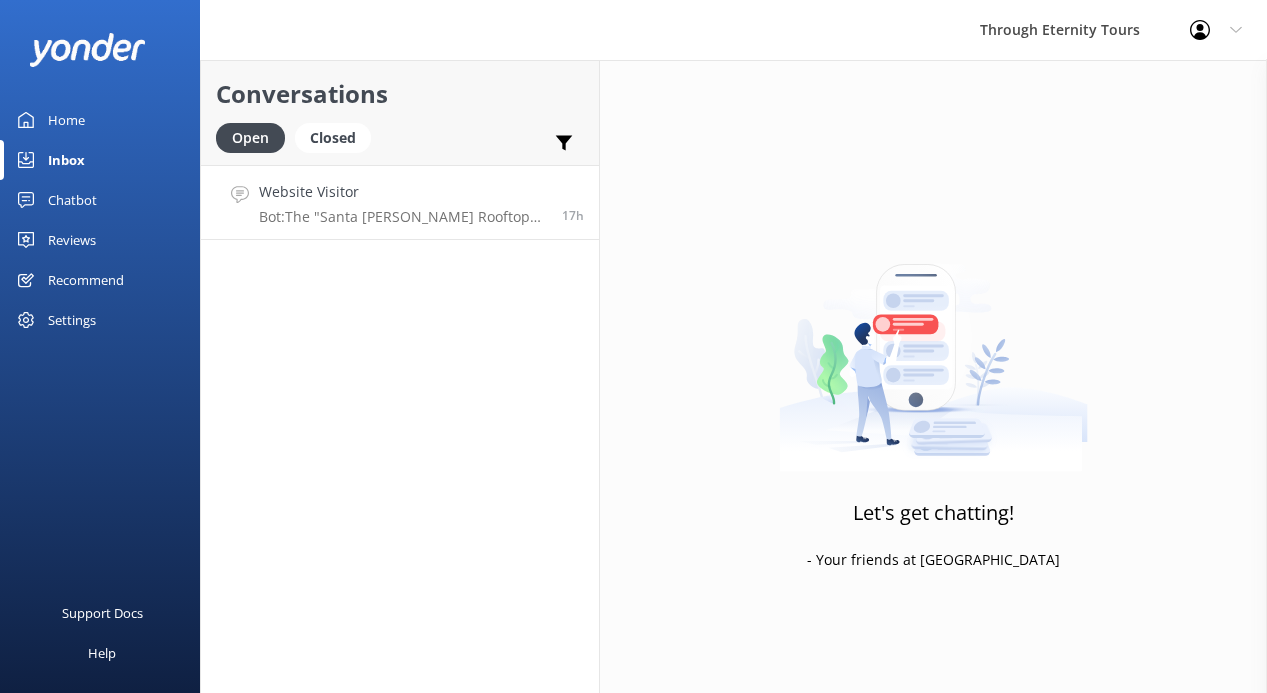 click on "Website Visitor Bot:  The "Santa [PERSON_NAME] Rooftop and Scavi: Sunrise Experience" is a 2-hour private tour with early access. For specific start times, please refer to the tour details on the booking page: [URL][DOMAIN_NAME][PERSON_NAME]." at bounding box center (403, 202) 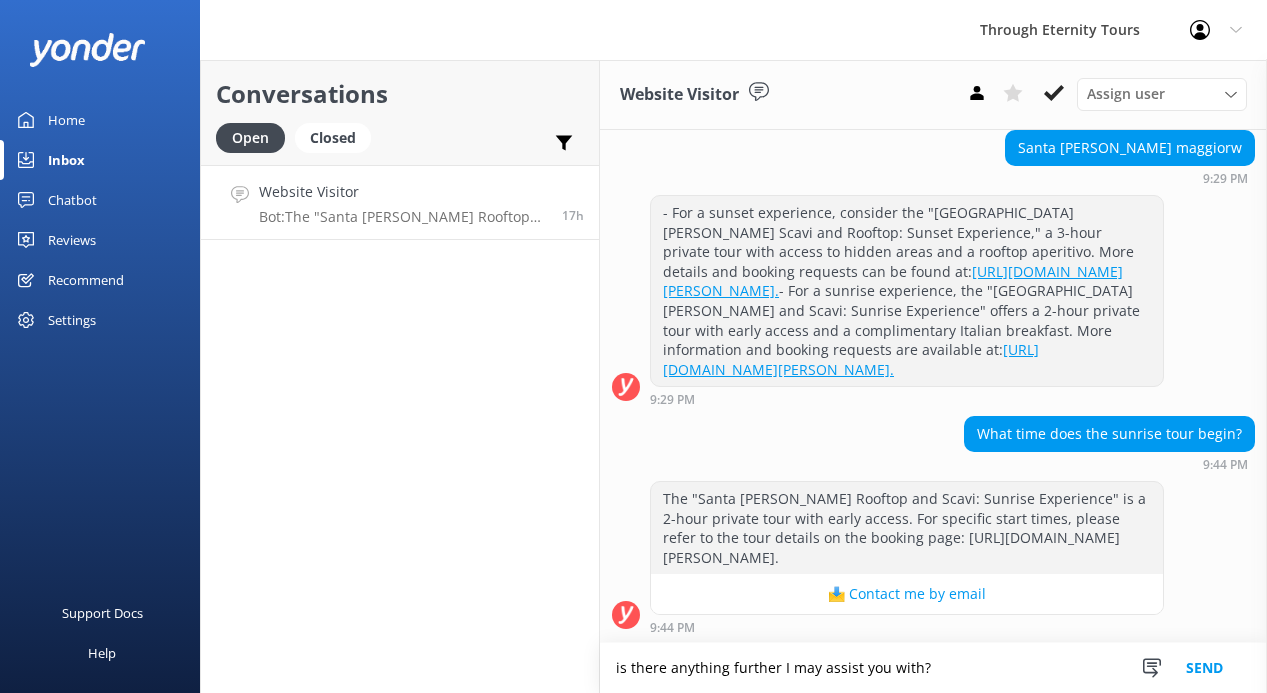 scroll, scrollTop: 745, scrollLeft: 0, axis: vertical 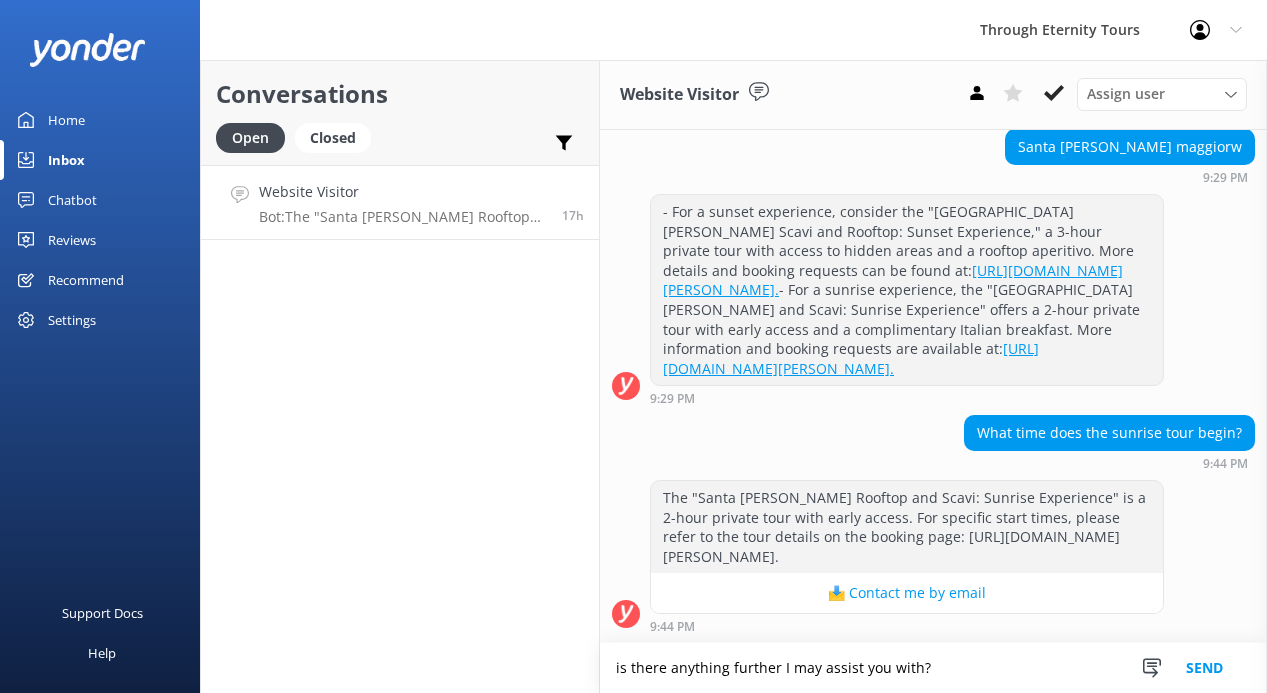 click on "is there anything further I may assist you with?" at bounding box center [933, 668] 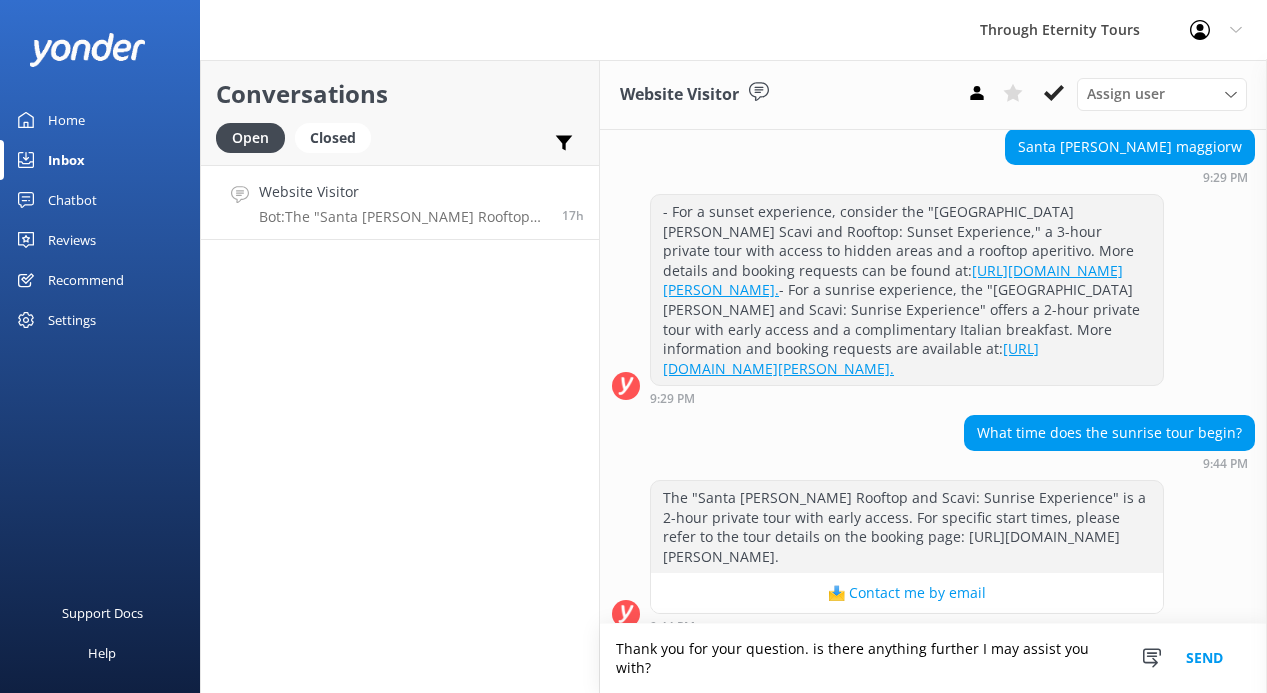 paste on "The Santa [PERSON_NAME] Rooftop and Scavi: Sunrise Experience generally begins at 6:15 AM" 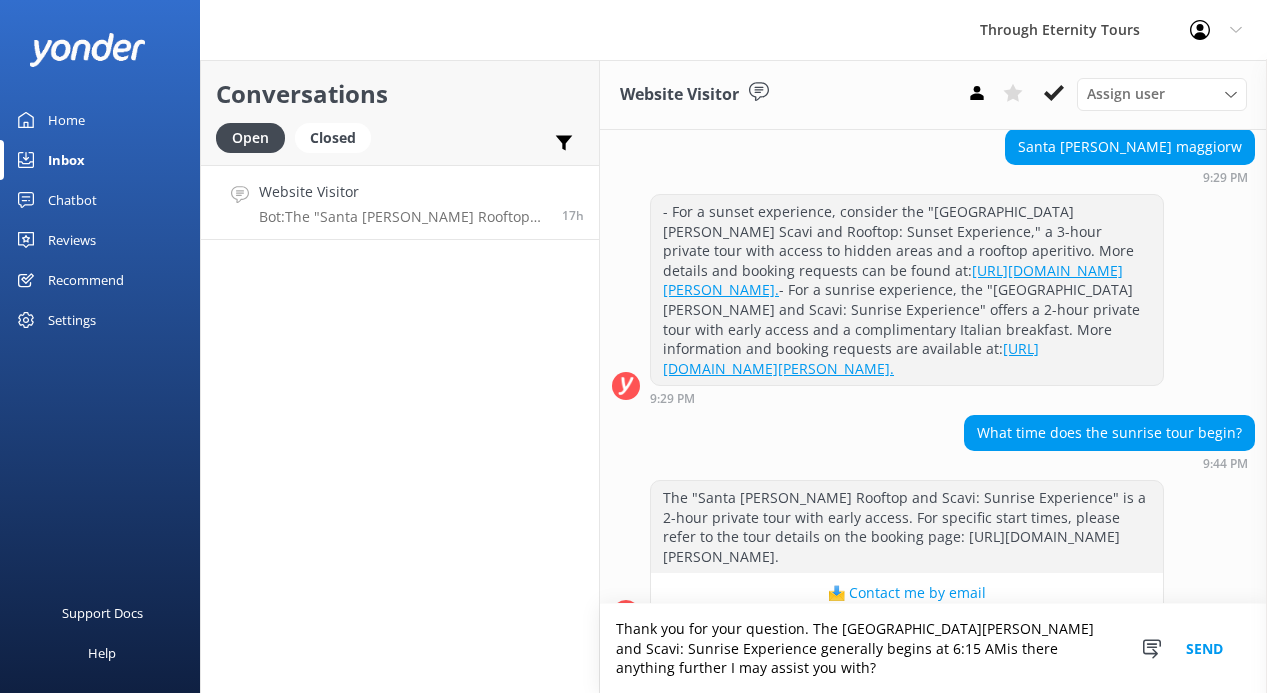 scroll, scrollTop: 784, scrollLeft: 0, axis: vertical 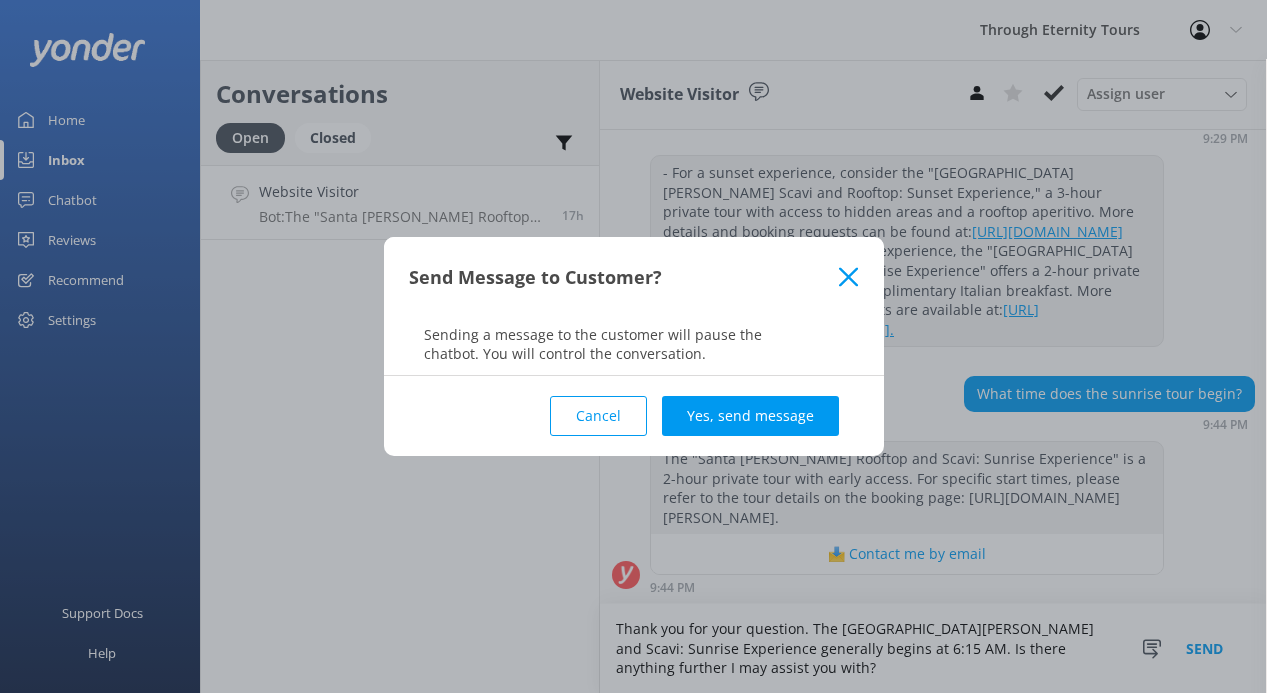 type on "Thank you for your question. The [GEOGRAPHIC_DATA][PERSON_NAME] and Scavi: Sunrise Experience generally begins at 6:15 AM. Is there anything further I may assist you with?" 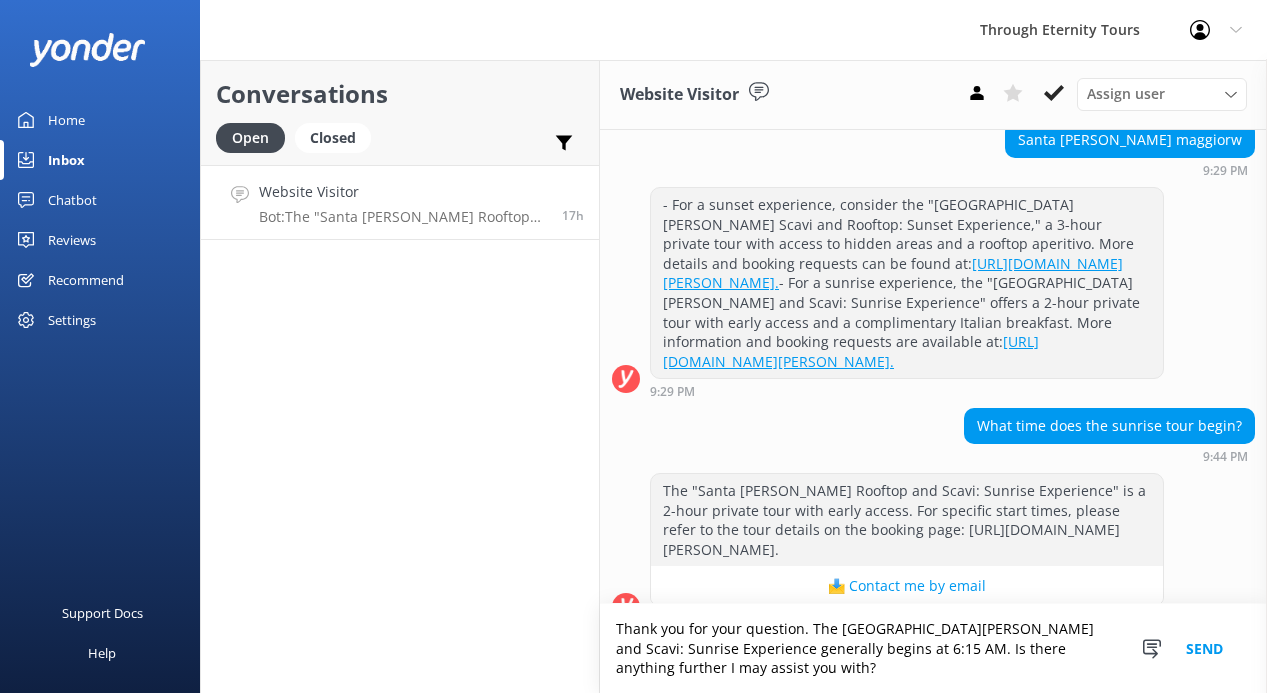 scroll, scrollTop: 748, scrollLeft: 0, axis: vertical 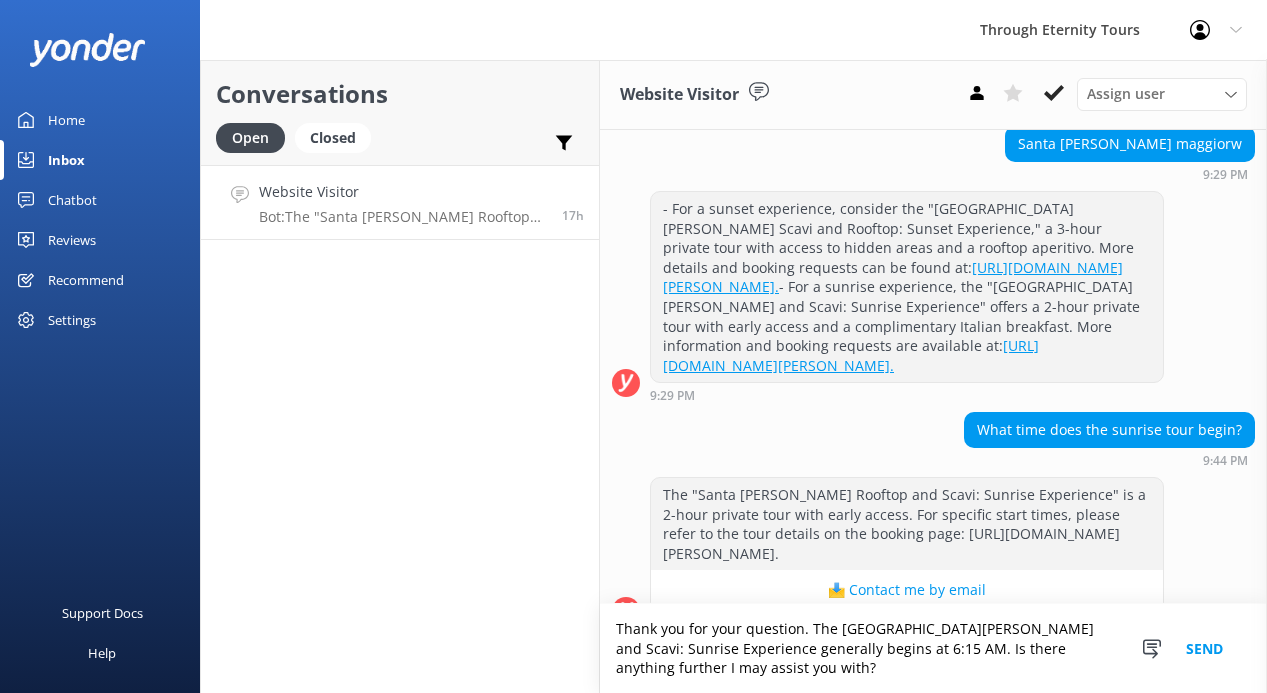 click on "Send" at bounding box center [1204, 648] 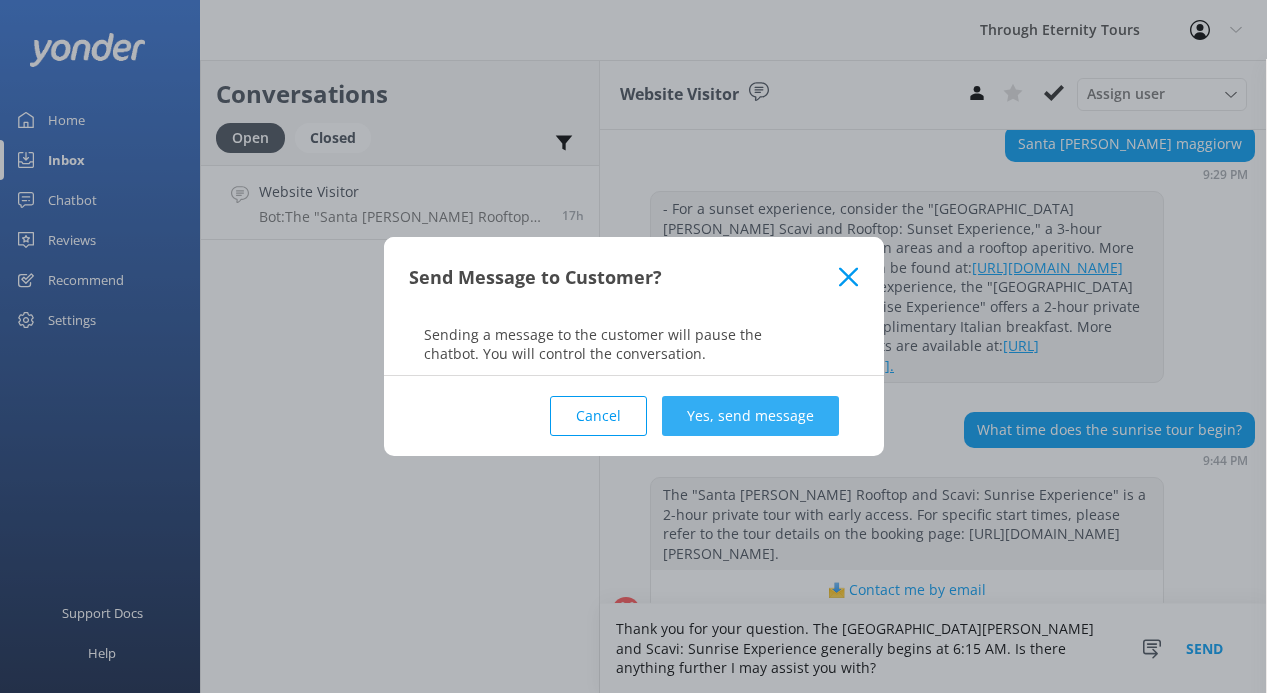 click on "Yes, send message" at bounding box center (750, 416) 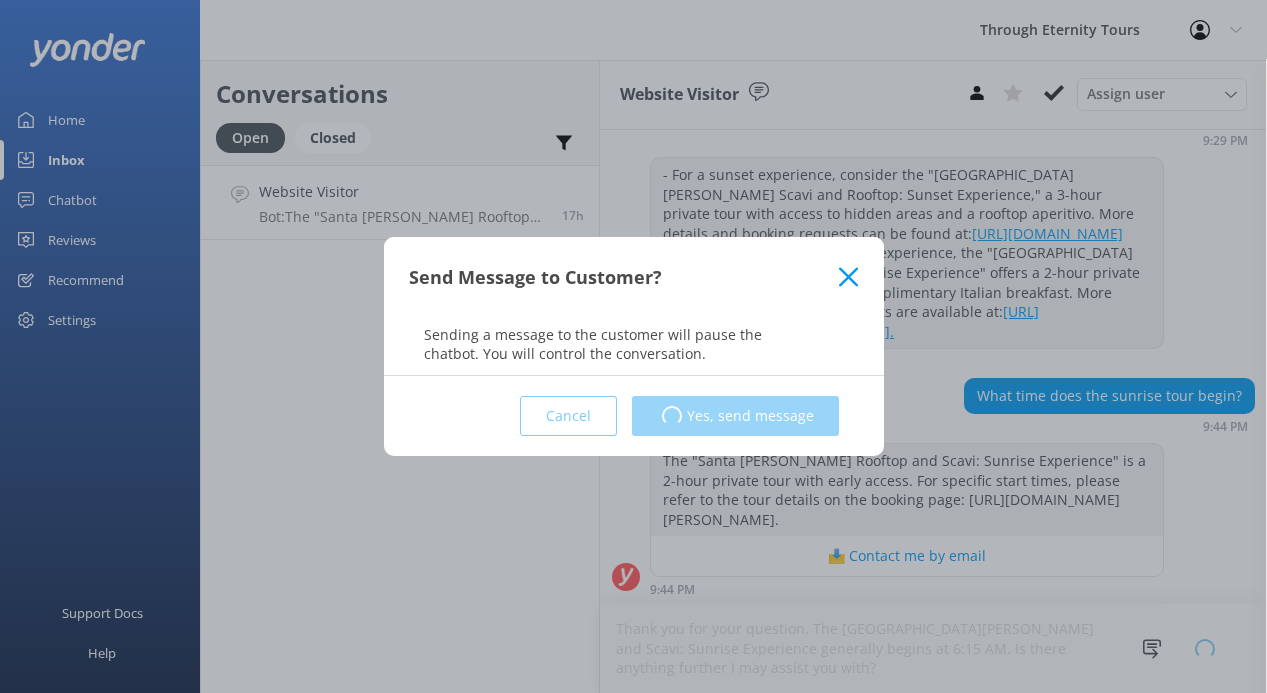scroll, scrollTop: 784, scrollLeft: 0, axis: vertical 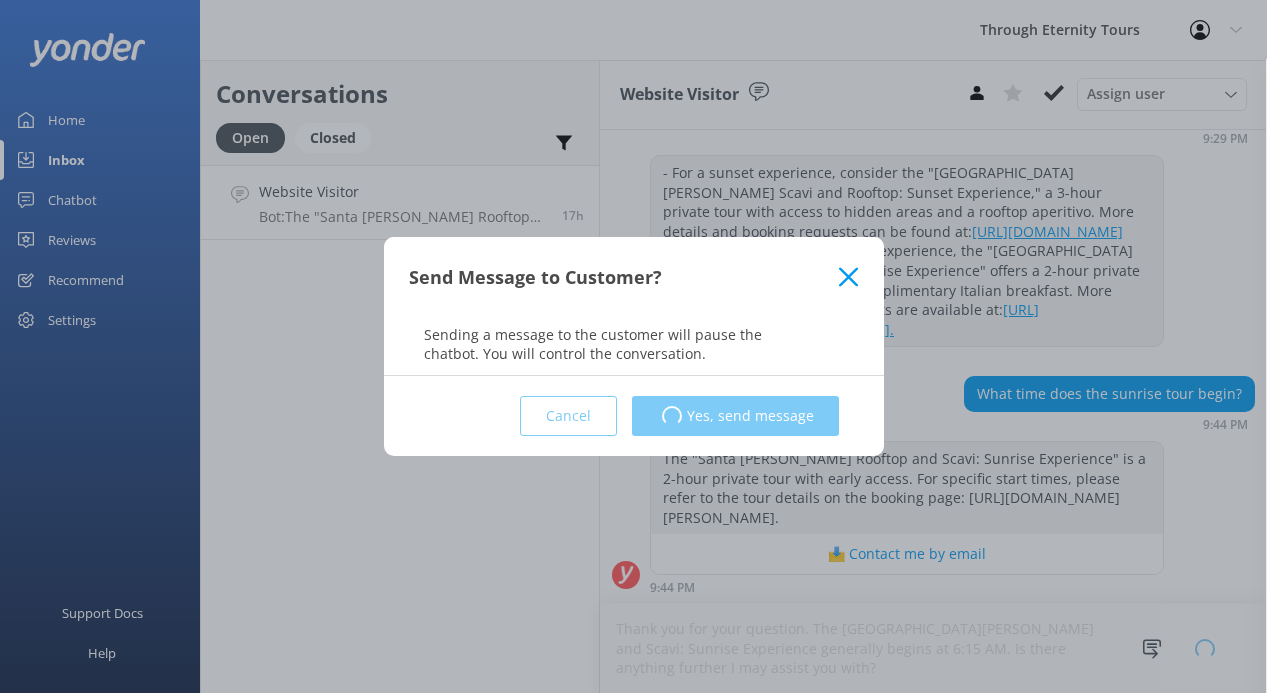type 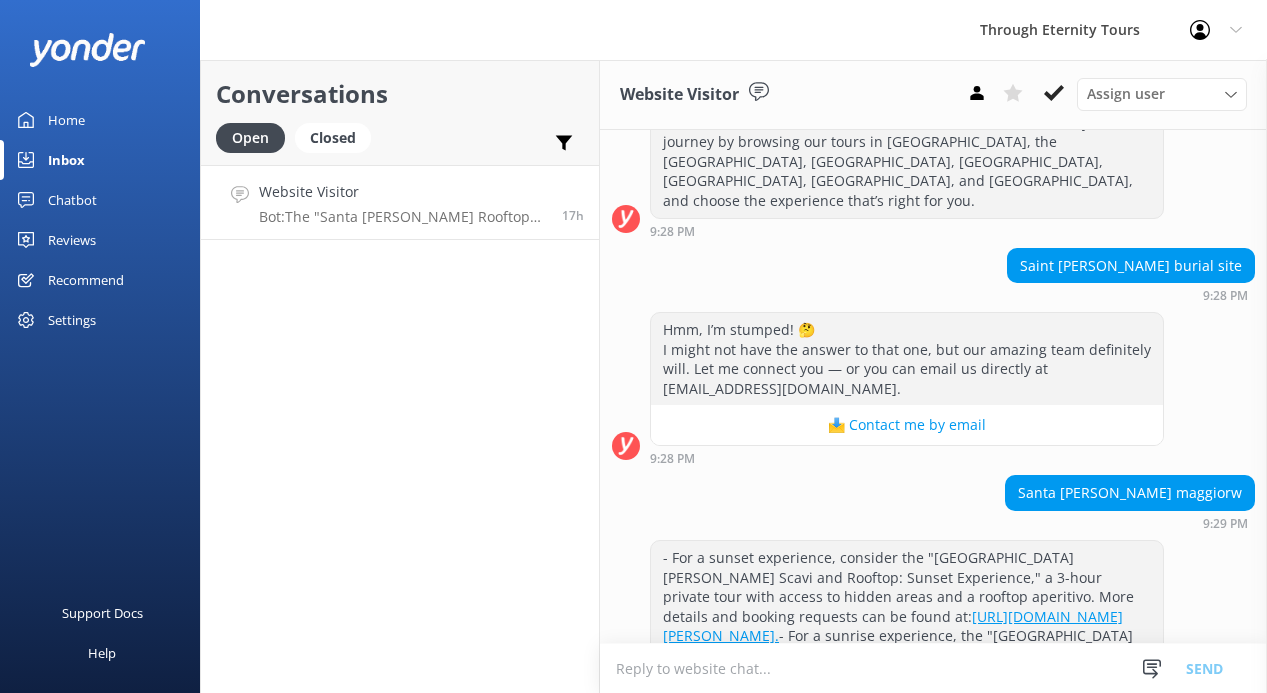 scroll, scrollTop: 951, scrollLeft: 0, axis: vertical 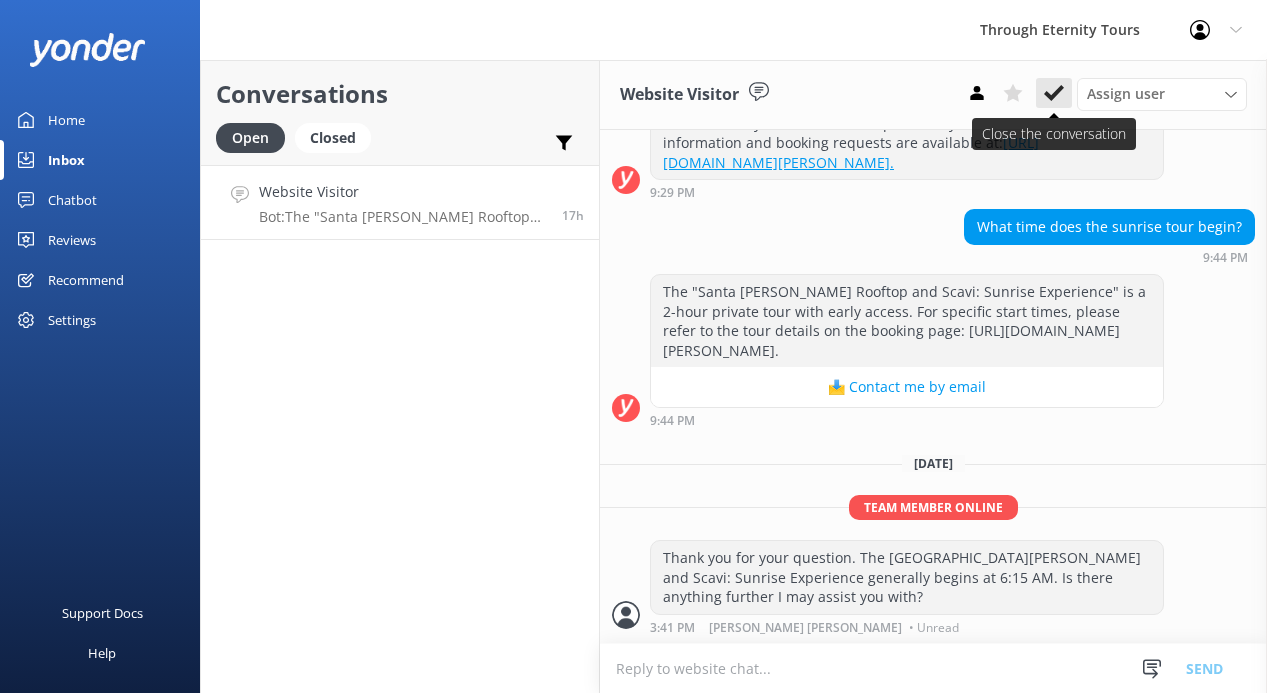 click 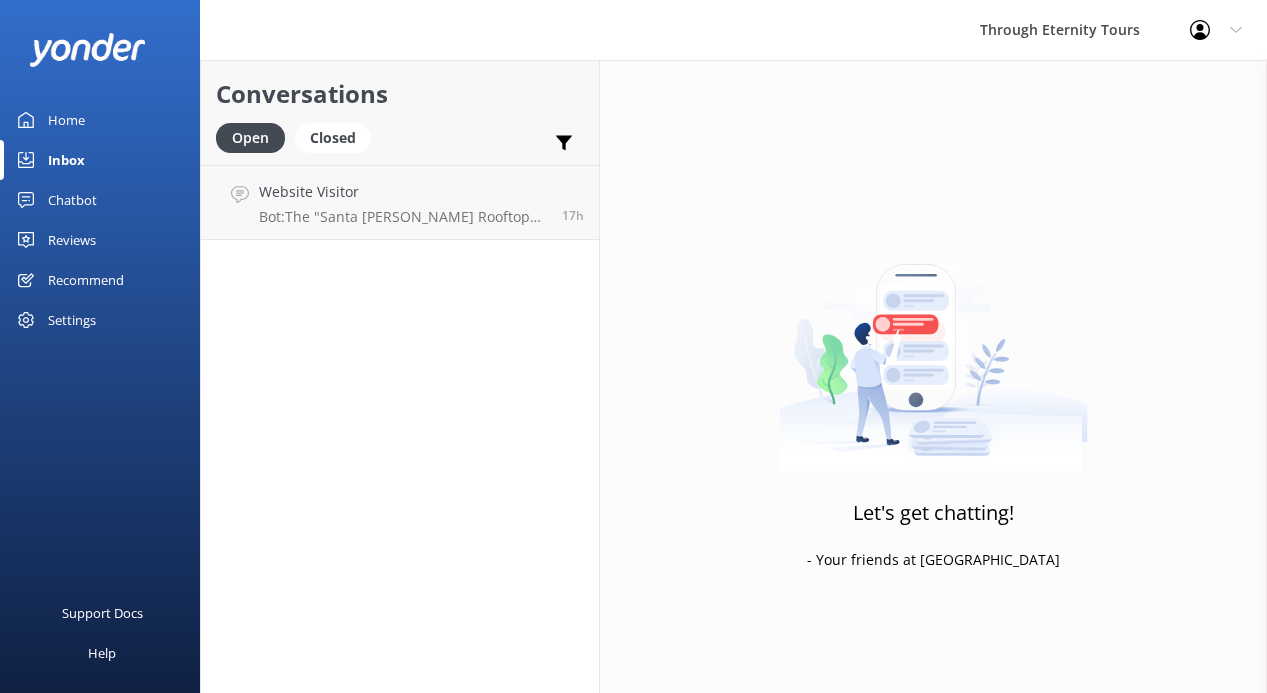 click on "Home" at bounding box center (100, 120) 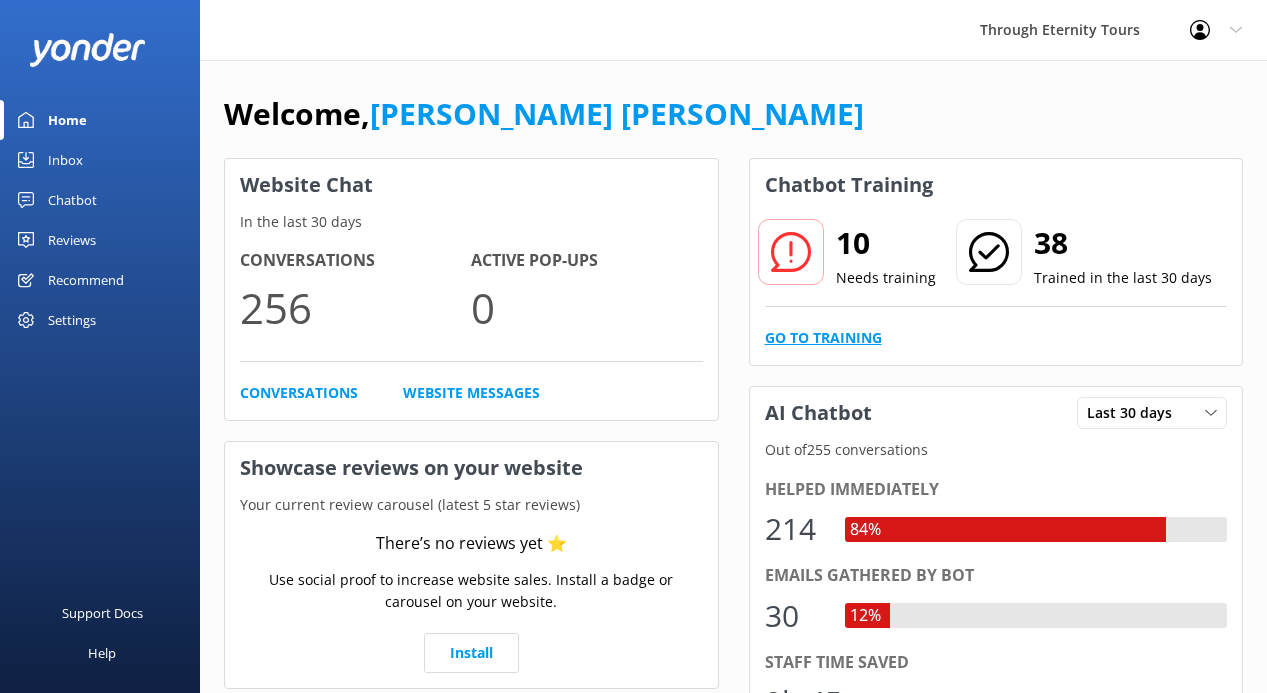 click on "Go to Training" at bounding box center [823, 338] 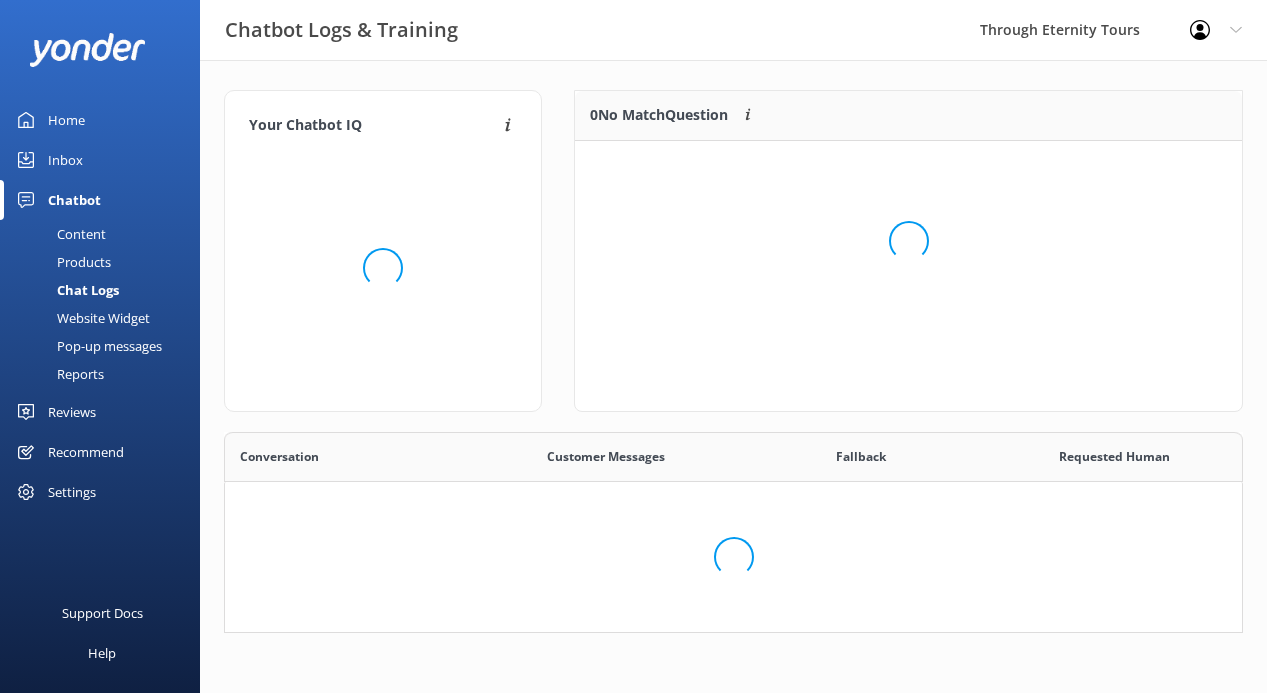 scroll, scrollTop: 1, scrollLeft: 1, axis: both 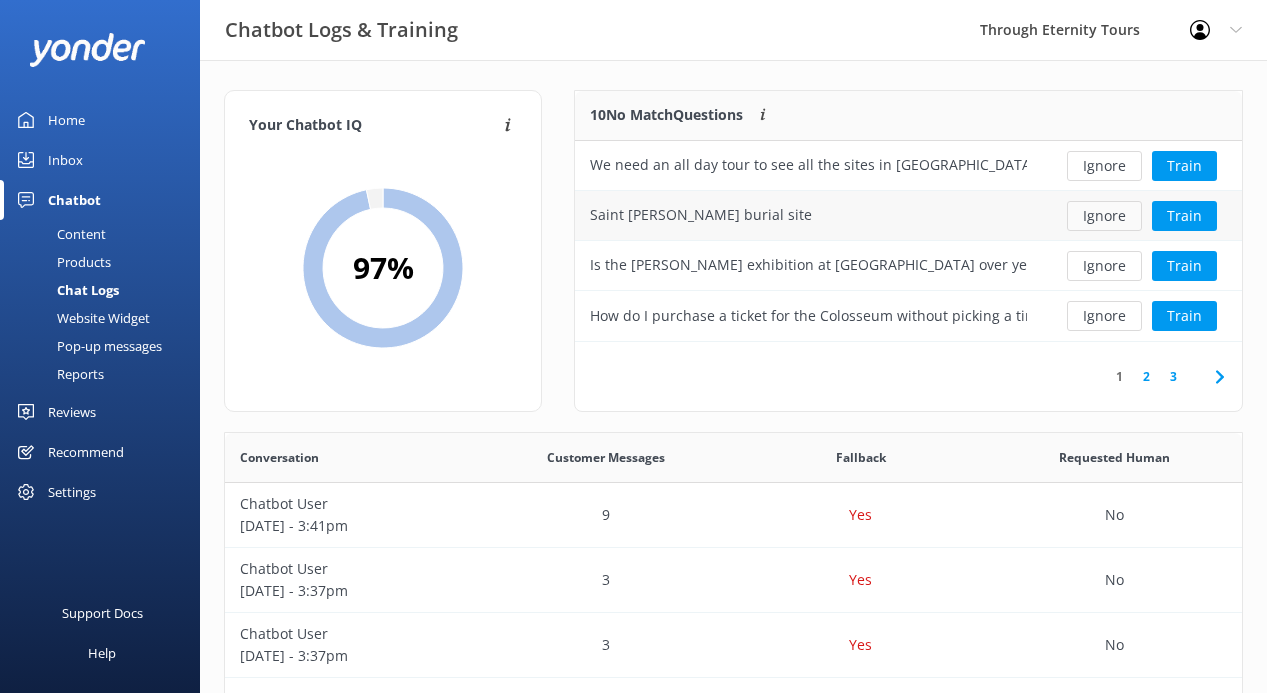 click on "Ignore" at bounding box center (1104, 216) 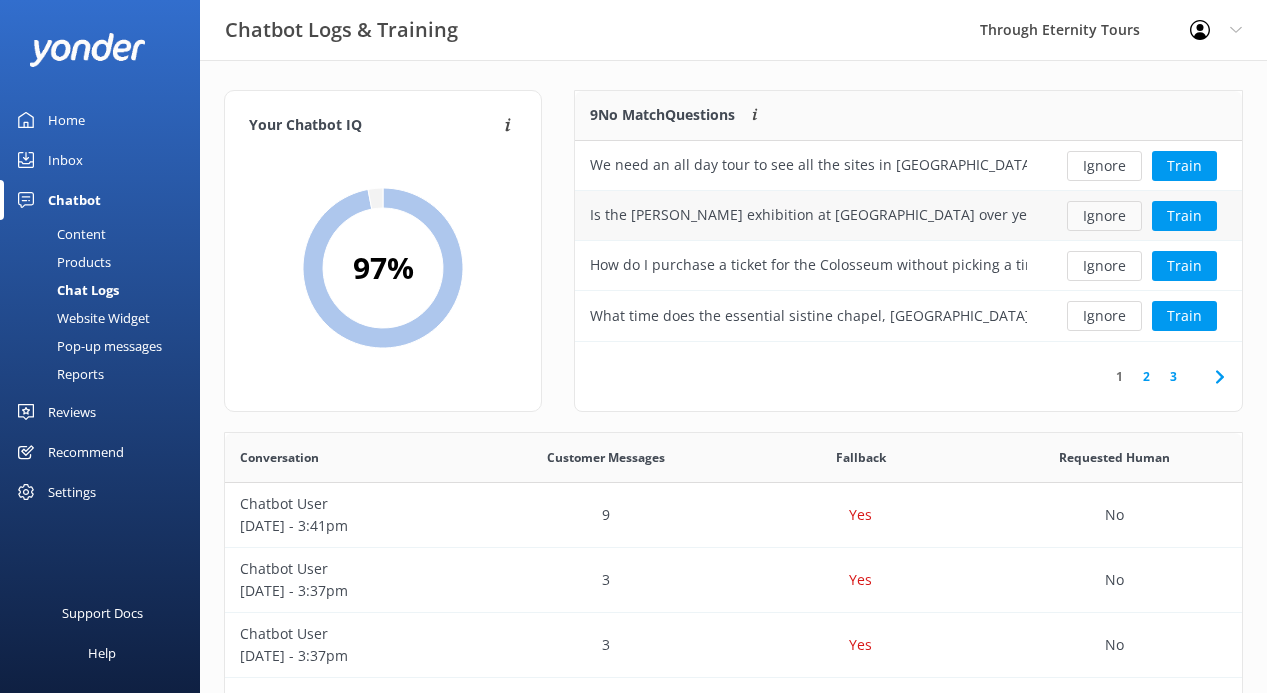 click on "Ignore" at bounding box center (1104, 216) 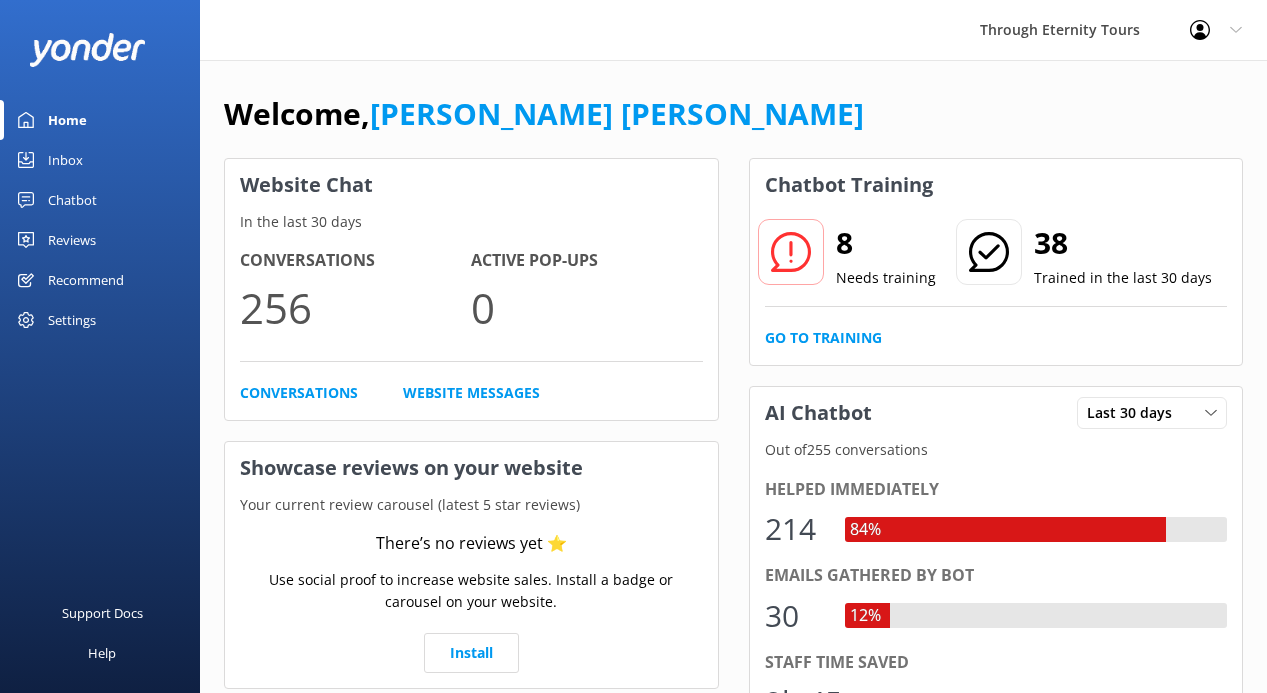click on "Inbox" at bounding box center (100, 160) 